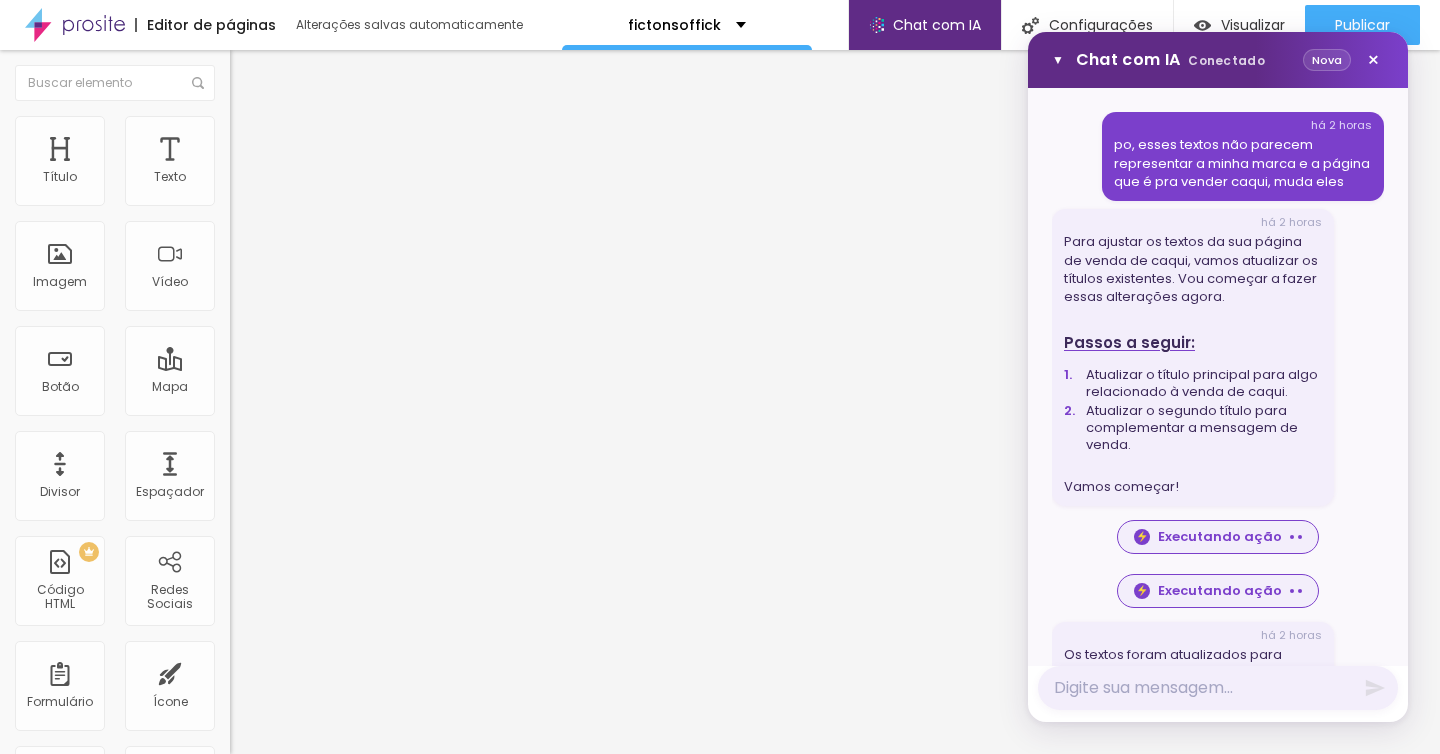 scroll, scrollTop: 0, scrollLeft: 0, axis: both 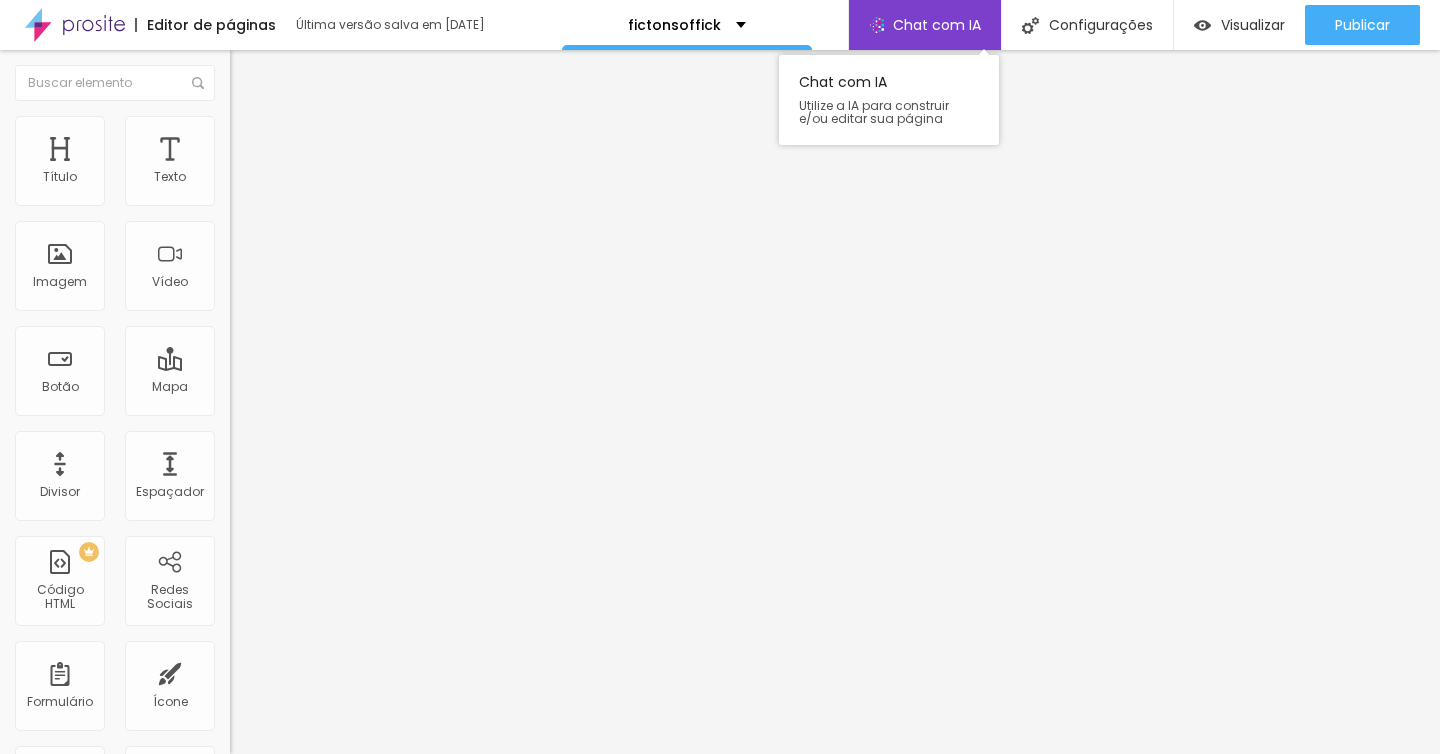 click on "Chat com IA" at bounding box center (937, 25) 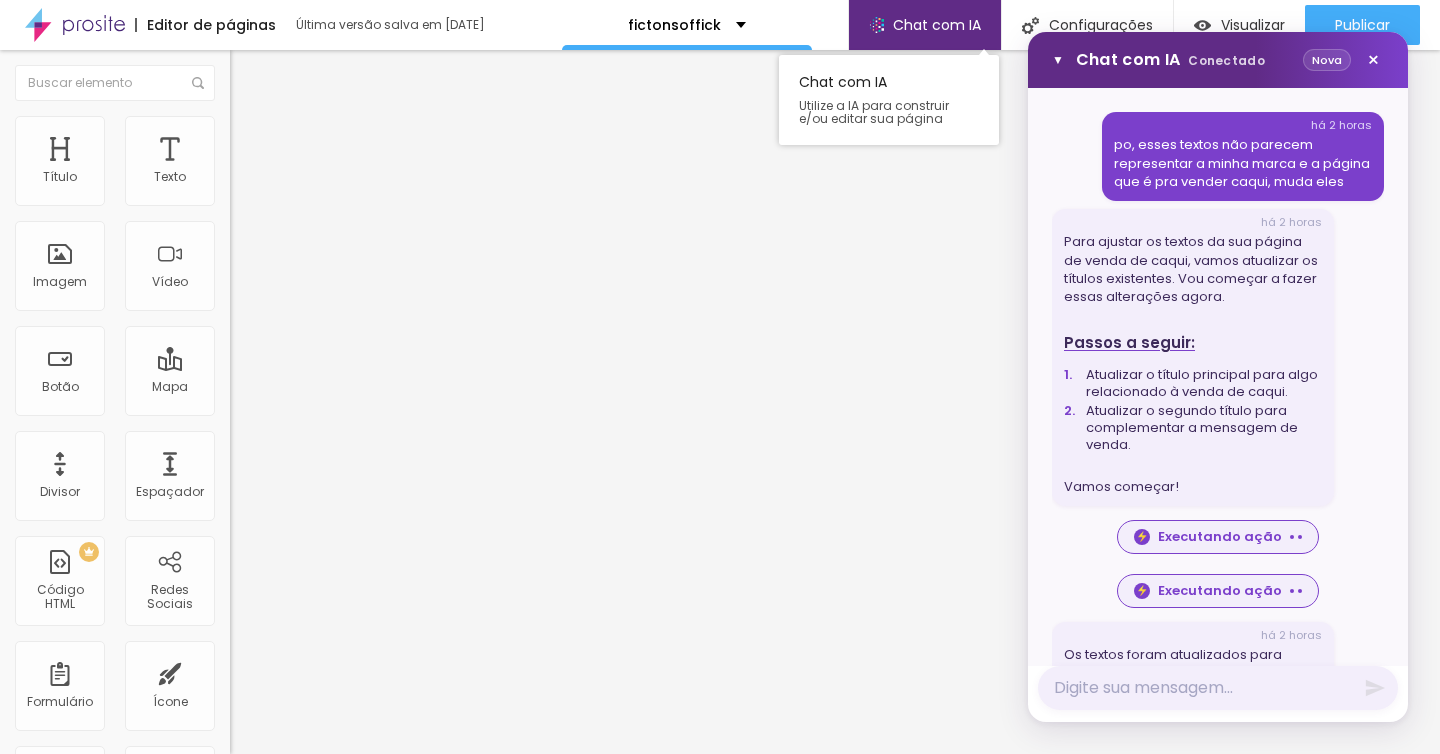 scroll, scrollTop: 83, scrollLeft: 0, axis: vertical 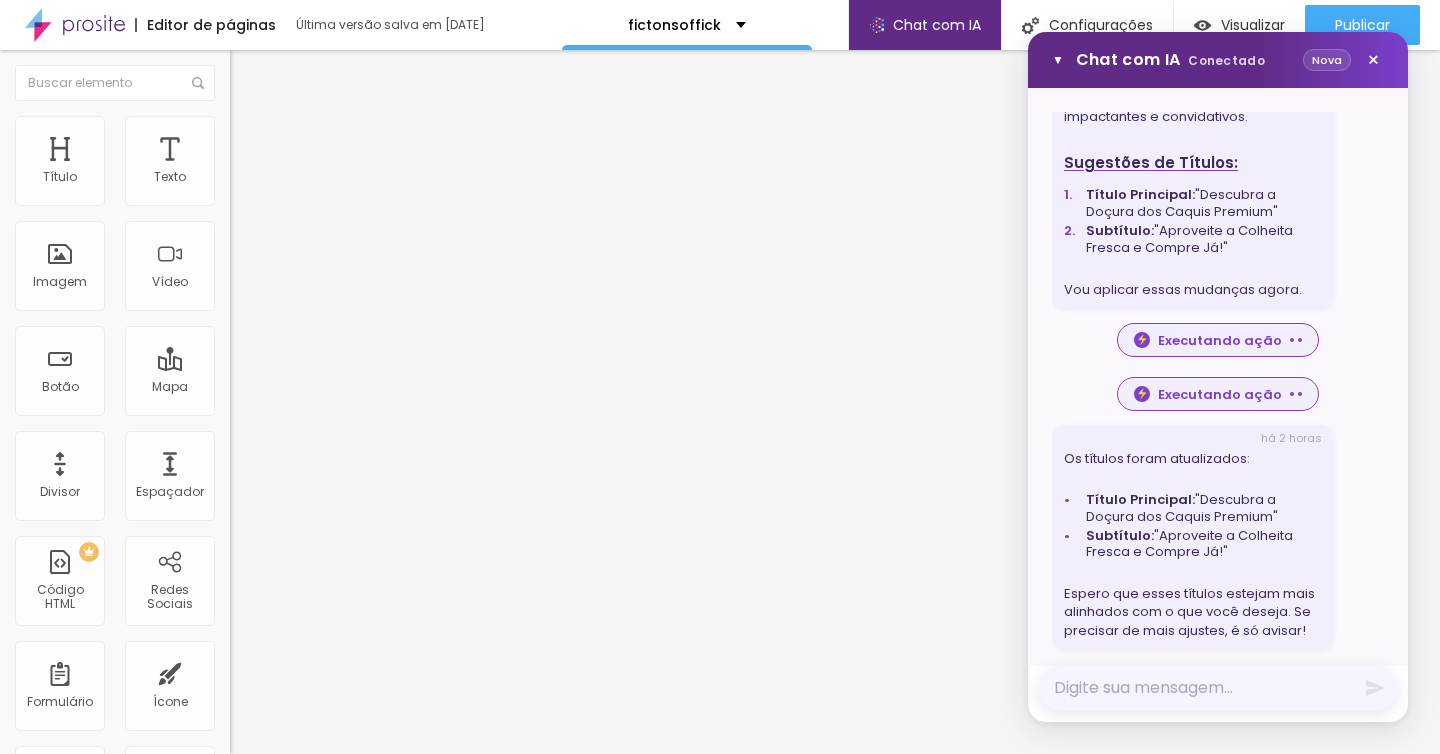 click at bounding box center [1218, 688] 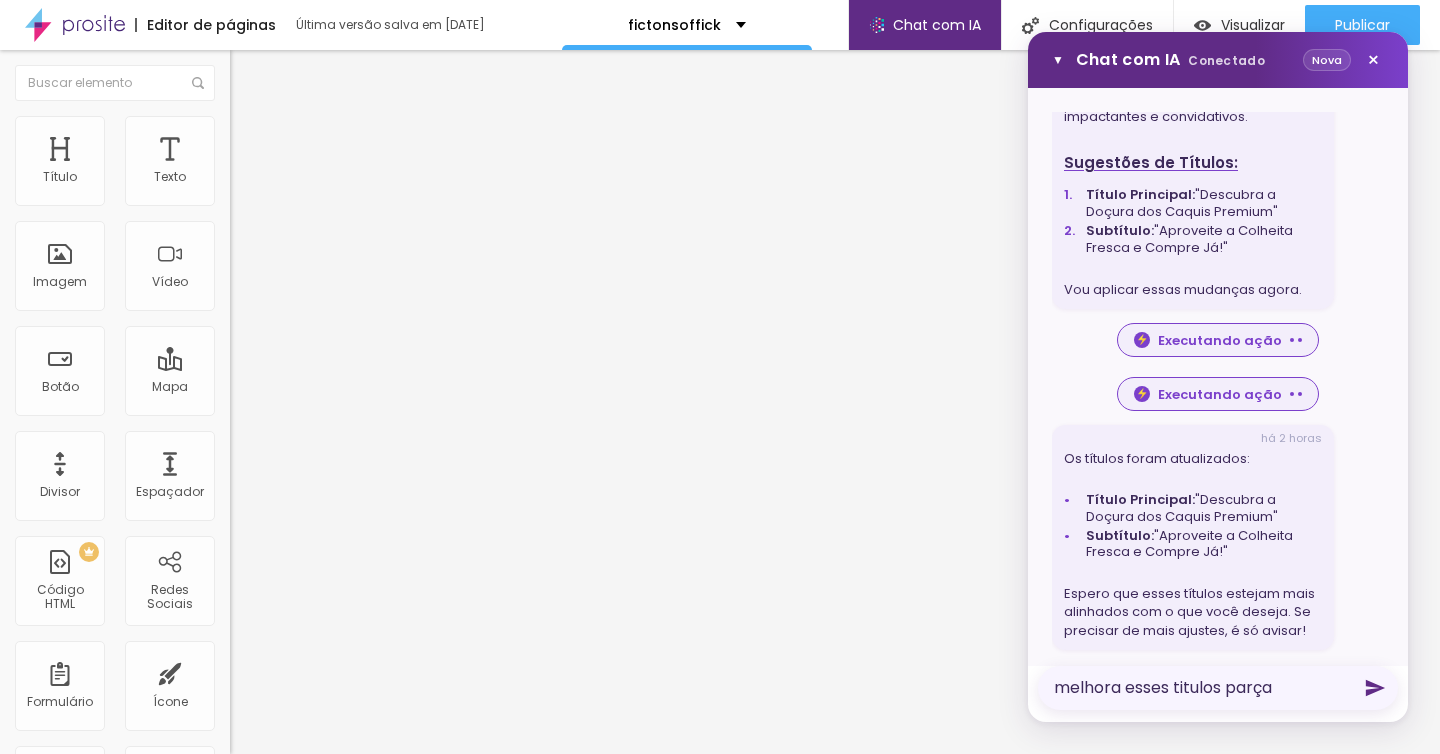 type on "melhora esses titulos parça" 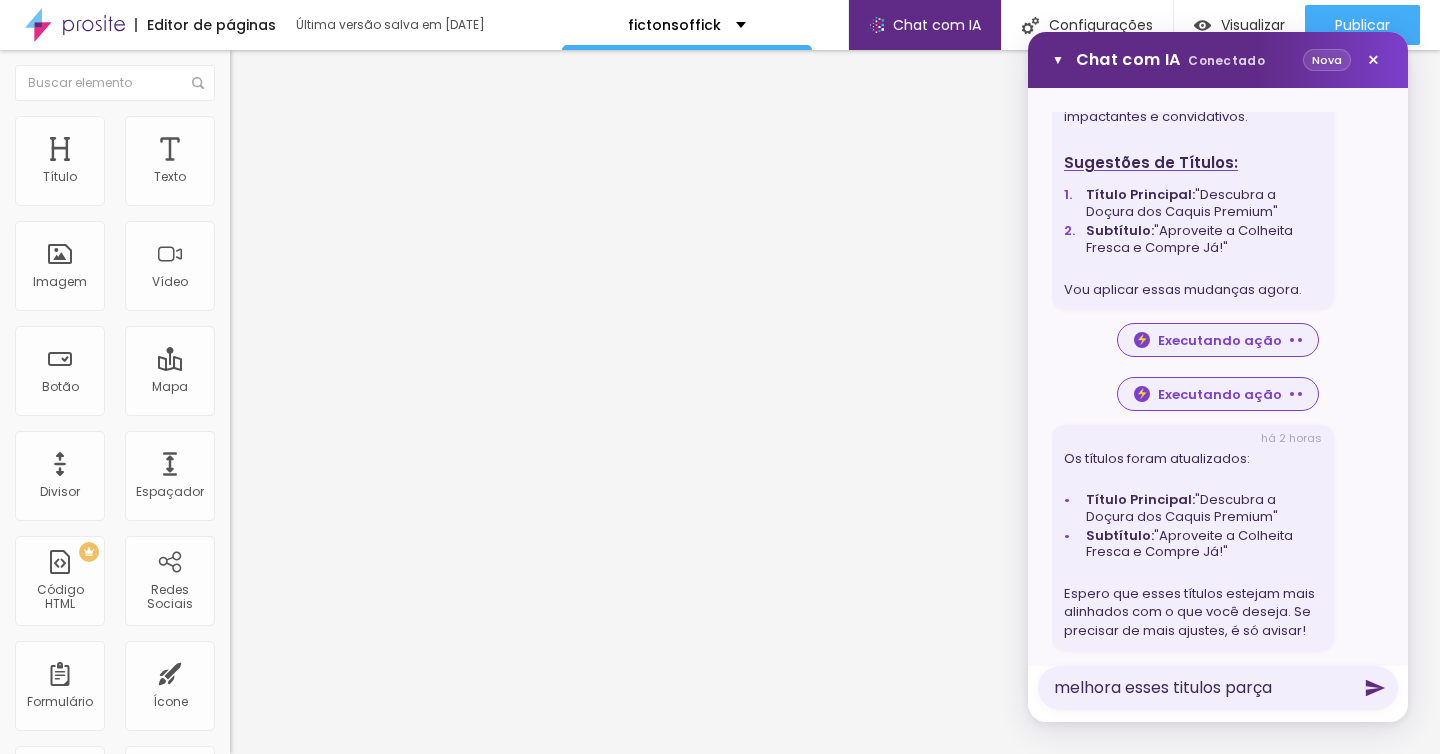 click 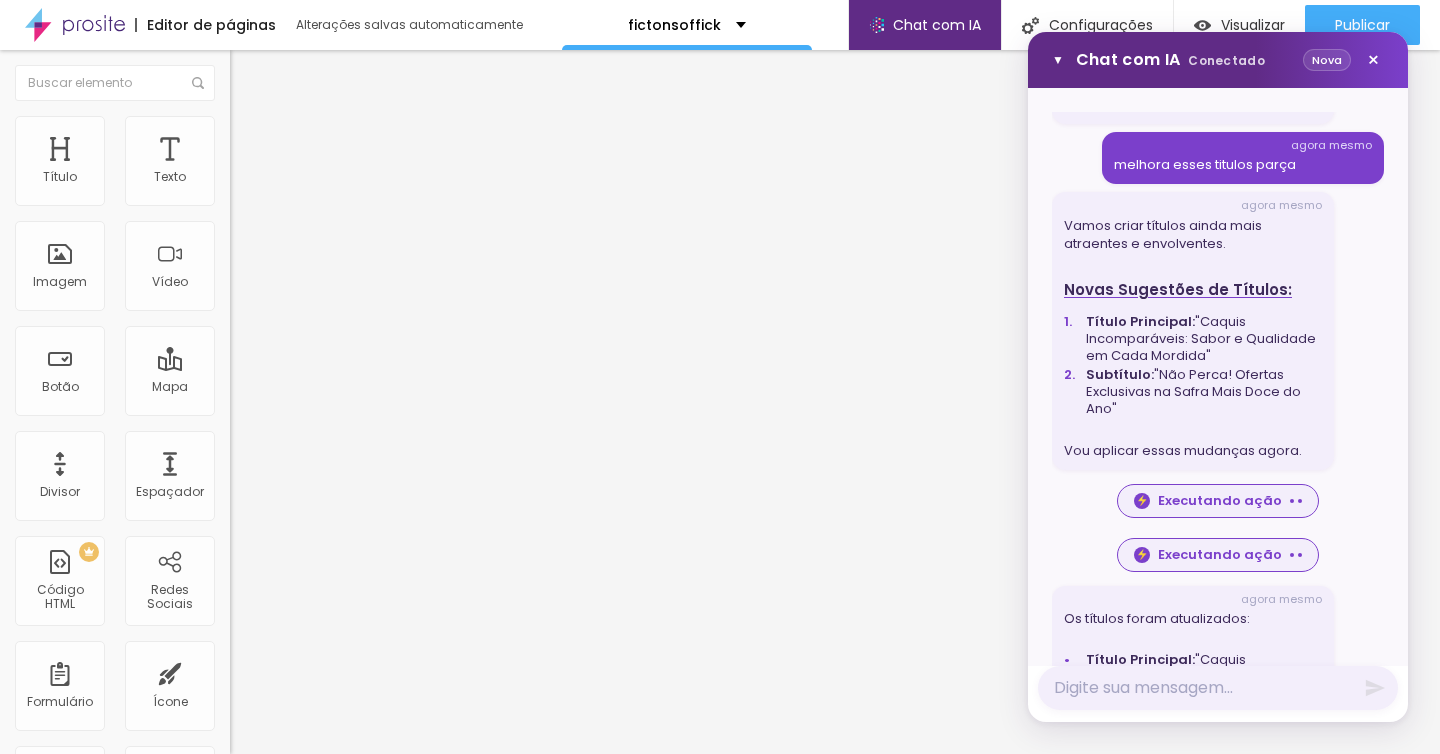 scroll, scrollTop: 2205, scrollLeft: 0, axis: vertical 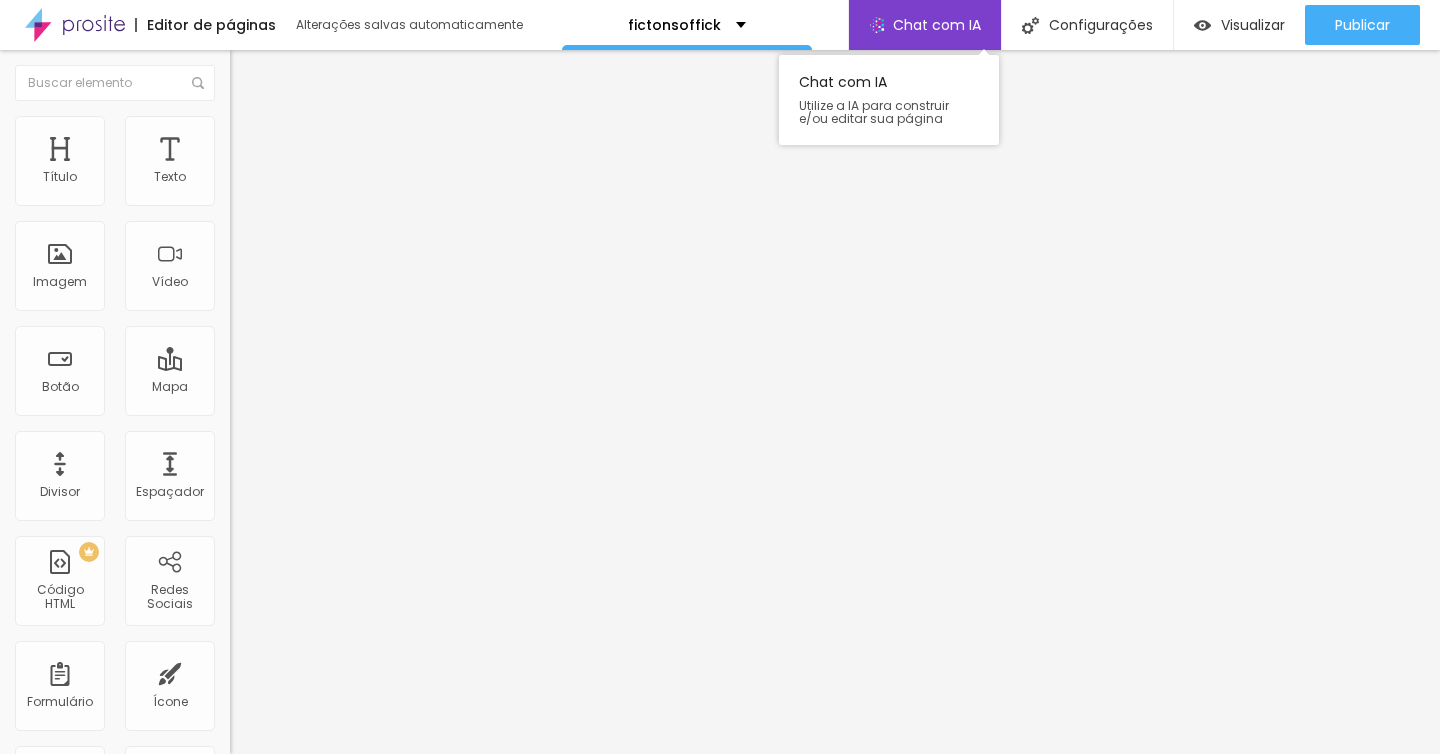 click on "Chat com IA" at bounding box center [937, 25] 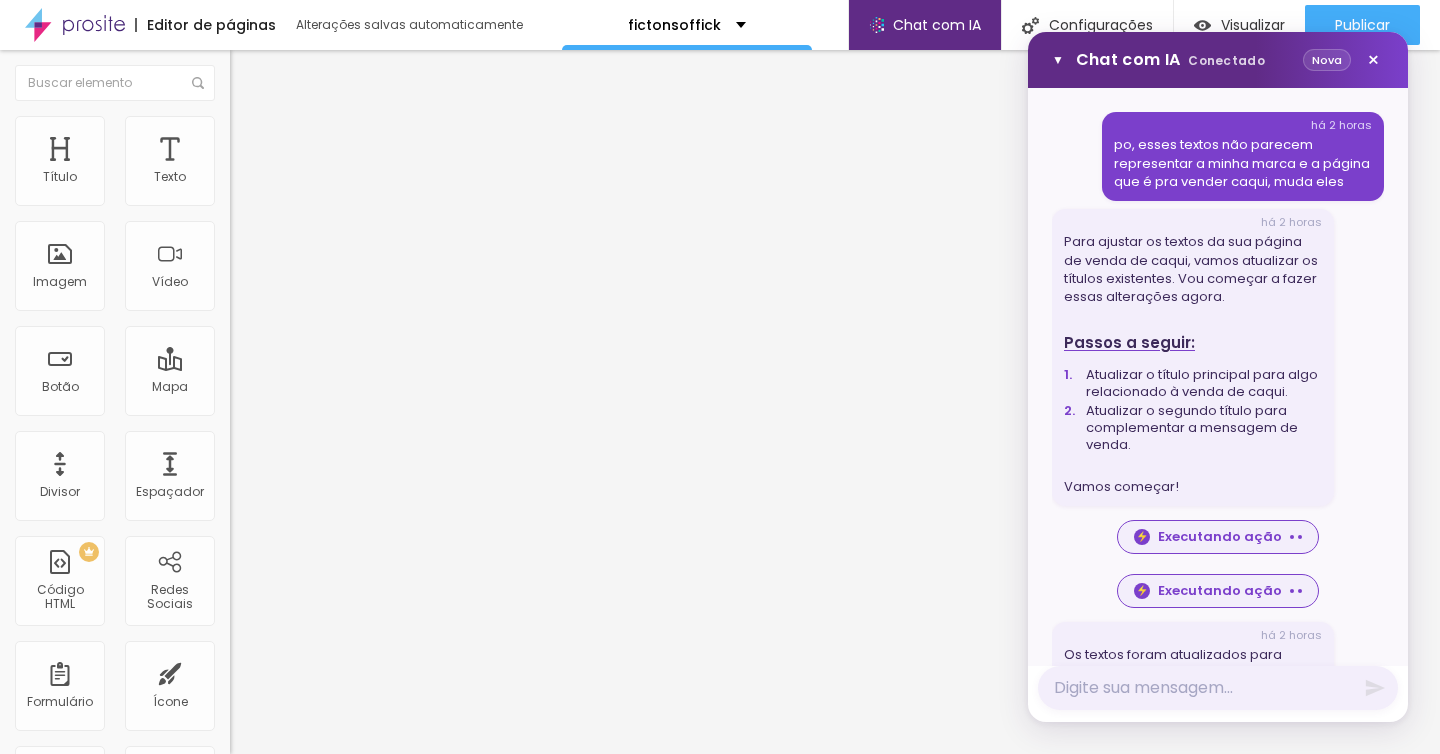 scroll, scrollTop: 208, scrollLeft: 0, axis: vertical 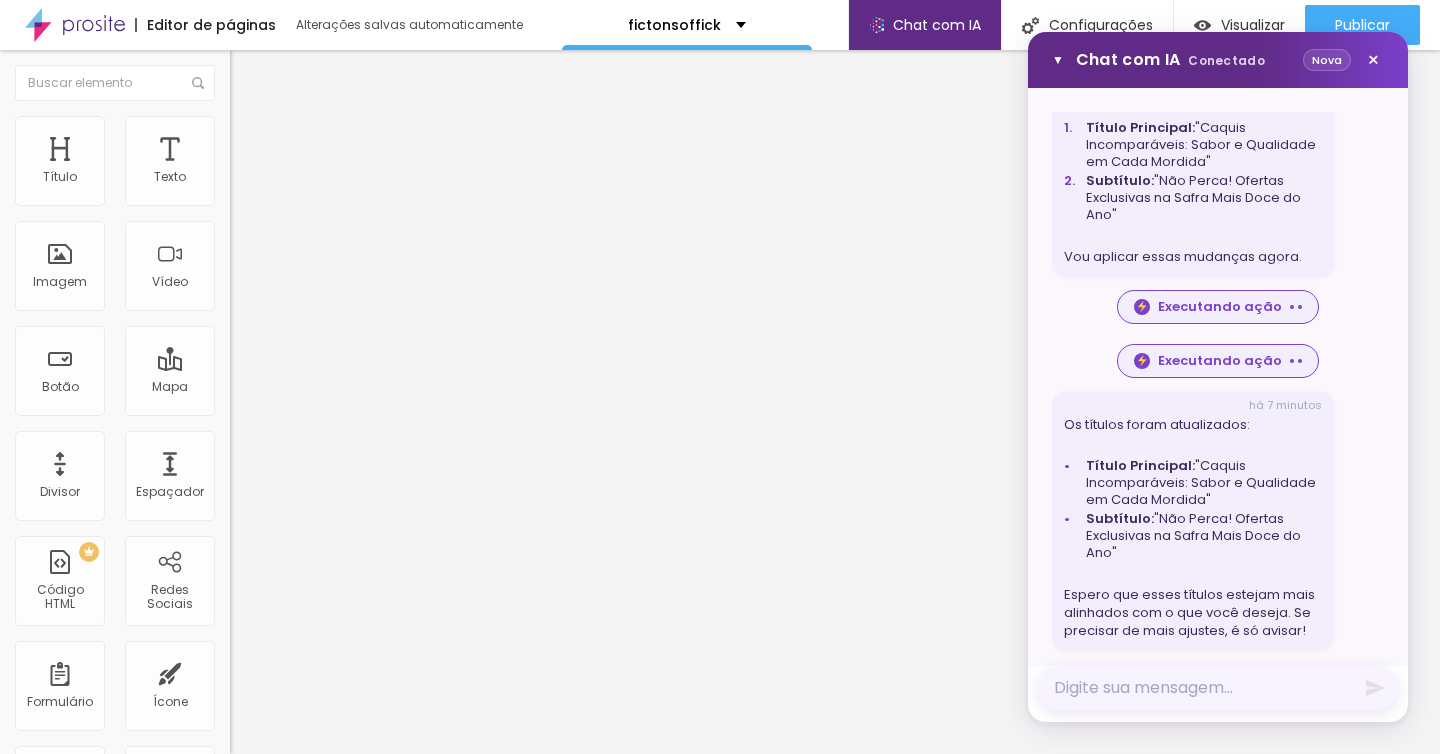 click at bounding box center [1218, 688] 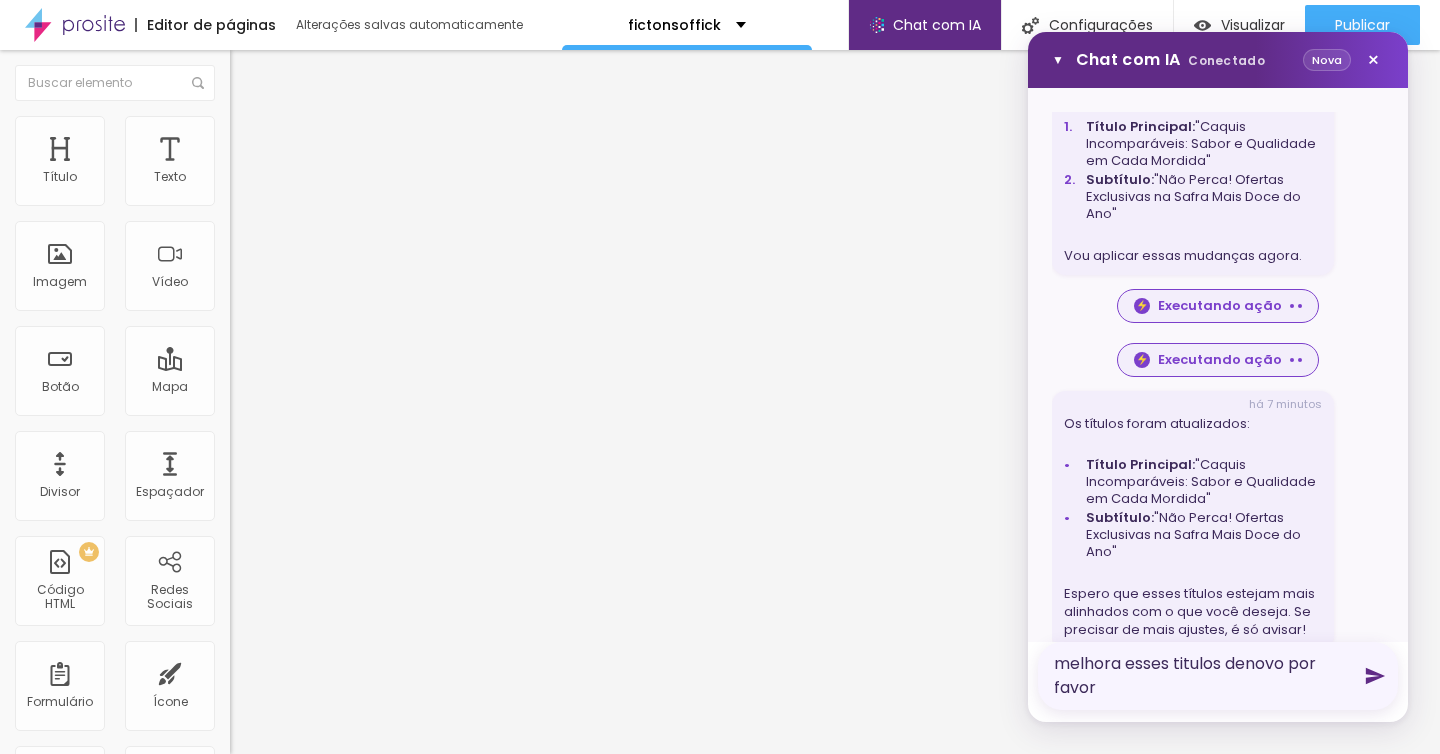 type on "melhora esses titulos denovo por favor" 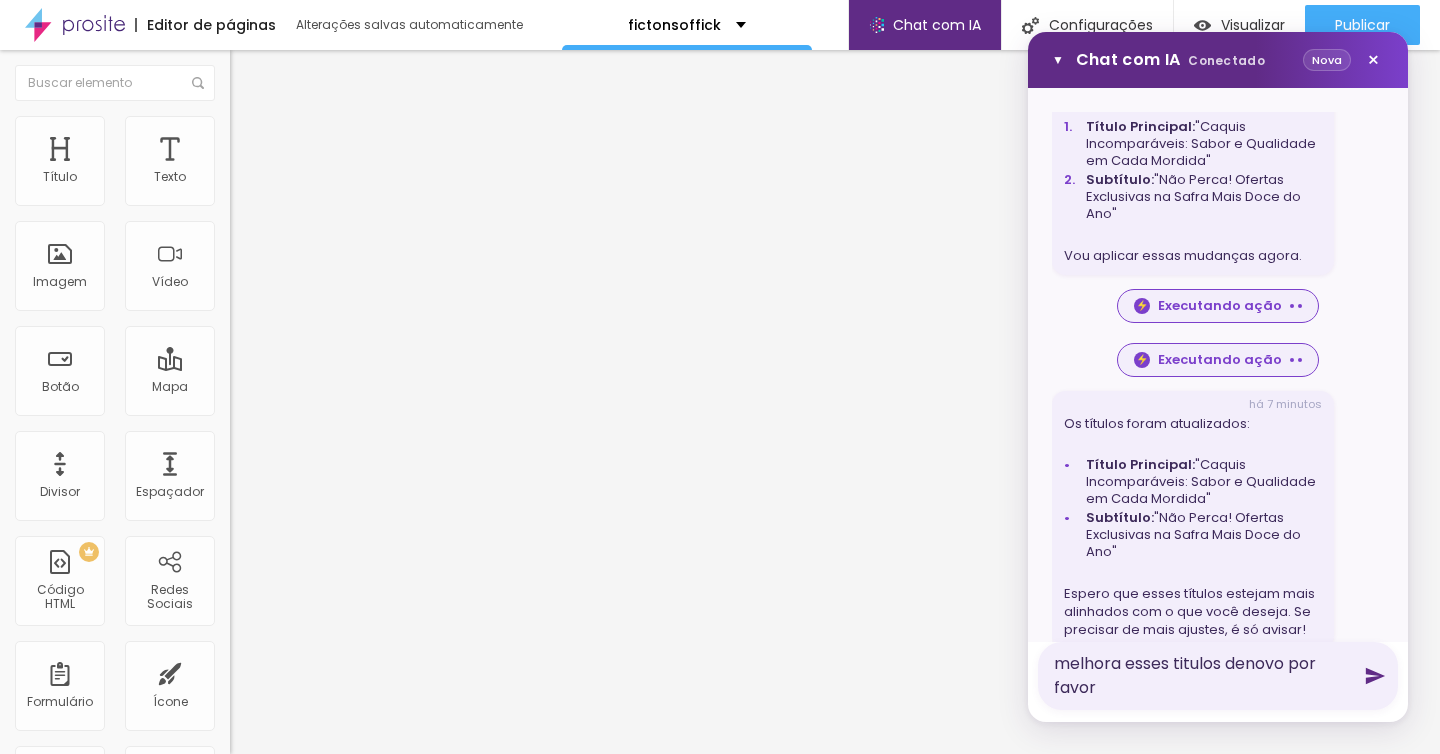 click 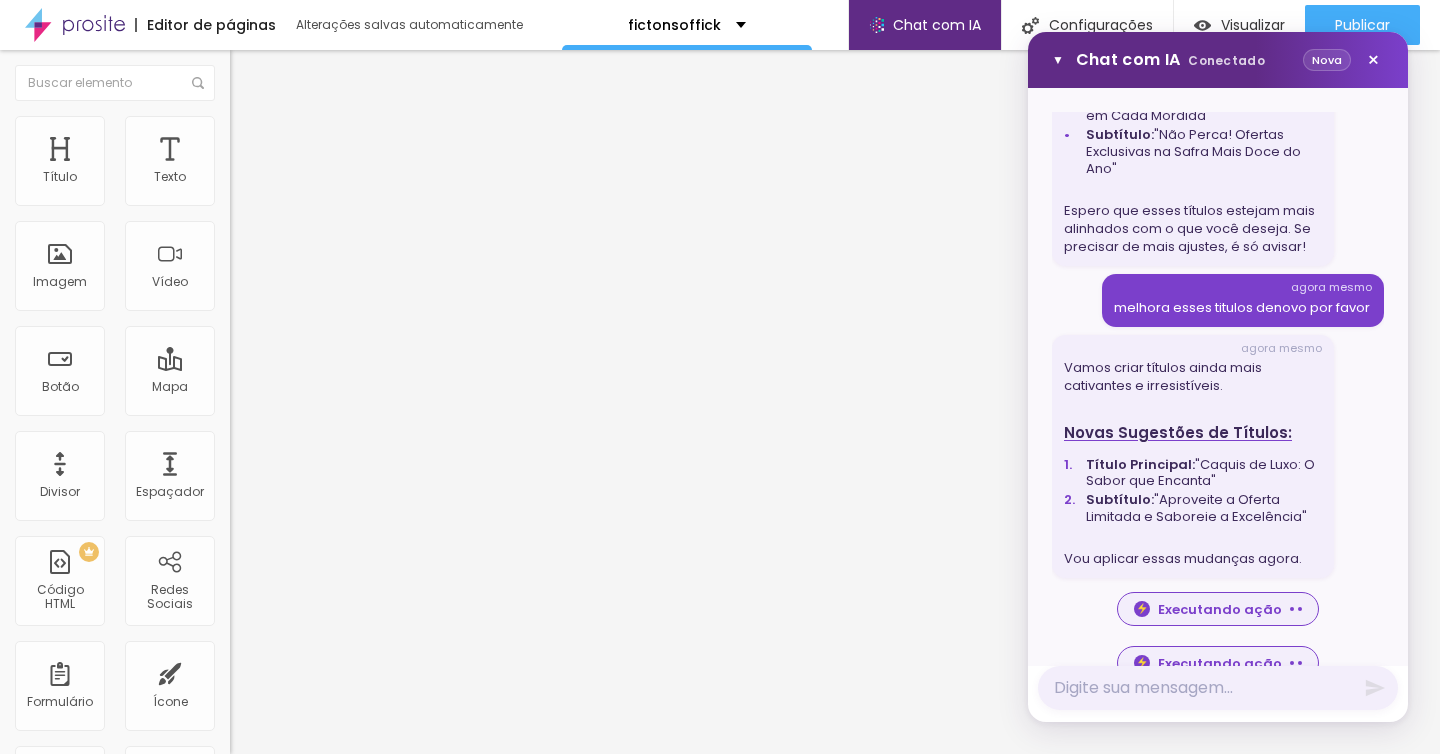 scroll, scrollTop: 2858, scrollLeft: 0, axis: vertical 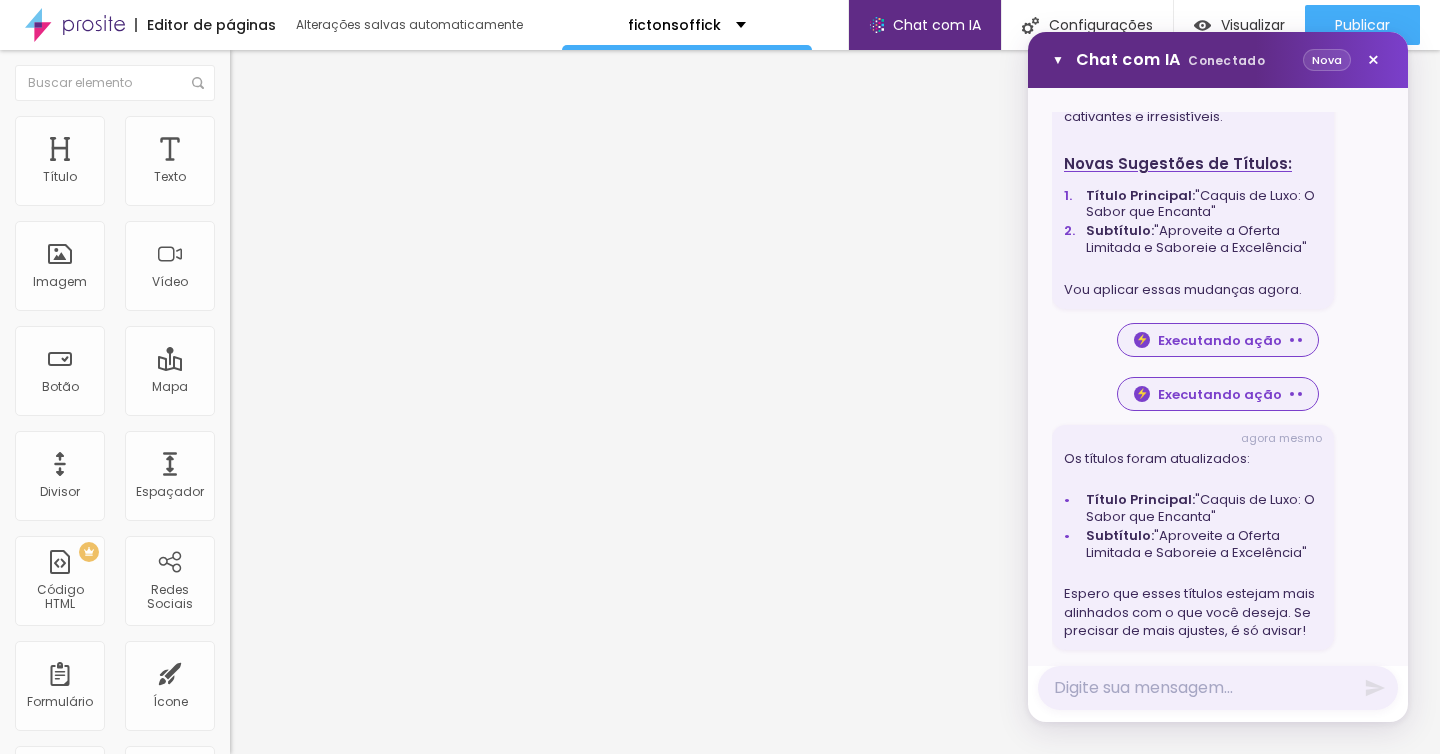 click at bounding box center [1193, 575] 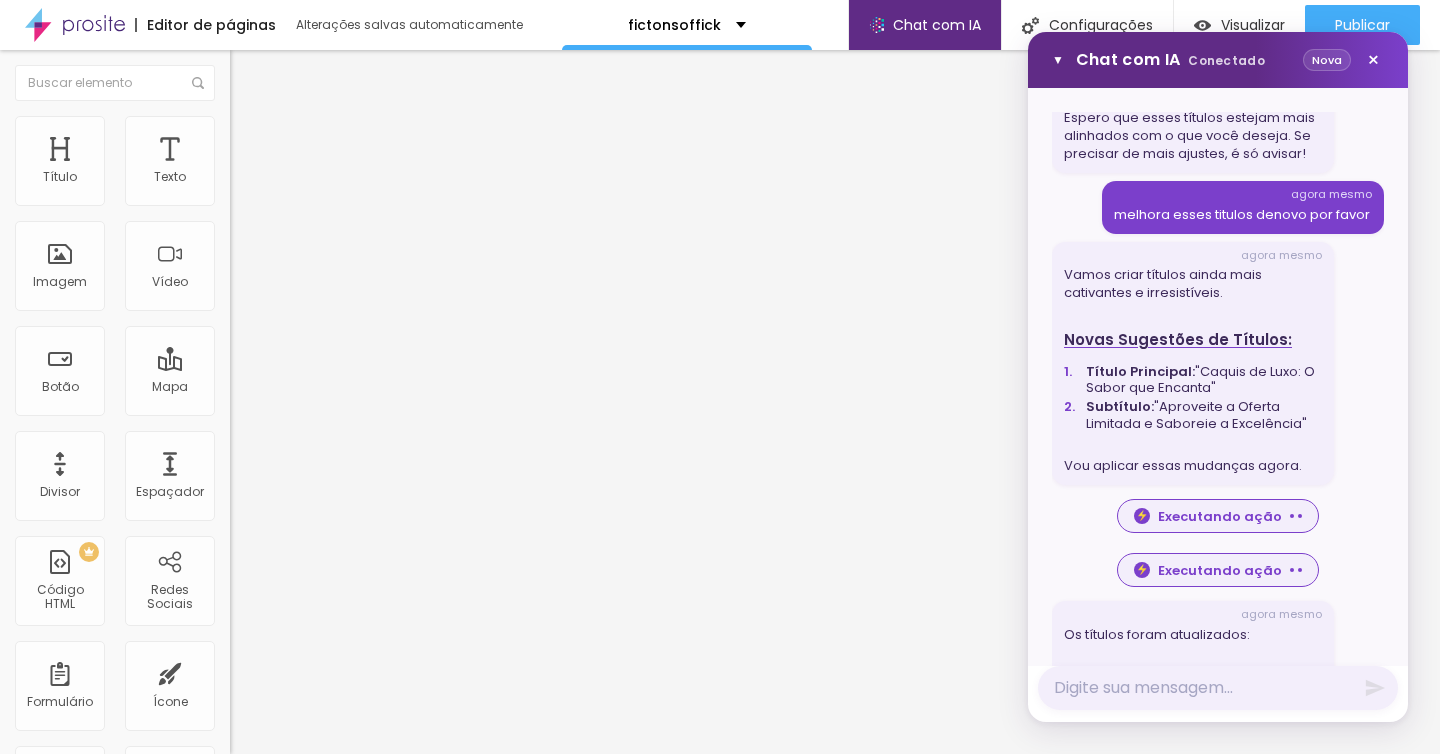 scroll, scrollTop: 2858, scrollLeft: 0, axis: vertical 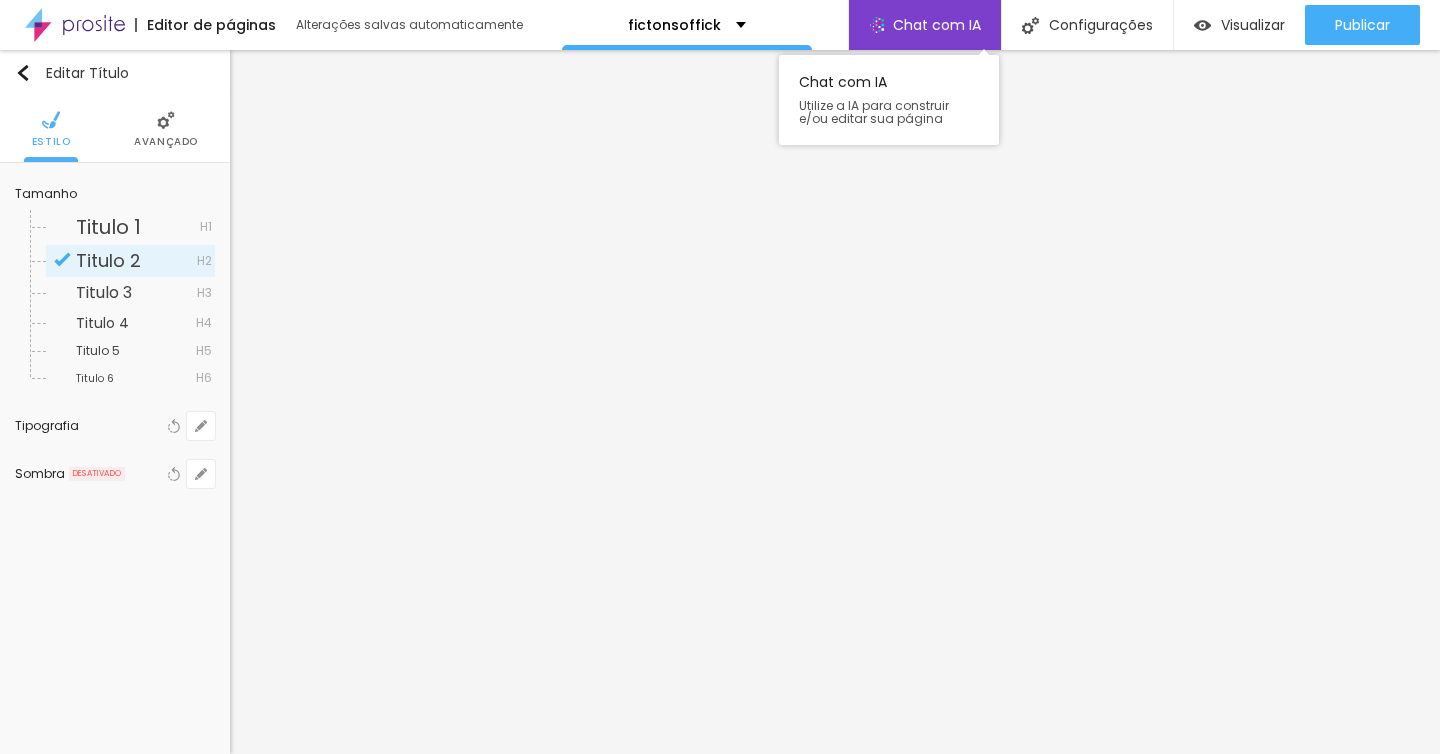 click on "Chat com IA" at bounding box center [937, 25] 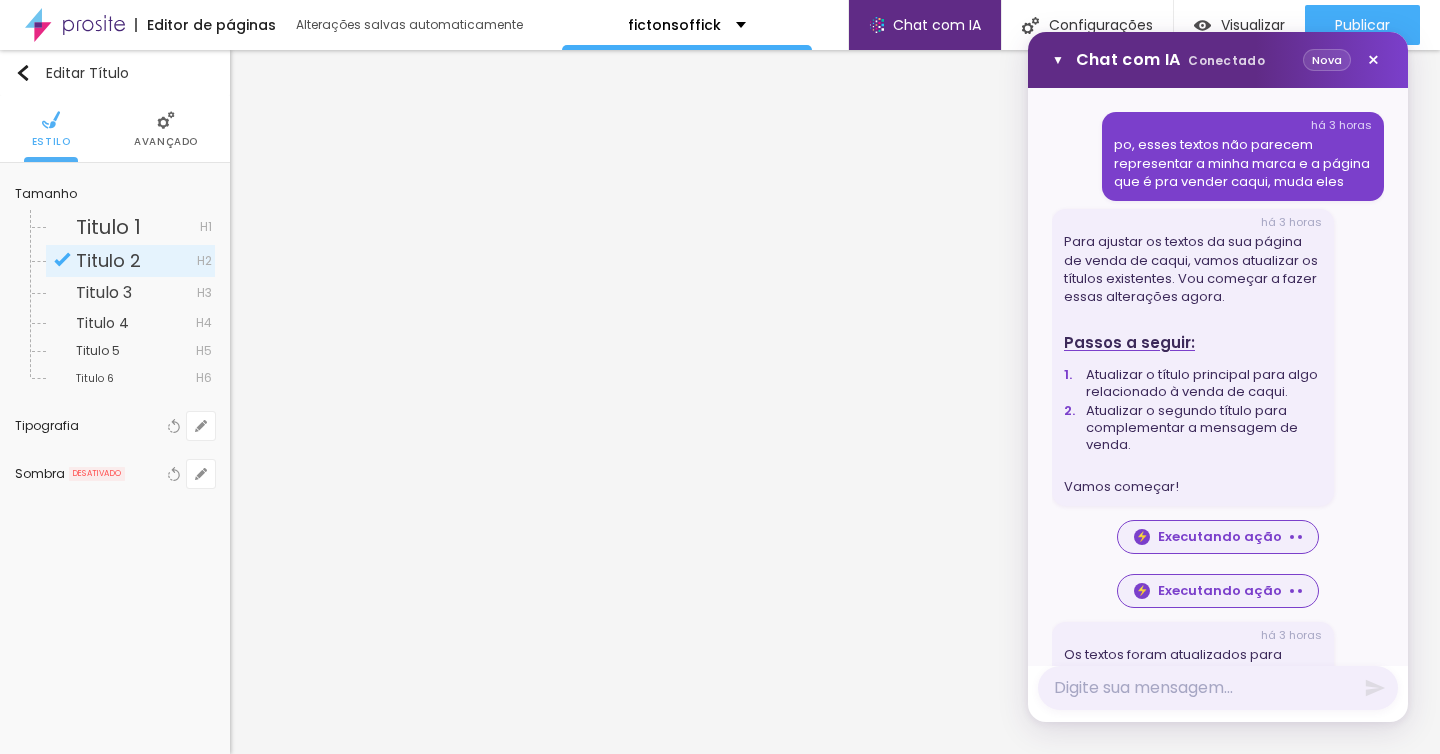 scroll, scrollTop: 1314, scrollLeft: 0, axis: vertical 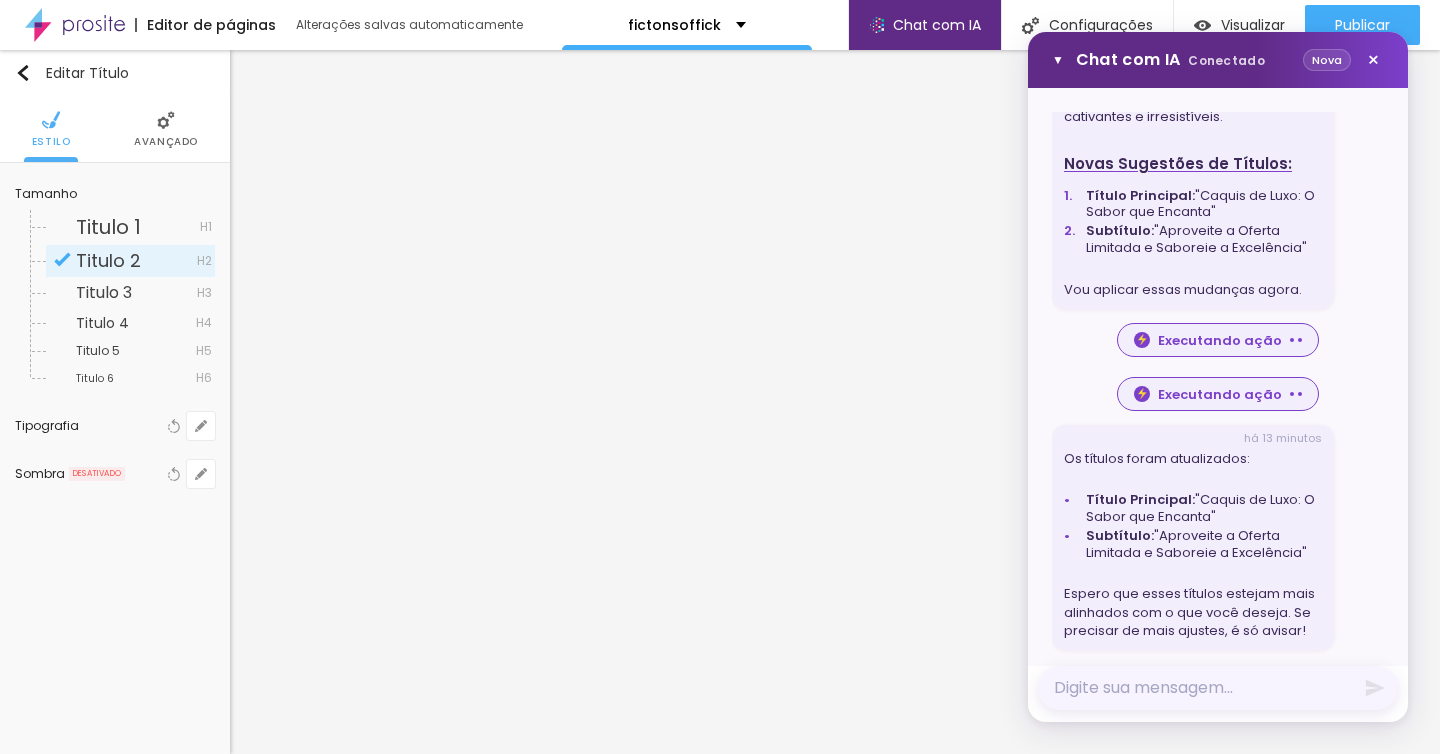 click at bounding box center (1218, 688) 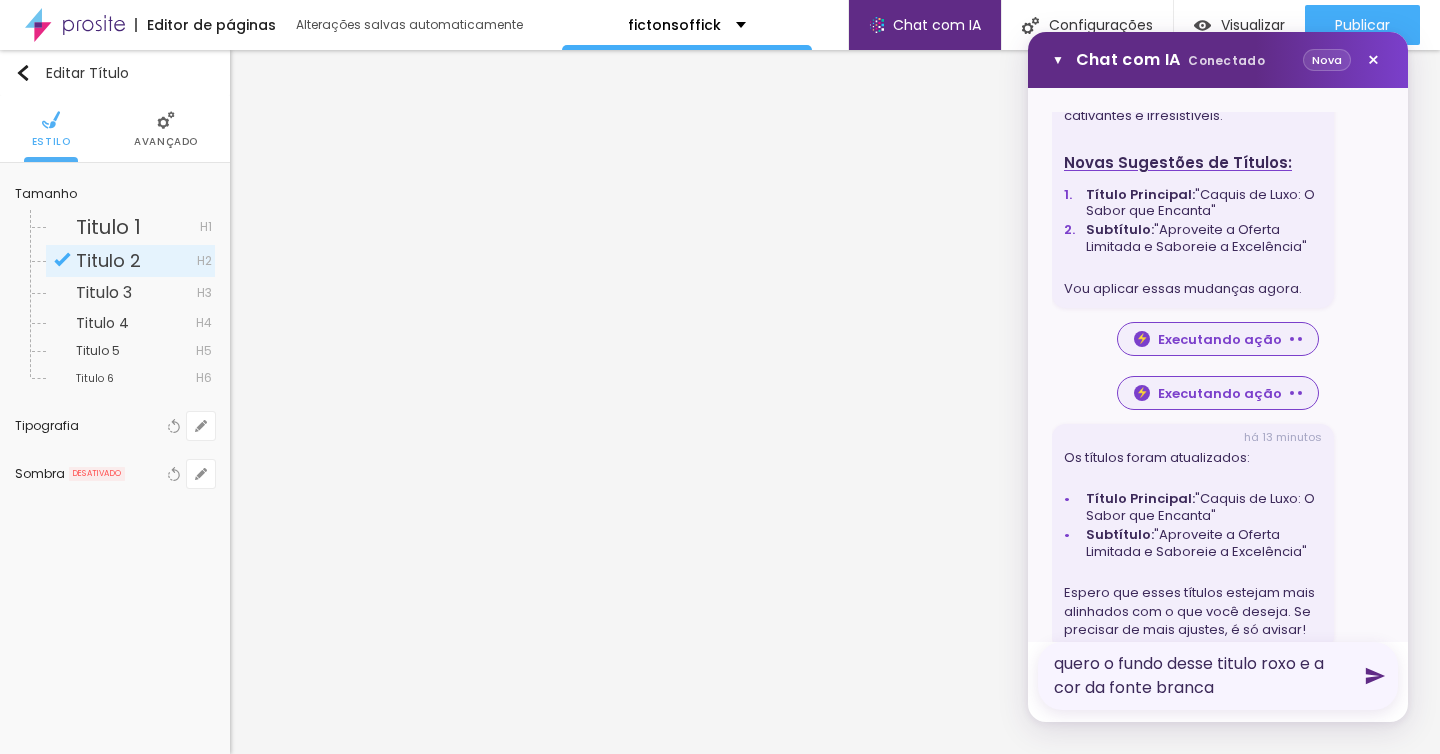 type on "quero o fundo desse titulo roxo e a cor da fonte branca" 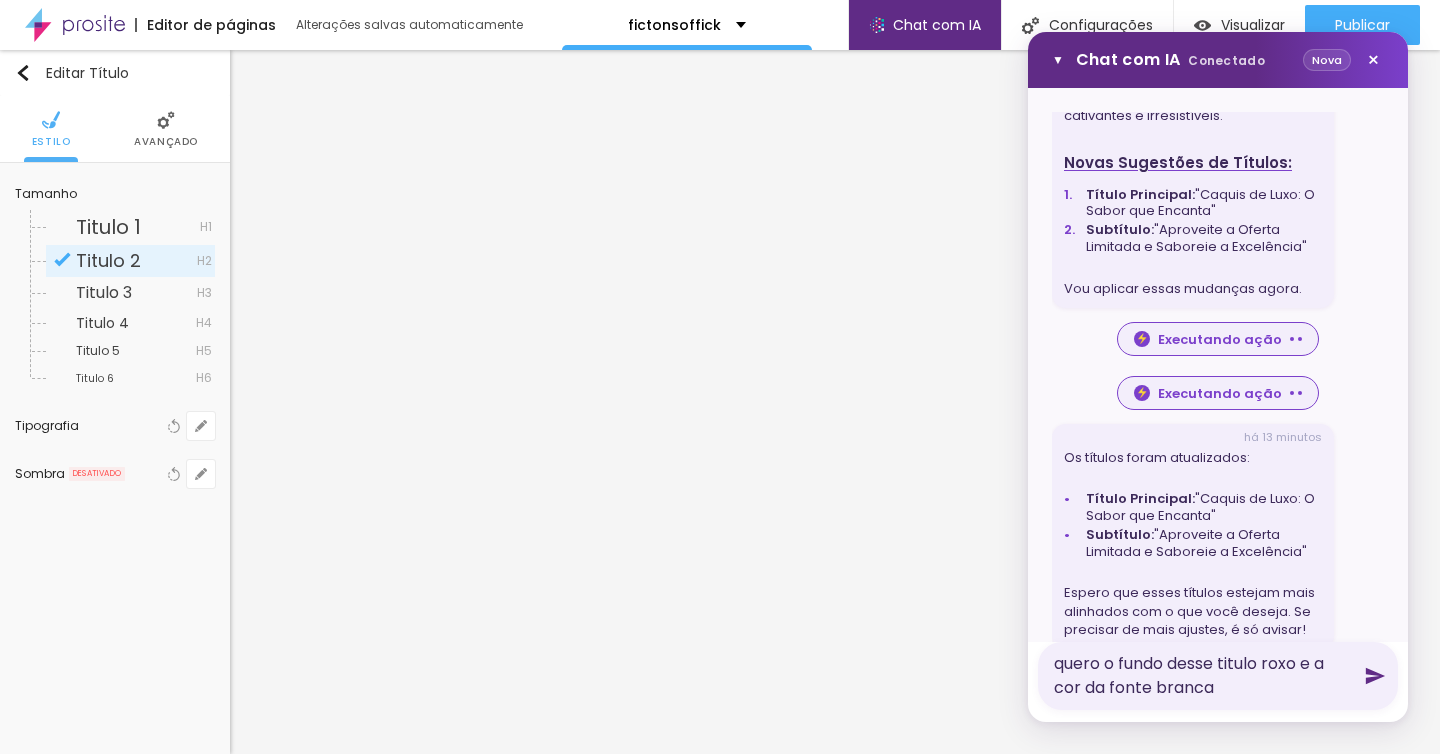 click 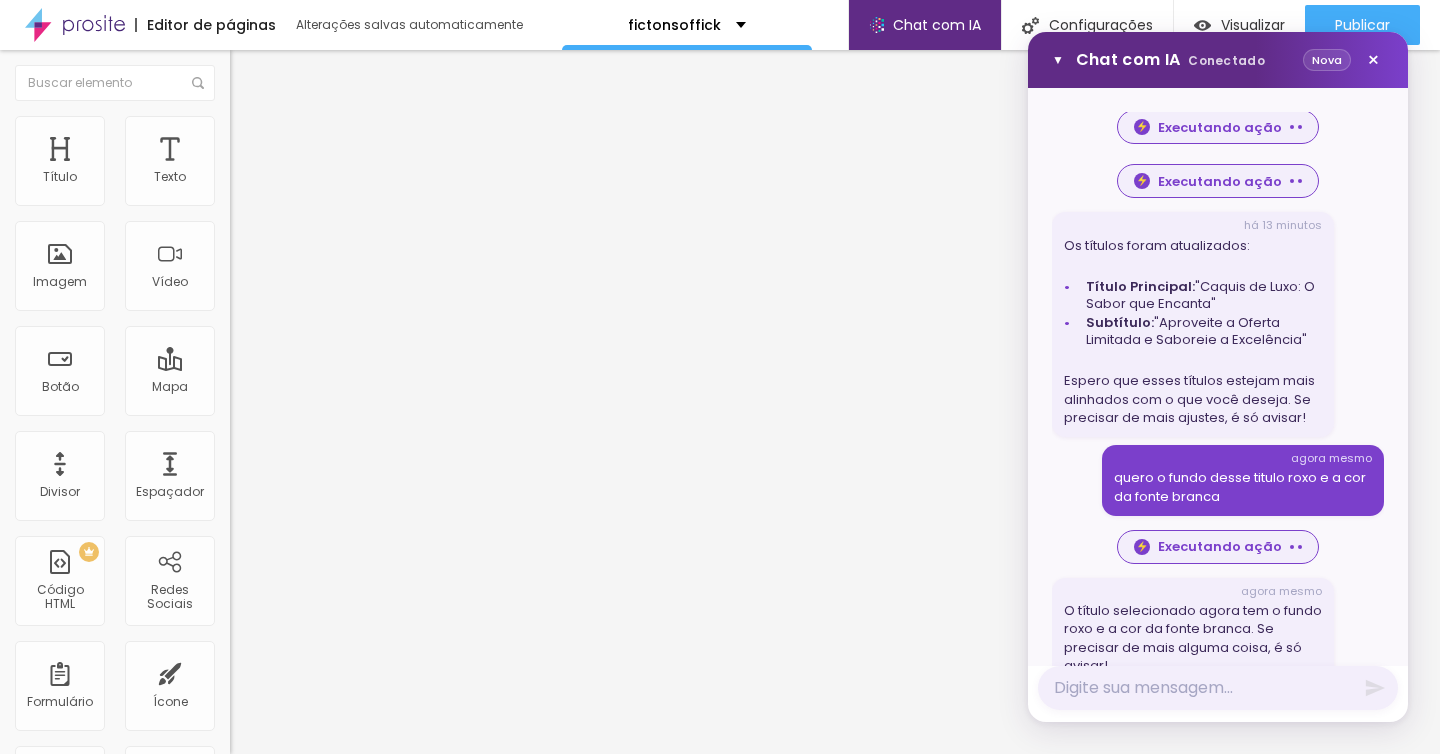 scroll, scrollTop: 3106, scrollLeft: 0, axis: vertical 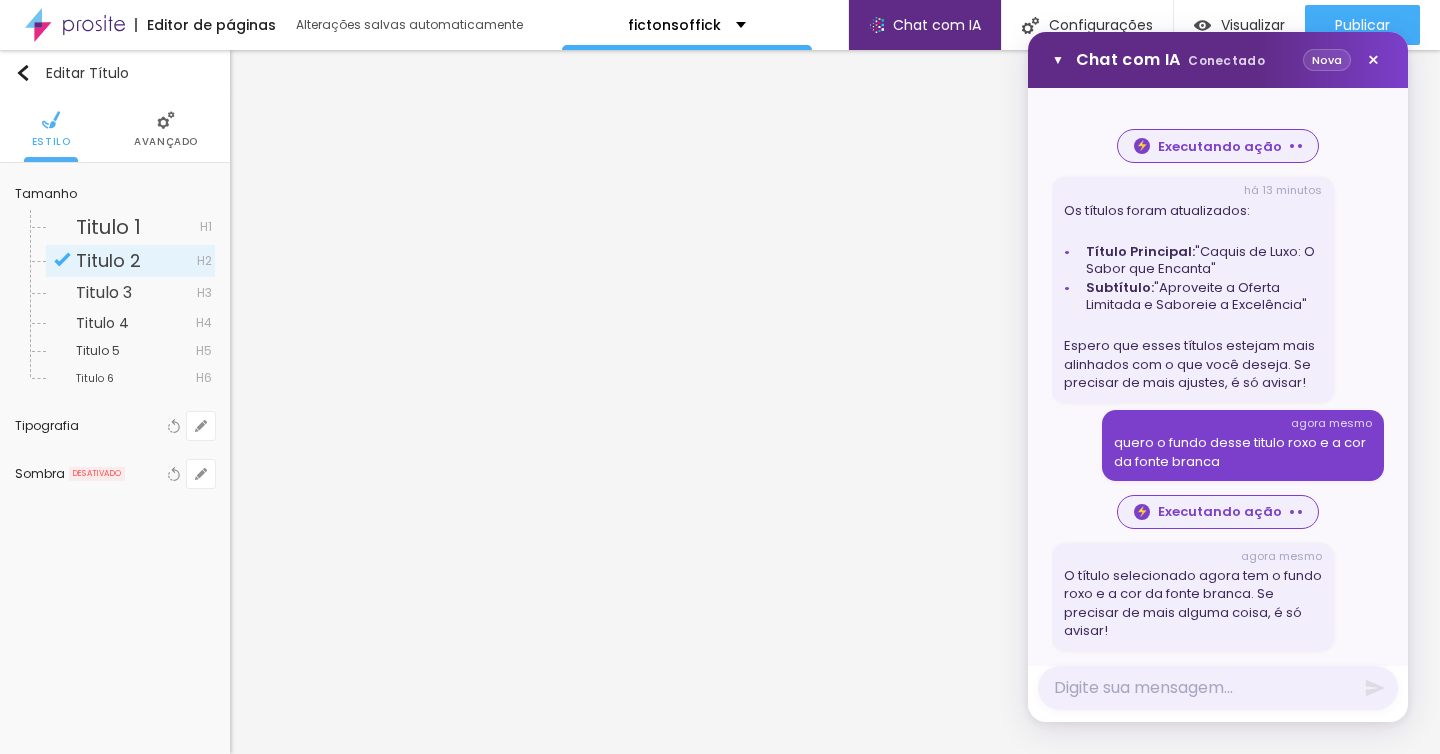 click on "Avançado" at bounding box center (166, 142) 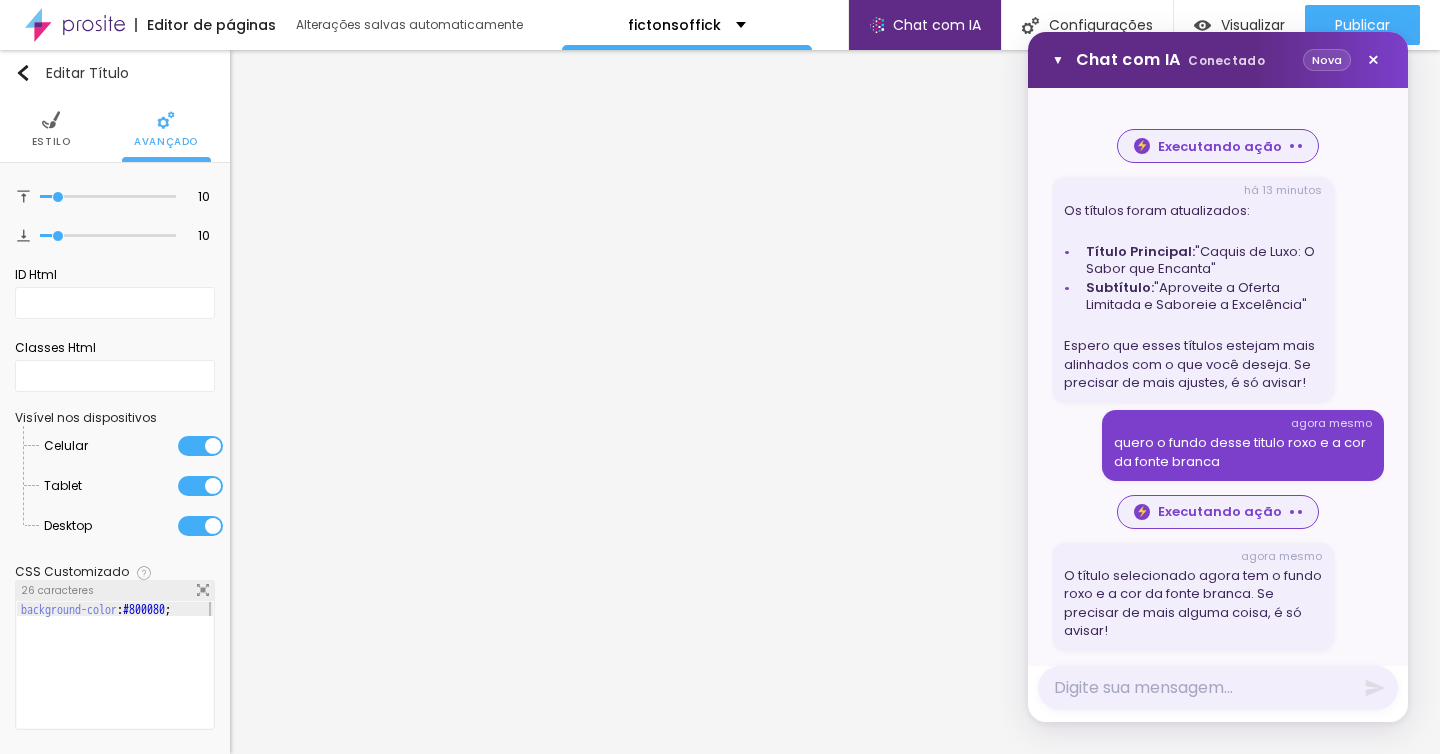 click on "Estilo" at bounding box center [51, 129] 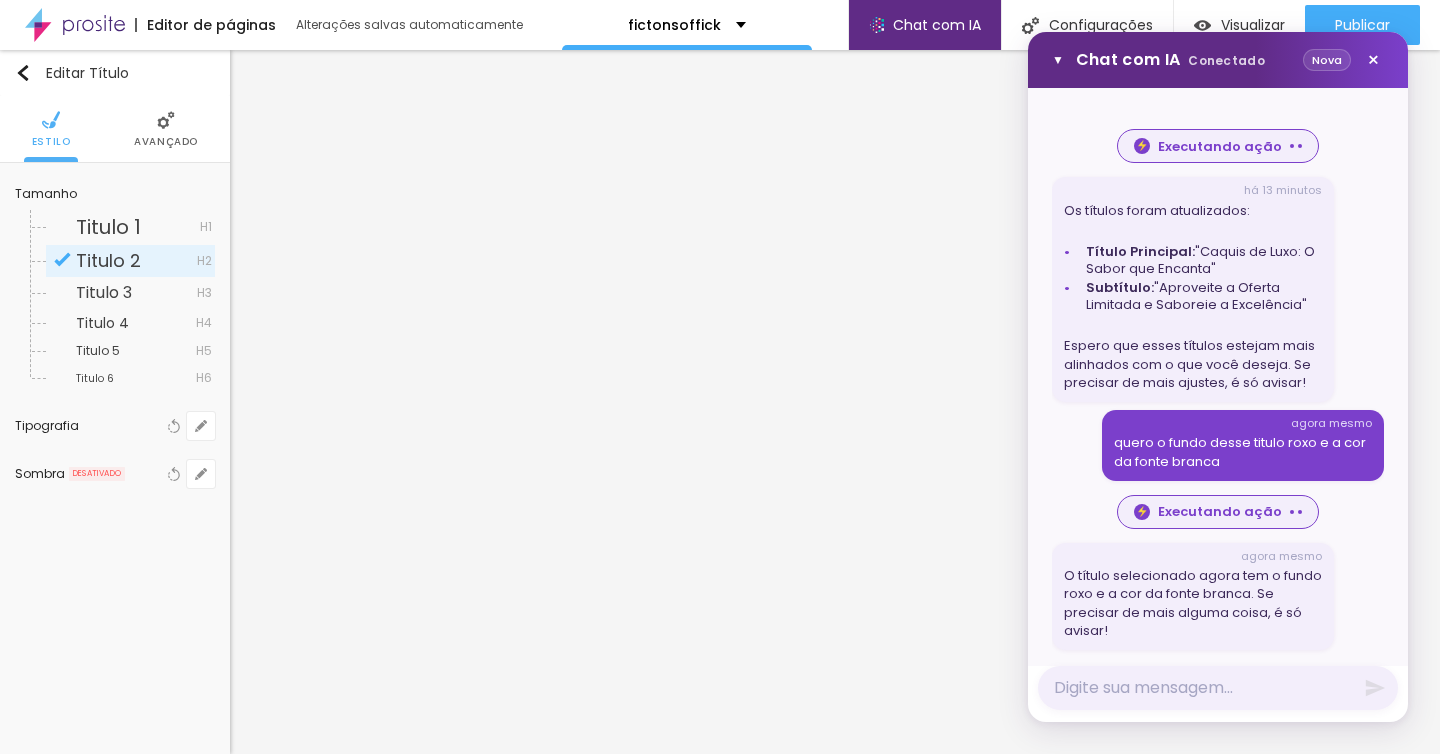 click on "Avançado" at bounding box center (166, 129) 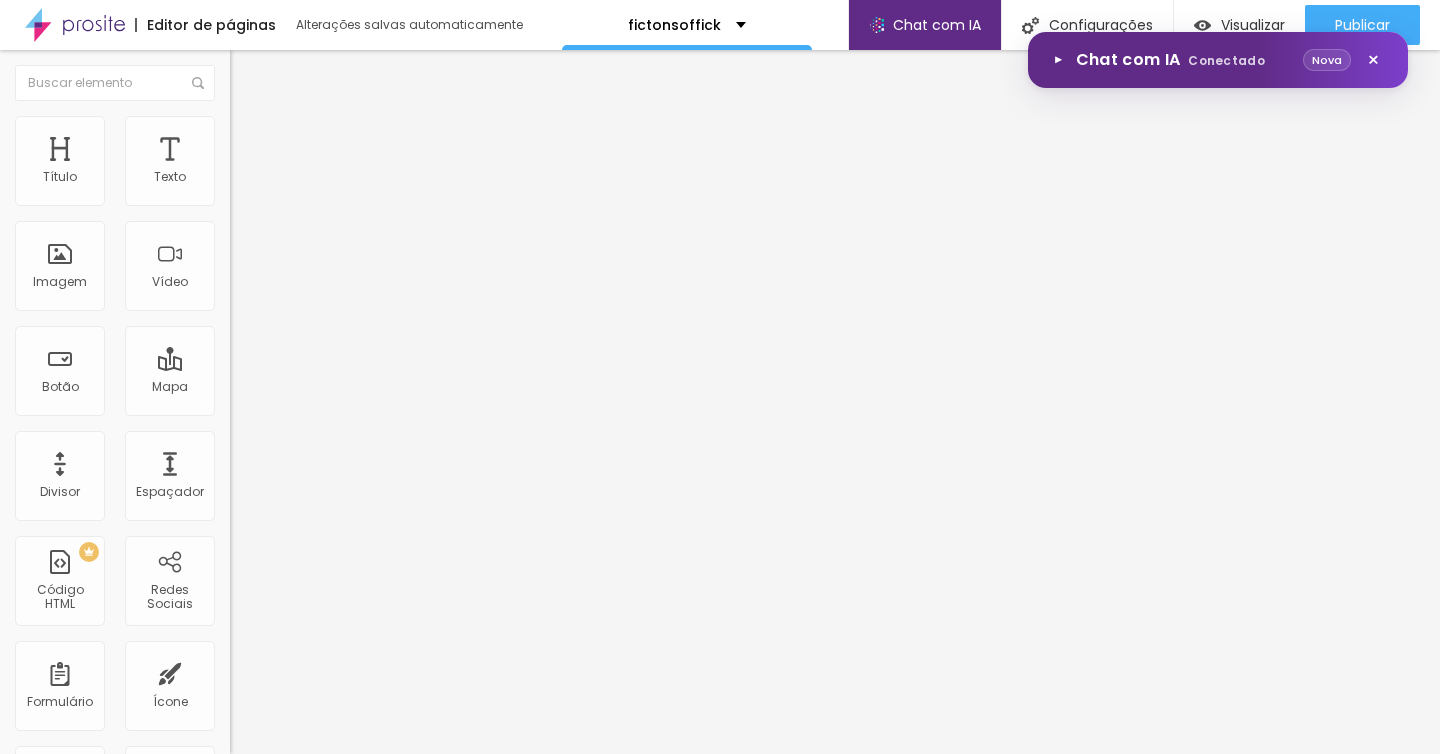 click on "Editor de páginas Alterações salvas automaticamente fictonsoffick Chat com IA Chat com IA Utilize a IA para construir e/ou editar sua página Configurações x title Clique para editar as configurações desta página como: Informações para compartilhamento, SEO, URL e layout. Visualizar Pre-visualização Clique para visualizar esta página antes de publicar. Publicar Publicar alterações Clique para publicar as ultimas alterações reaizadas Visualizar página Título Texto Imagem Vídeo Botão Mapa Divisor Espaçador   PREMIUM Código HTML Redes Sociais Formulário Ícone Perguntas frequentes Timer Botão de pagamento Botão do WhatsApp Novo Google Reviews Outros CRM Comentários do Facebook Antes/Depois No element selected Select an element to edit its properties
▼ Chat com IA Conectado Nova ×" at bounding box center (720, 377) 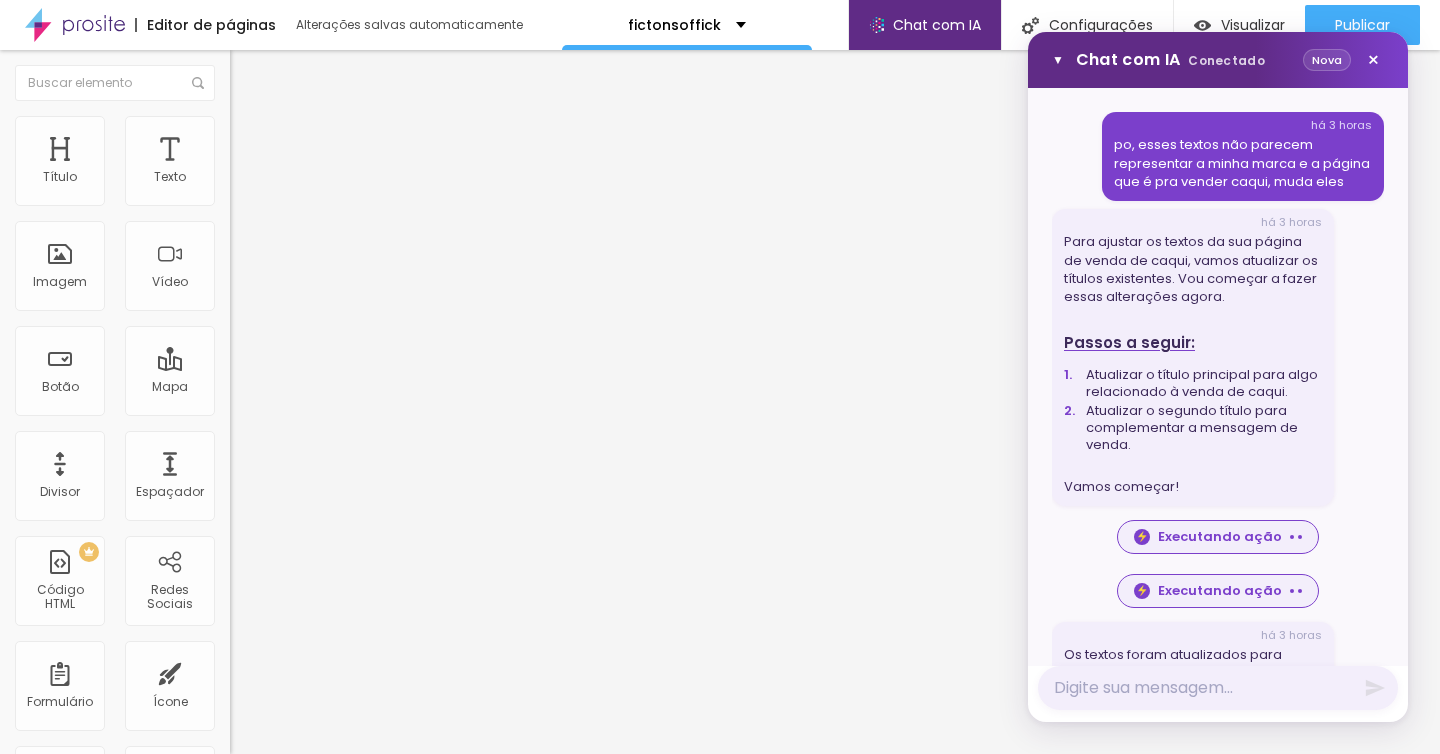 scroll, scrollTop: 0, scrollLeft: 0, axis: both 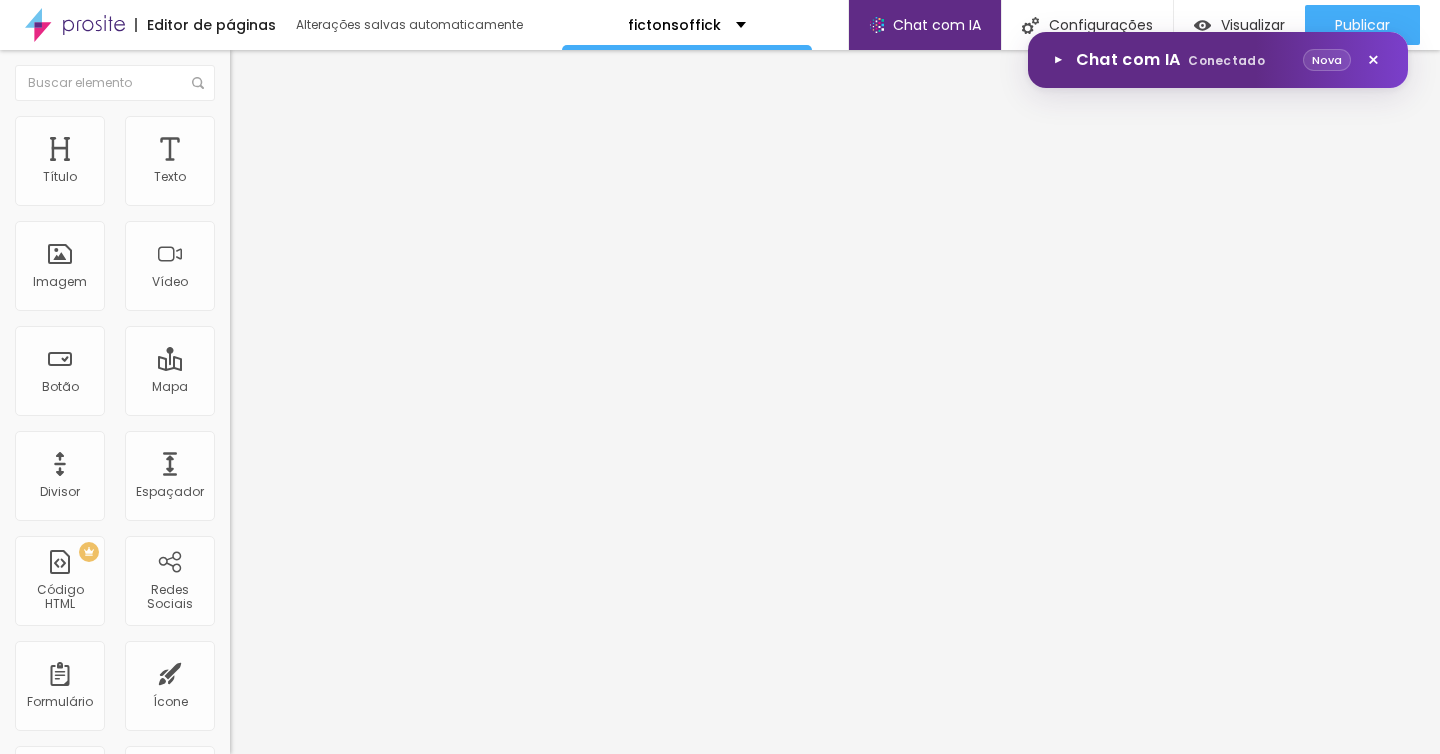 click on "Editor de páginas Alterações salvas automaticamente fictonsoffick Chat com IA Chat com IA Utilize a IA para construir e/ou editar sua página Configurações x title Clique para editar as configurações desta página como: Informações para compartilhamento, SEO, URL e layout. Visualizar Pre-visualização Clique para visualizar esta página antes de publicar. Publicar Publicar alterações Clique para publicar as ultimas alterações reaizadas Visualizar página Título Texto Imagem Vídeo Botão Mapa Divisor Espaçador   PREMIUM Código HTML Redes Sociais Formulário Ícone Perguntas frequentes Timer Botão de pagamento Botão do WhatsApp Novo Google Reviews Outros CRM Comentários do Facebook Antes/Depois No element selected Select an element to edit its properties
▼ Chat com IA Conectado Nova ×" at bounding box center (720, 377) 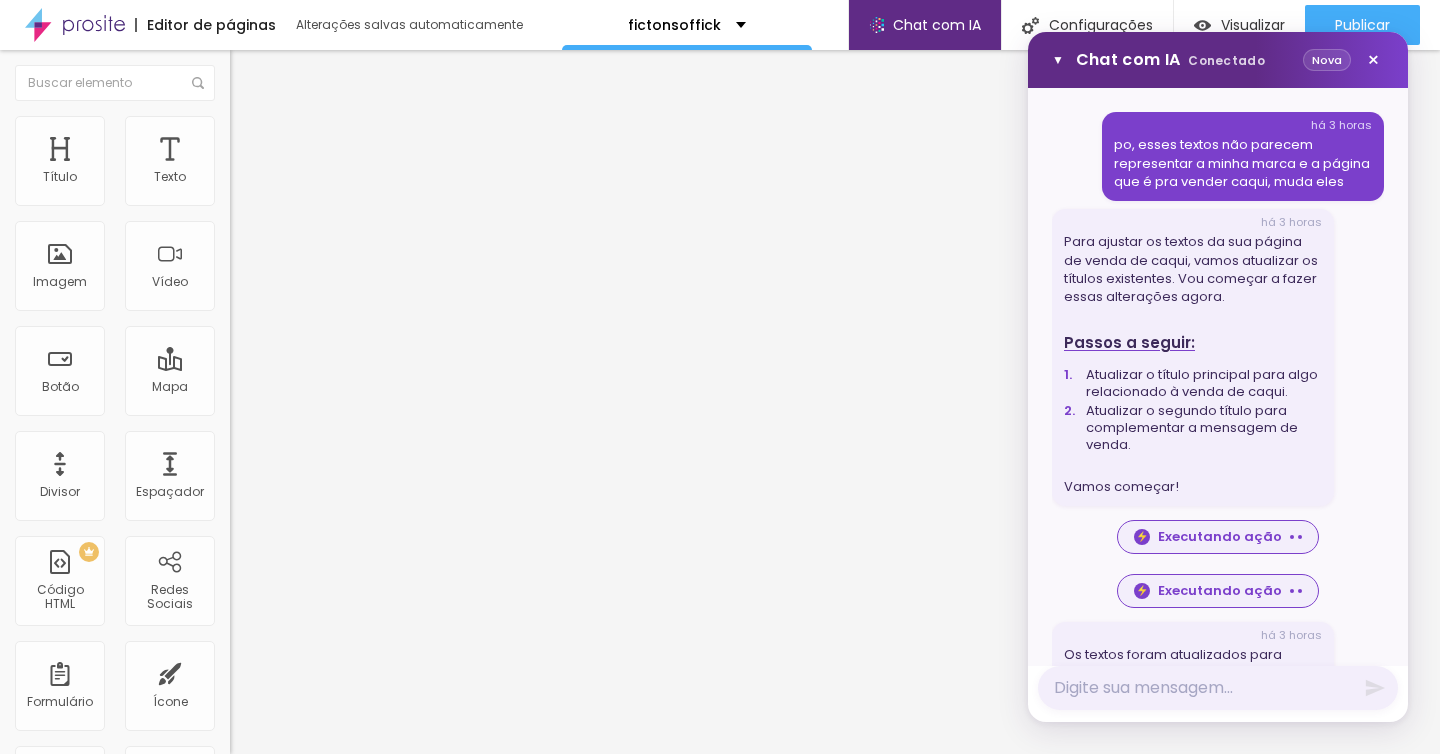 scroll, scrollTop: 0, scrollLeft: 0, axis: both 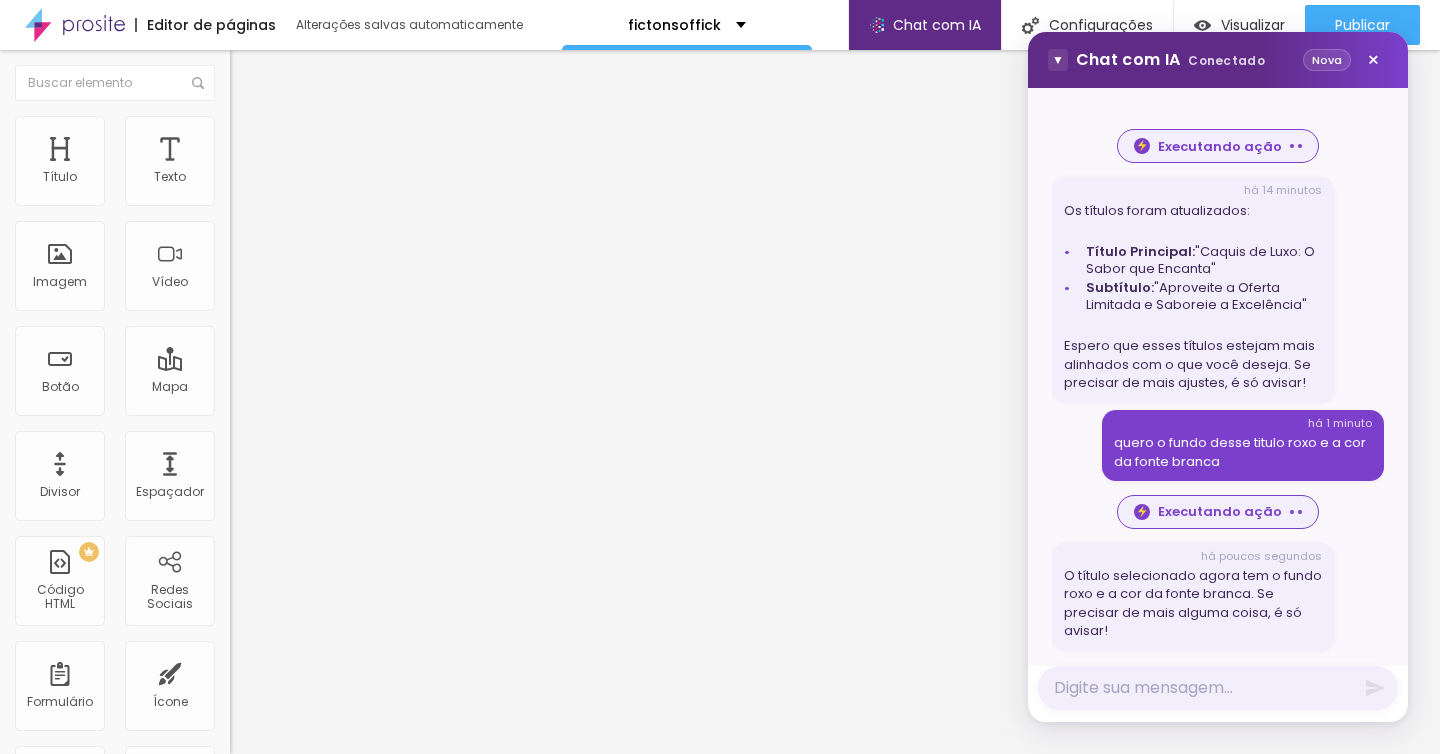 click on "▼" at bounding box center (1058, 60) 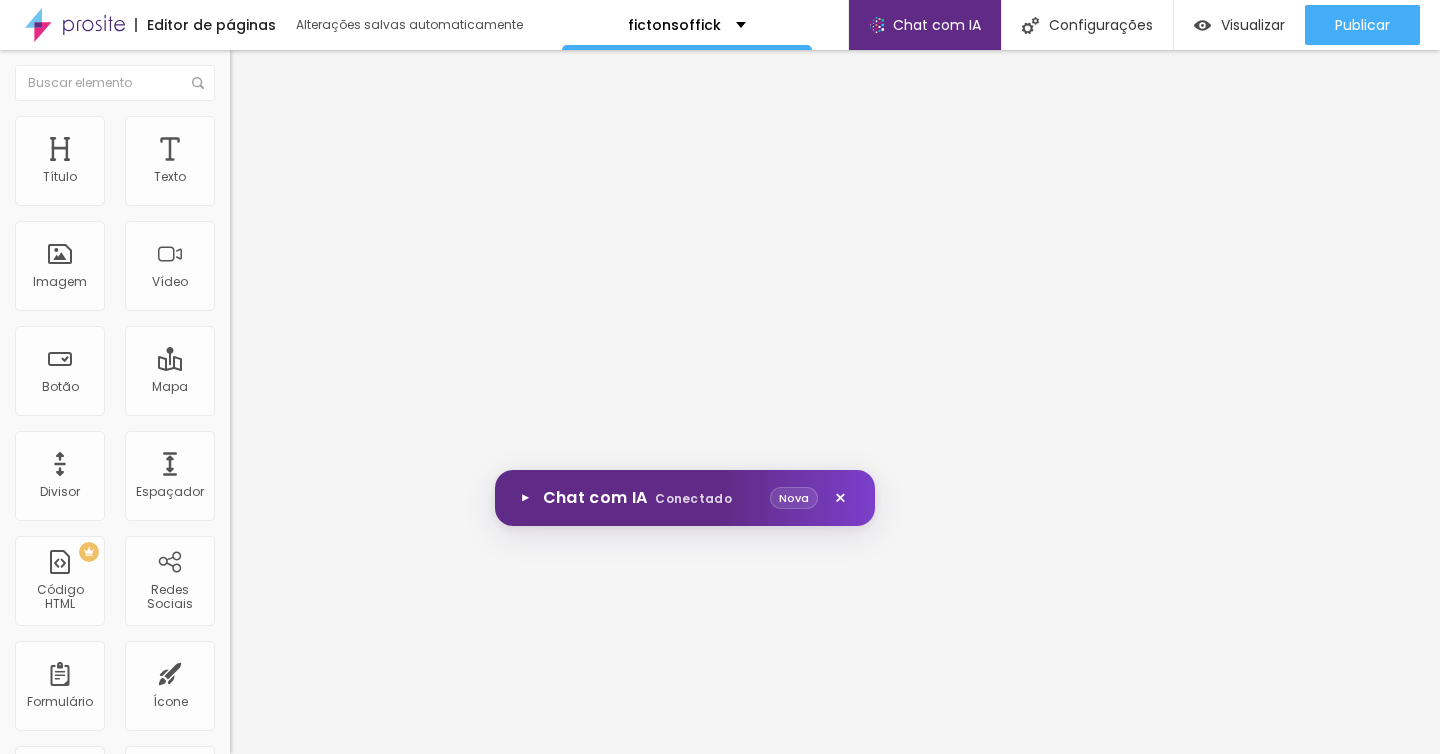 drag, startPoint x: 1274, startPoint y: 58, endPoint x: 742, endPoint y: 493, distance: 687.20374 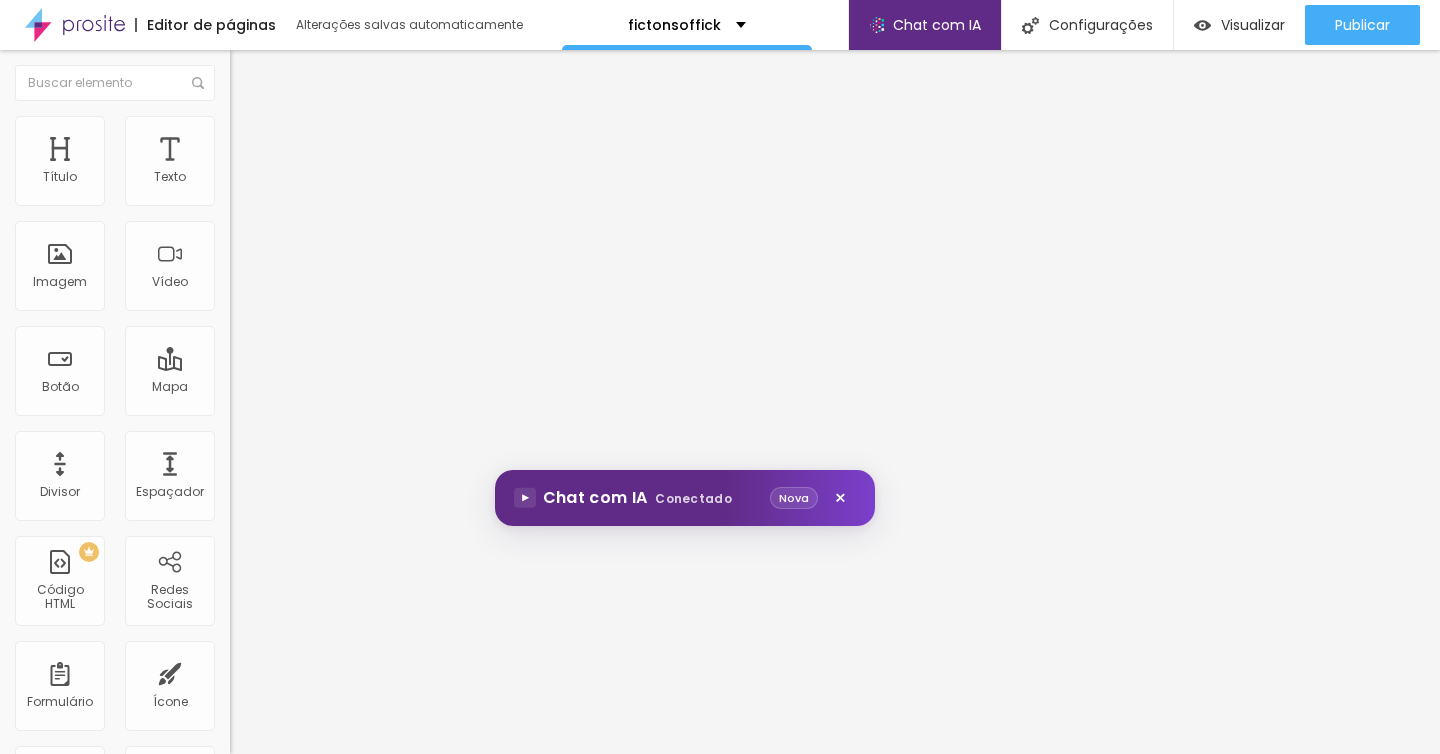 click on "▼" at bounding box center (525, 498) 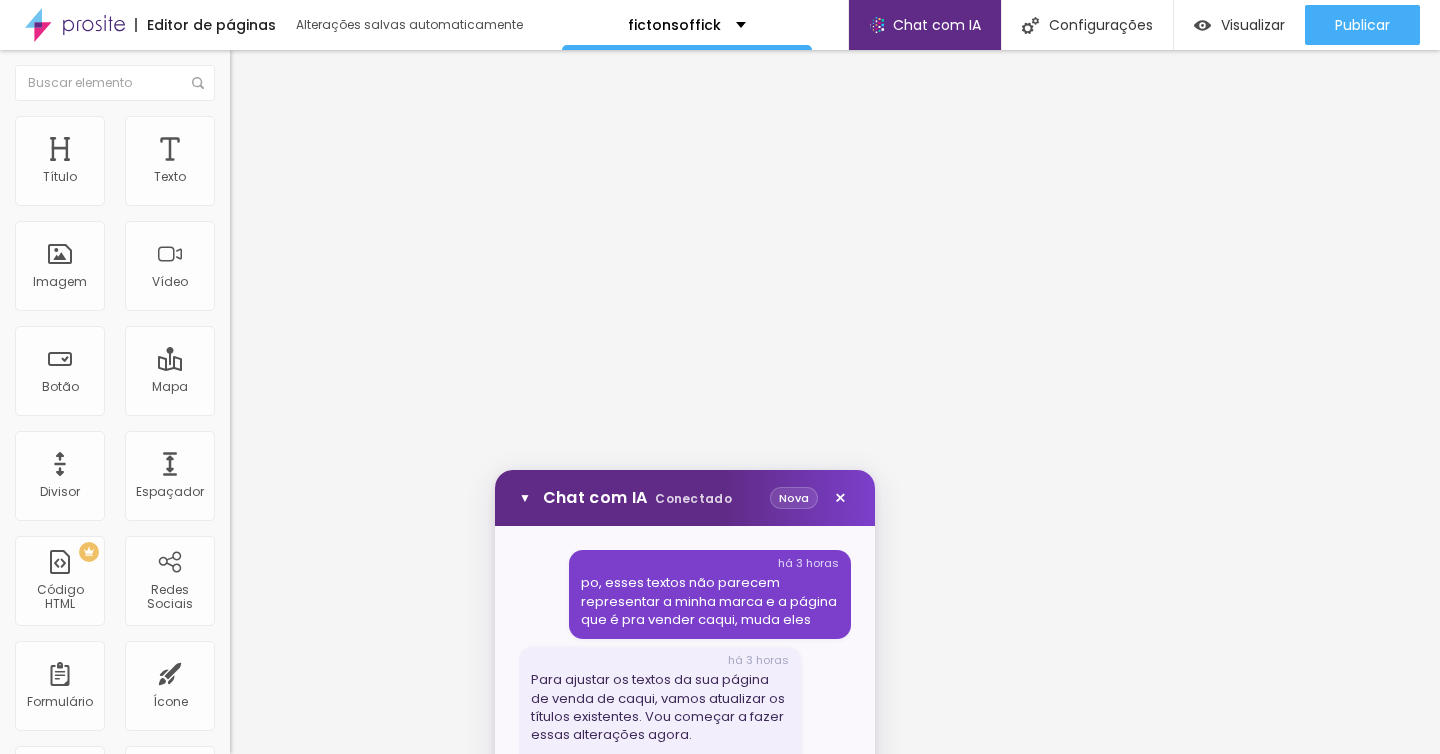 scroll, scrollTop: 0, scrollLeft: 0, axis: both 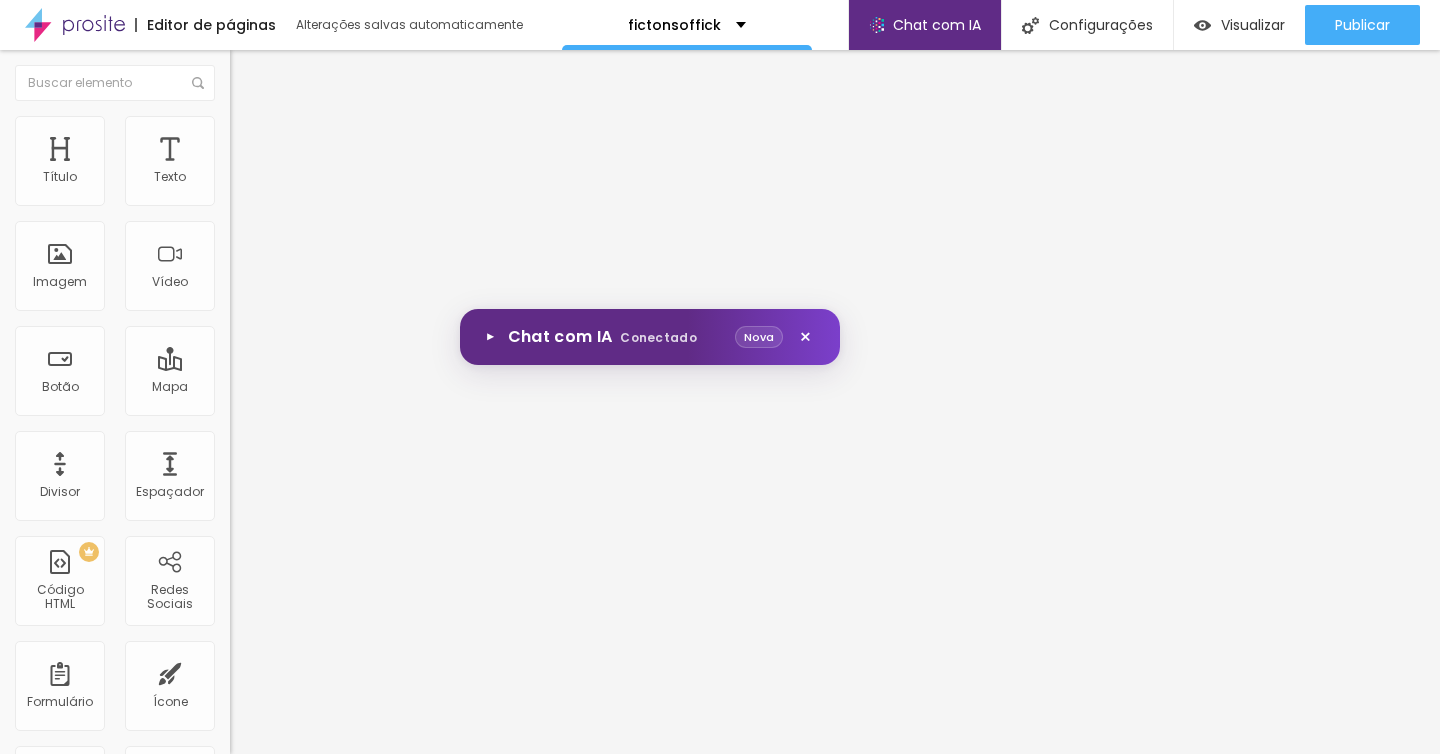 drag, startPoint x: 742, startPoint y: 480, endPoint x: 705, endPoint y: 333, distance: 151.58496 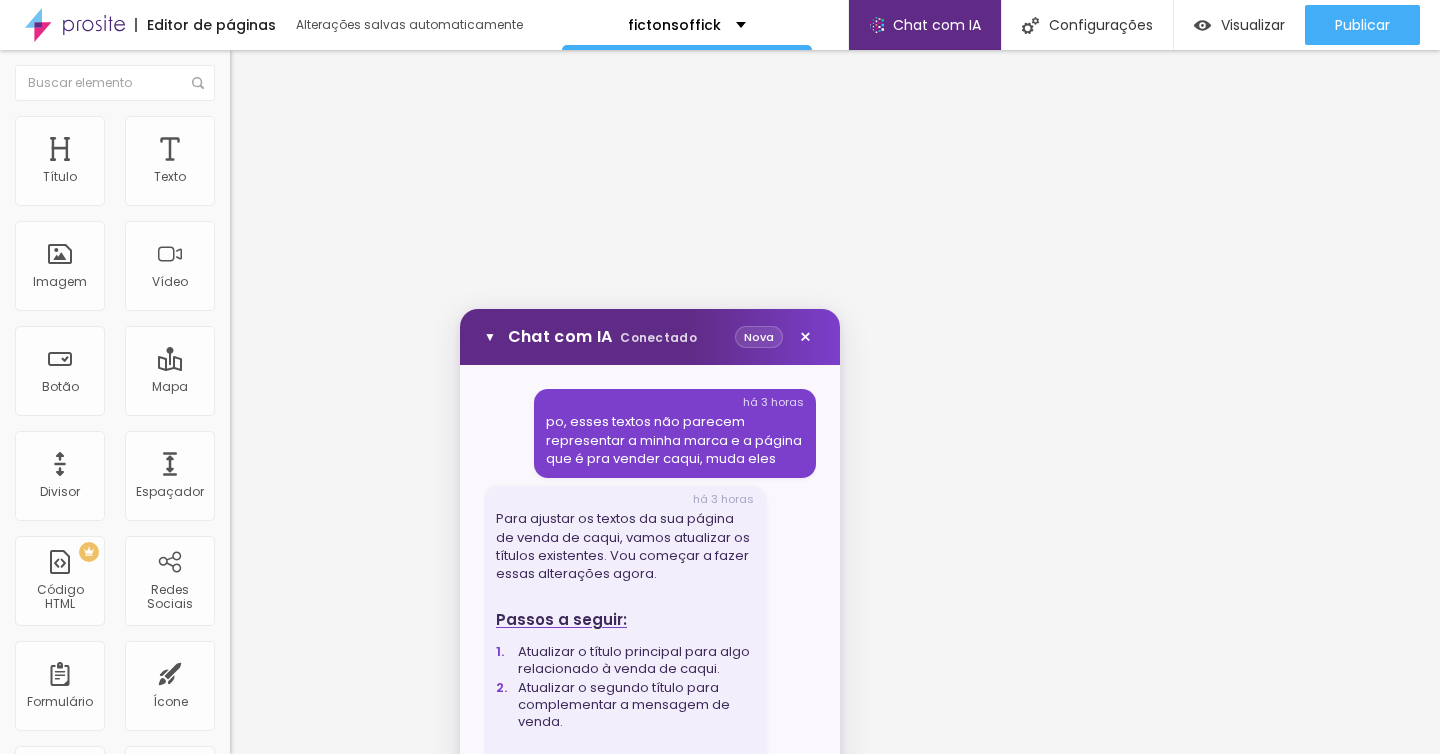 scroll, scrollTop: 0, scrollLeft: 0, axis: both 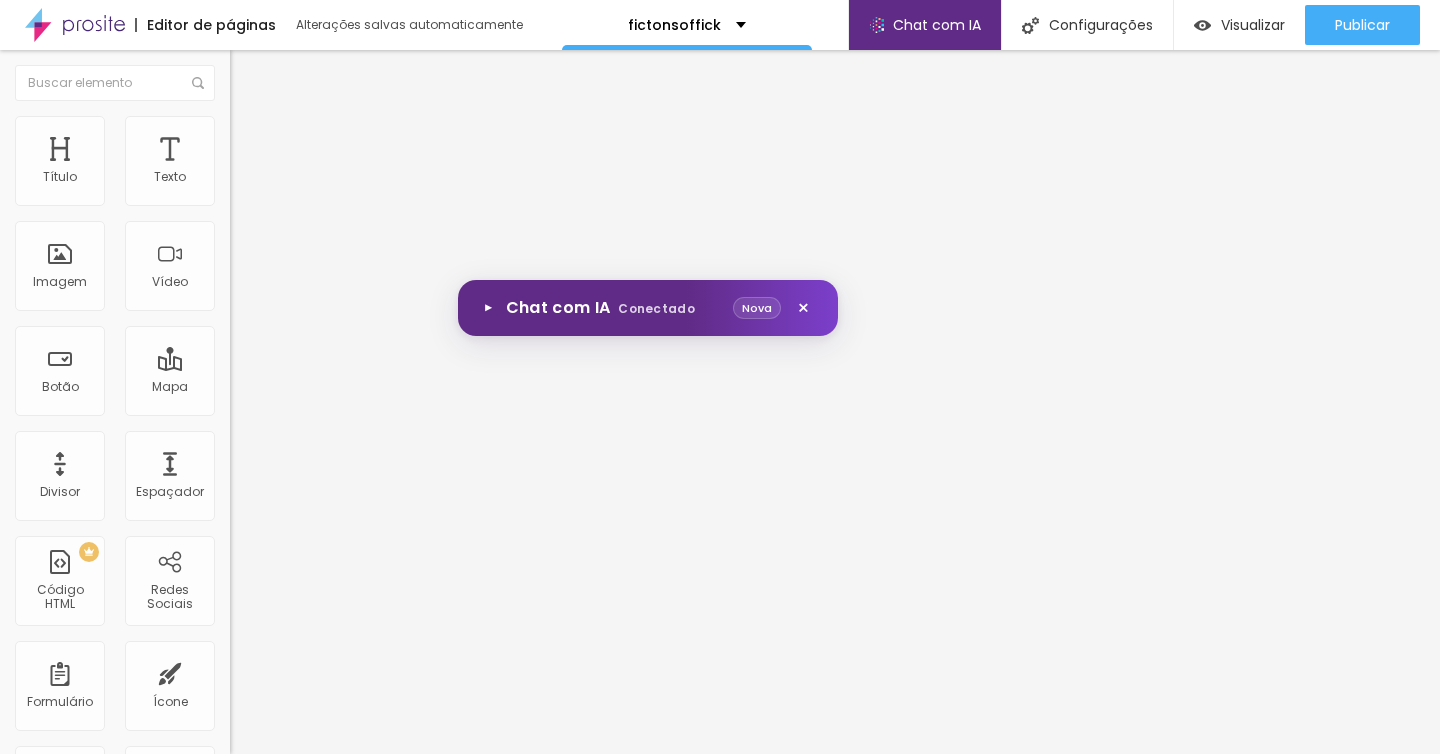 drag, startPoint x: 470, startPoint y: 341, endPoint x: 468, endPoint y: 309, distance: 32.06244 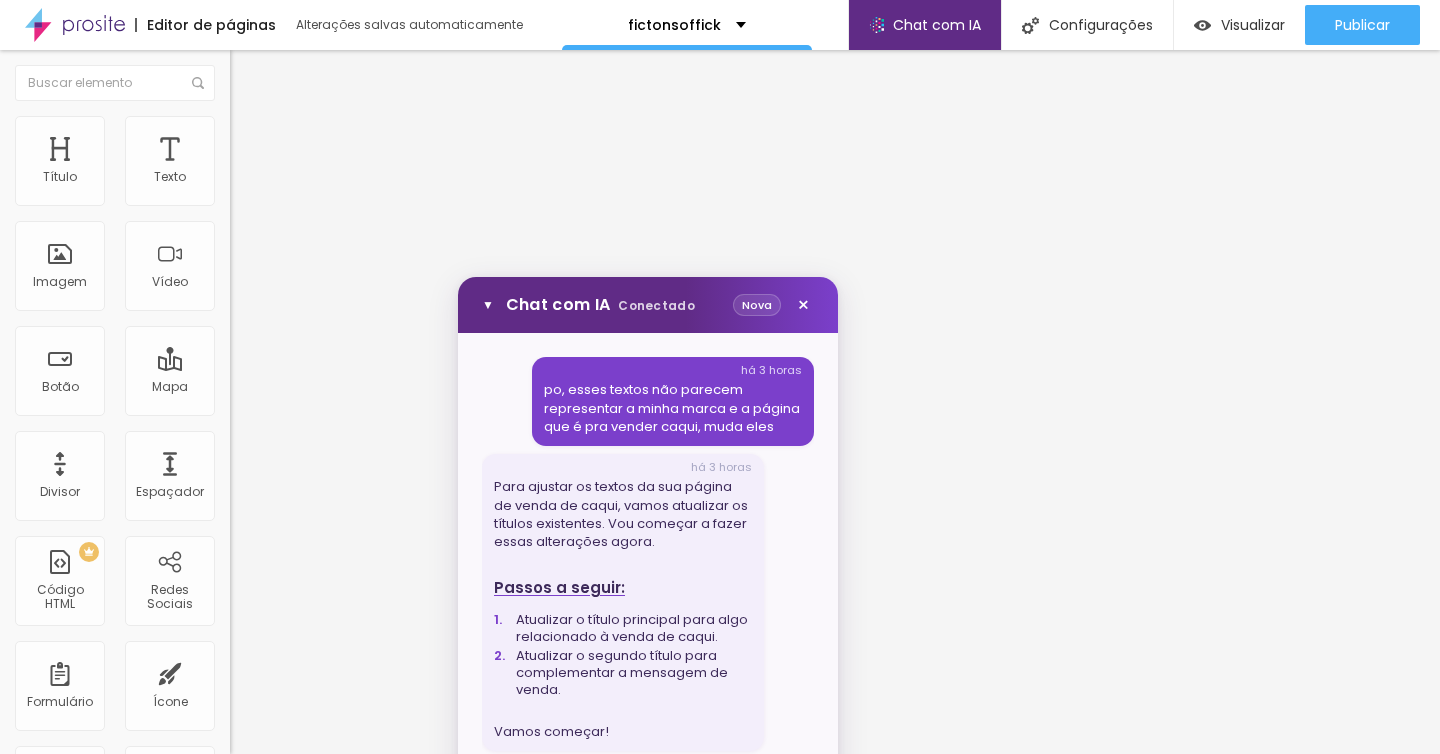 scroll, scrollTop: 0, scrollLeft: 0, axis: both 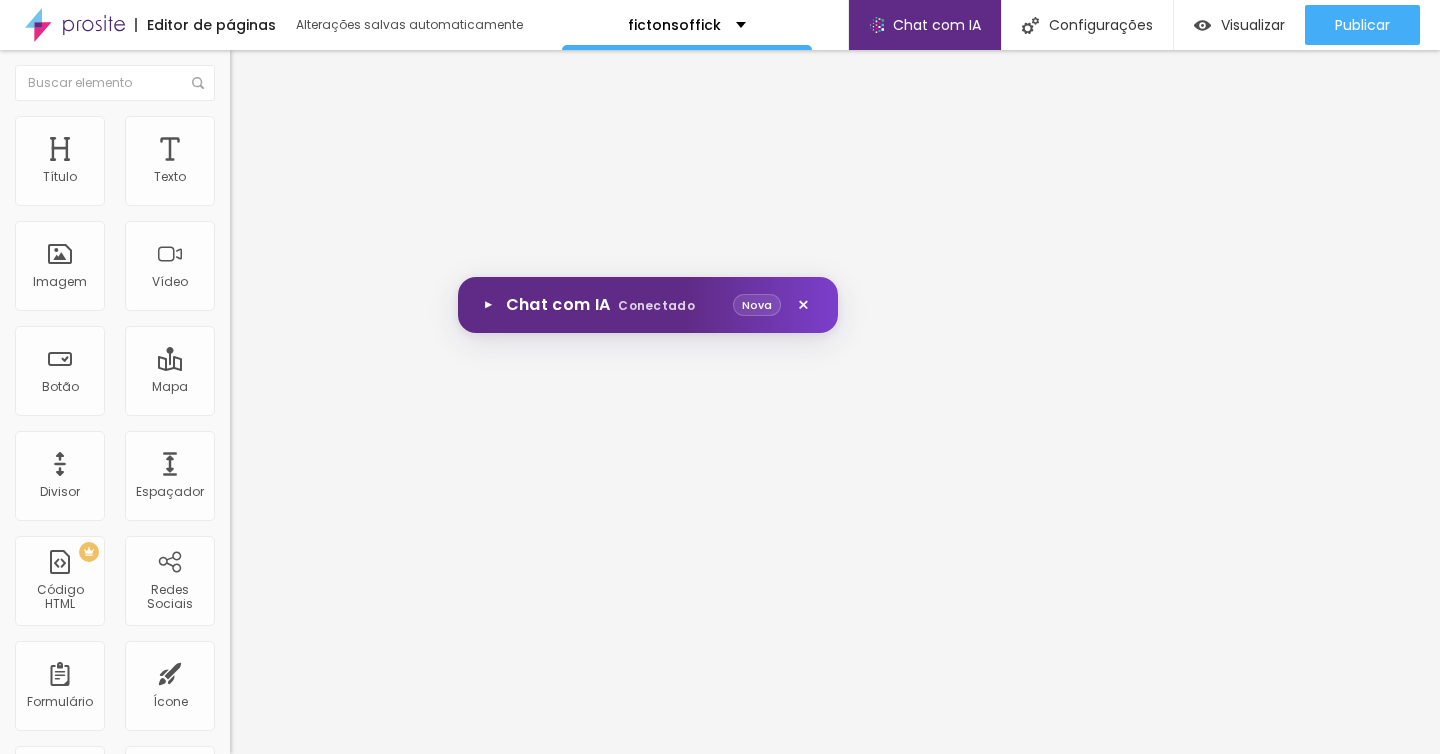 click on "Editor de páginas Alterações salvas automaticamente fictonsoffick Chat com IA Chat com IA Utilize a IA para construir e/ou editar sua página Configurações x title Clique para editar as configurações desta página como: Informações para compartilhamento, SEO, URL e layout. Visualizar Pre-visualização Clique para visualizar esta página antes de publicar. Publicar Publicar alterações Clique para publicar as ultimas alterações reaizadas Visualizar página Título Texto Imagem Vídeo Botão Mapa Divisor Espaçador   PREMIUM Código HTML Redes Sociais Formulário Ícone Perguntas frequentes Timer Botão de pagamento Botão do WhatsApp Novo Google Reviews Outros CRM Comentários do Facebook Antes/Depois No element selected Select an element to edit its properties
▼ Chat com IA Conectado Nova ×" at bounding box center [720, 377] 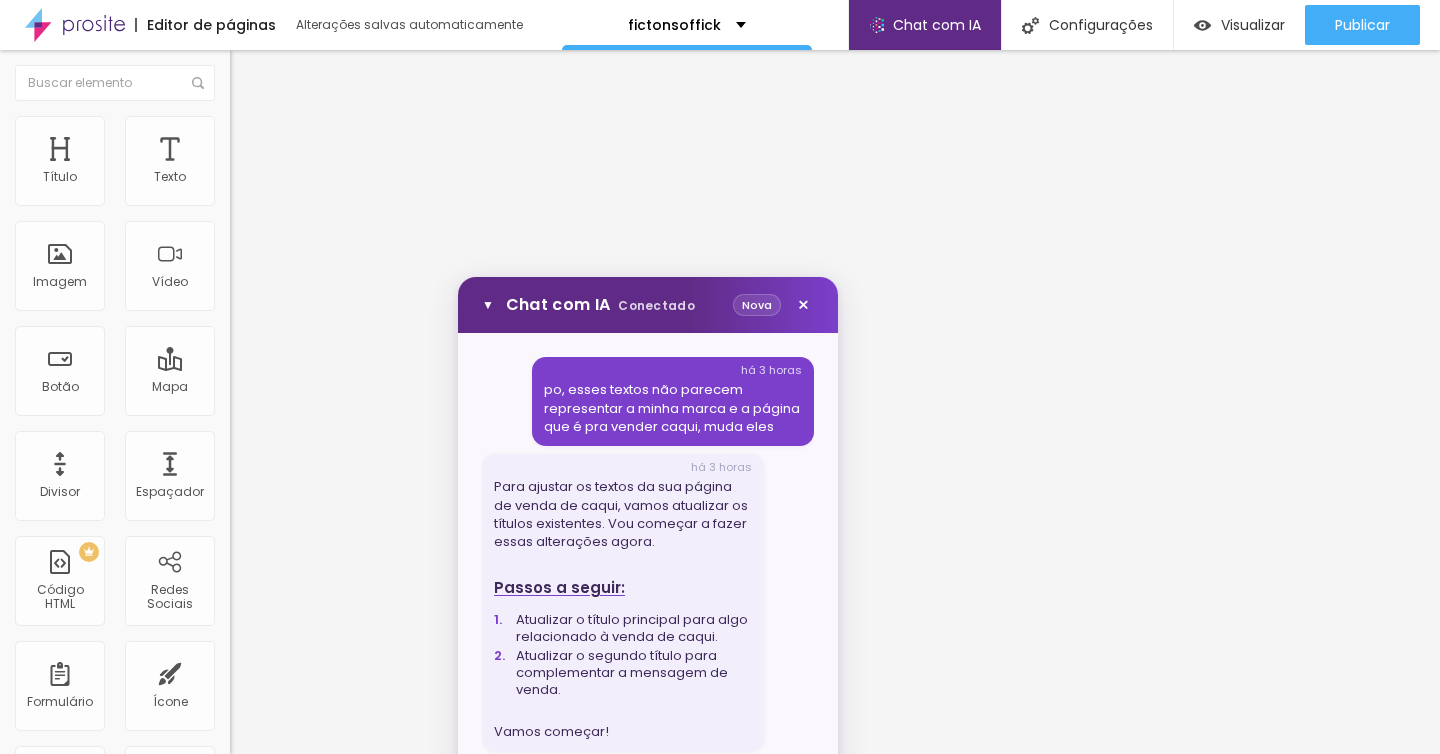 scroll, scrollTop: 0, scrollLeft: 0, axis: both 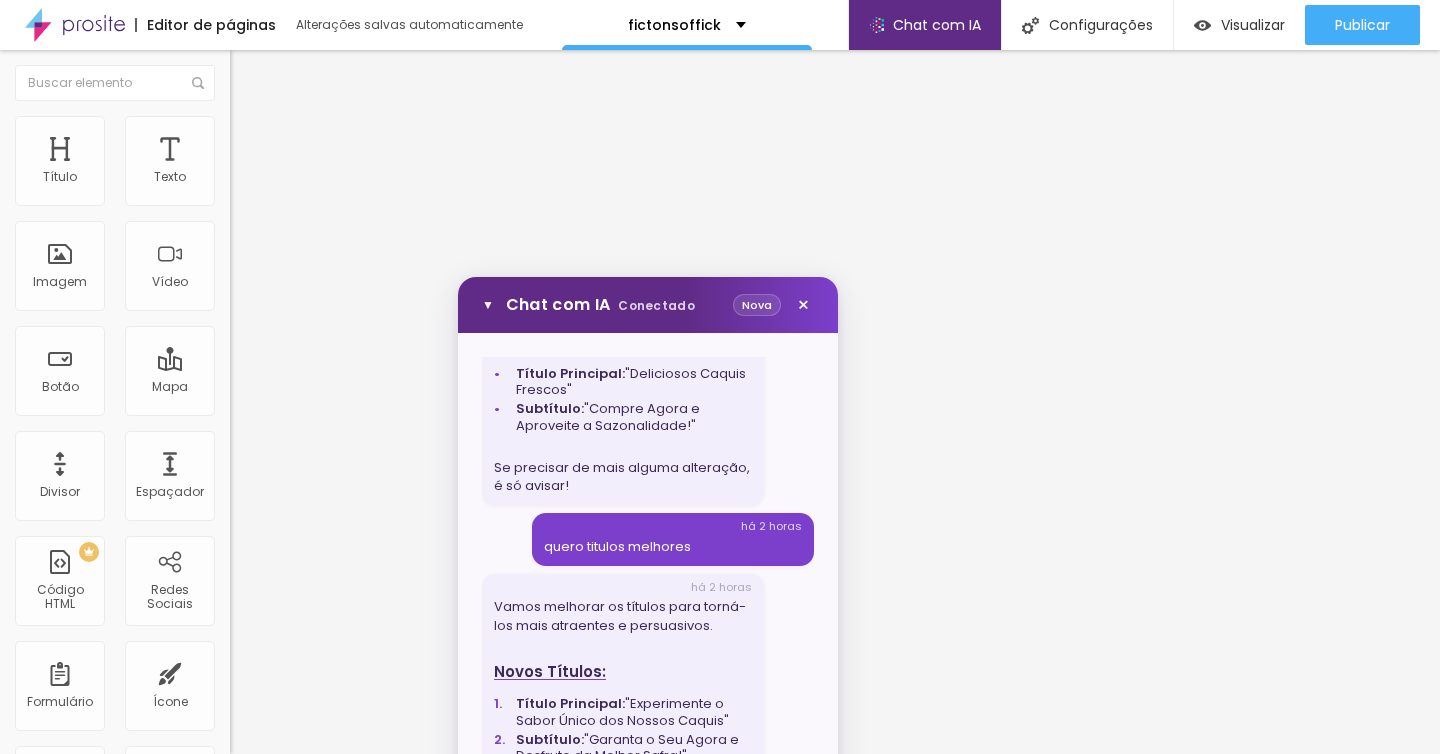 click on "Editor de páginas Alterações salvas automaticamente fictonsoffick Chat com IA Chat com IA Utilize a IA para construir e/ou editar sua página Configurações x title Clique para editar as configurações desta página como: Informações para compartilhamento, SEO, URL e layout. Visualizar Pre-visualização Clique para visualizar esta página antes de publicar. Publicar Publicar alterações Clique para publicar as ultimas alterações reaizadas Visualizar página Título Texto Imagem Vídeo Botão Mapa Divisor Espaçador   PREMIUM Código HTML Redes Sociais Formulário Ícone Perguntas frequentes Timer Botão de pagamento Botão do WhatsApp Novo Google Reviews Outros CRM Comentários do Facebook Antes/Depois No element selected Select an element to edit its properties
▼ Chat com IA Conectado Nova × há 3 horas po, esses textos não parecem representar a minha marca e a página que é pra vender caqui, muda eles há 3 horas Passos a seguir: Vamos começar! ⚡ Executando ação  ⚡" at bounding box center (720, 377) 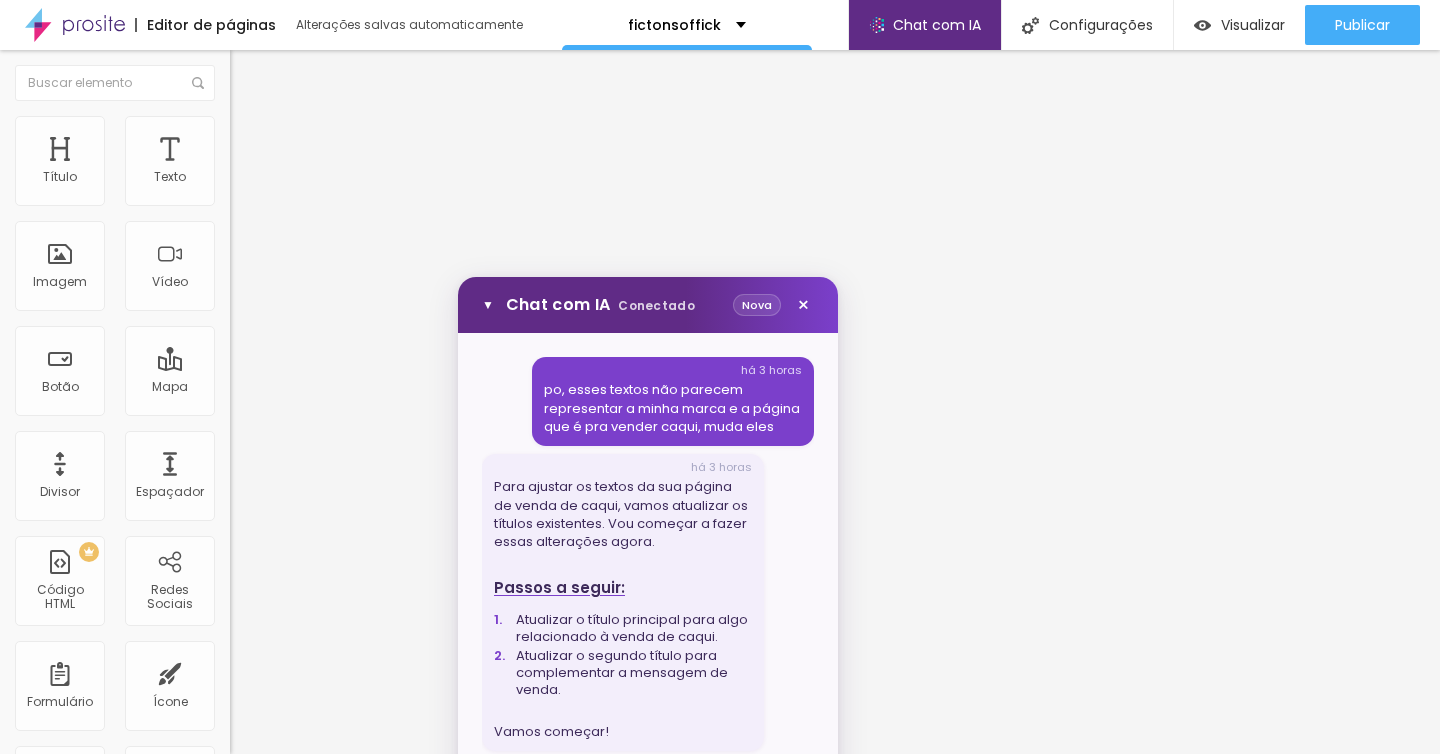 scroll, scrollTop: 0, scrollLeft: 0, axis: both 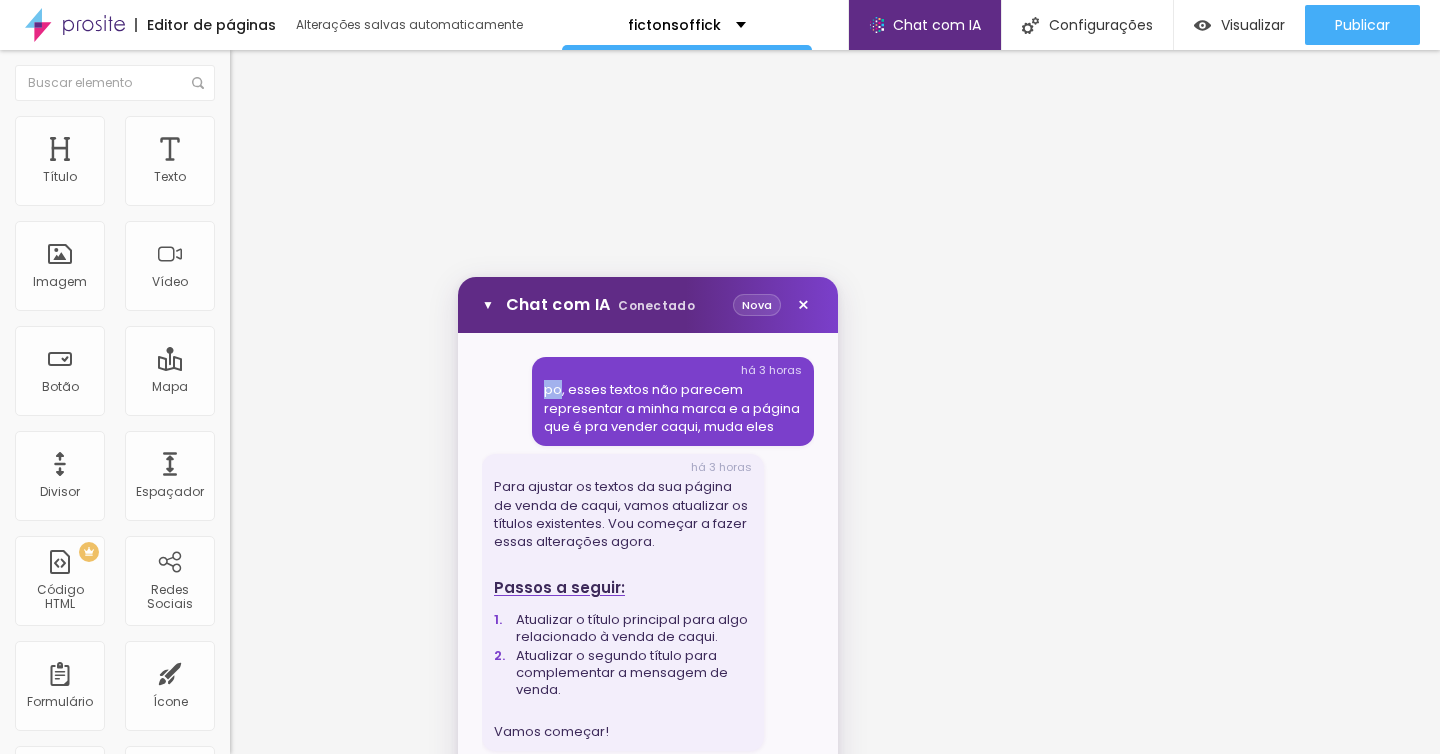 click on "▼ Chat com IA Conectado Nova × há 3 horas po, esses textos não parecem representar a minha marca e a página que é pra vender caqui, muda eles há 3 horas Para ajustar os textos da sua página de venda de caqui, vamos atualizar os títulos existentes. Vou começar a fazer essas alterações agora. Passos a seguir: Atualizar o título principal para algo relacionado à venda de caqui. Atualizar o segundo título para complementar a mensagem de venda. Vamos começar! ⚡ Executando ação  ⚡ Executando ação  há 3 horas Os textos foram atualizados para refletir a venda de caqui: Título Principal:  "Deliciosos Caquis Frescos" Subtítulo:  "Compre Agora e Aproveite a Sazonalidade!" Se precisar de mais alguma alteração, é só avisar! há 2 horas quero titulos melhores há 2 horas Vamos melhorar os títulos para torná-los mais atraentes e persuasivos. Novos Títulos: Título Principal:  "Experimente o Sabor Único dos Nossos Caquis" Subtítulo:  "Garanta o Seu Agora e Desfrute da Melhor Safra!" ⚡" at bounding box center (648, 622) 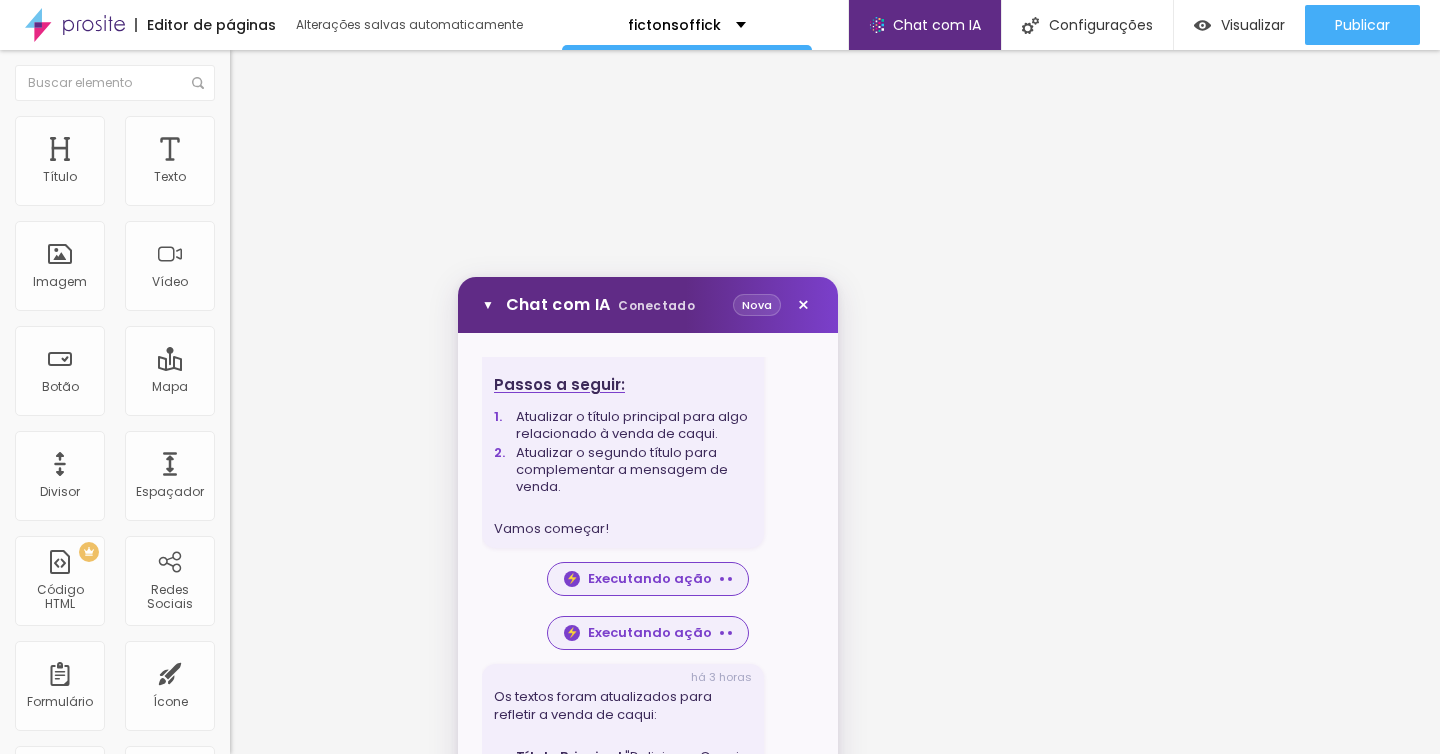 scroll, scrollTop: 0, scrollLeft: 0, axis: both 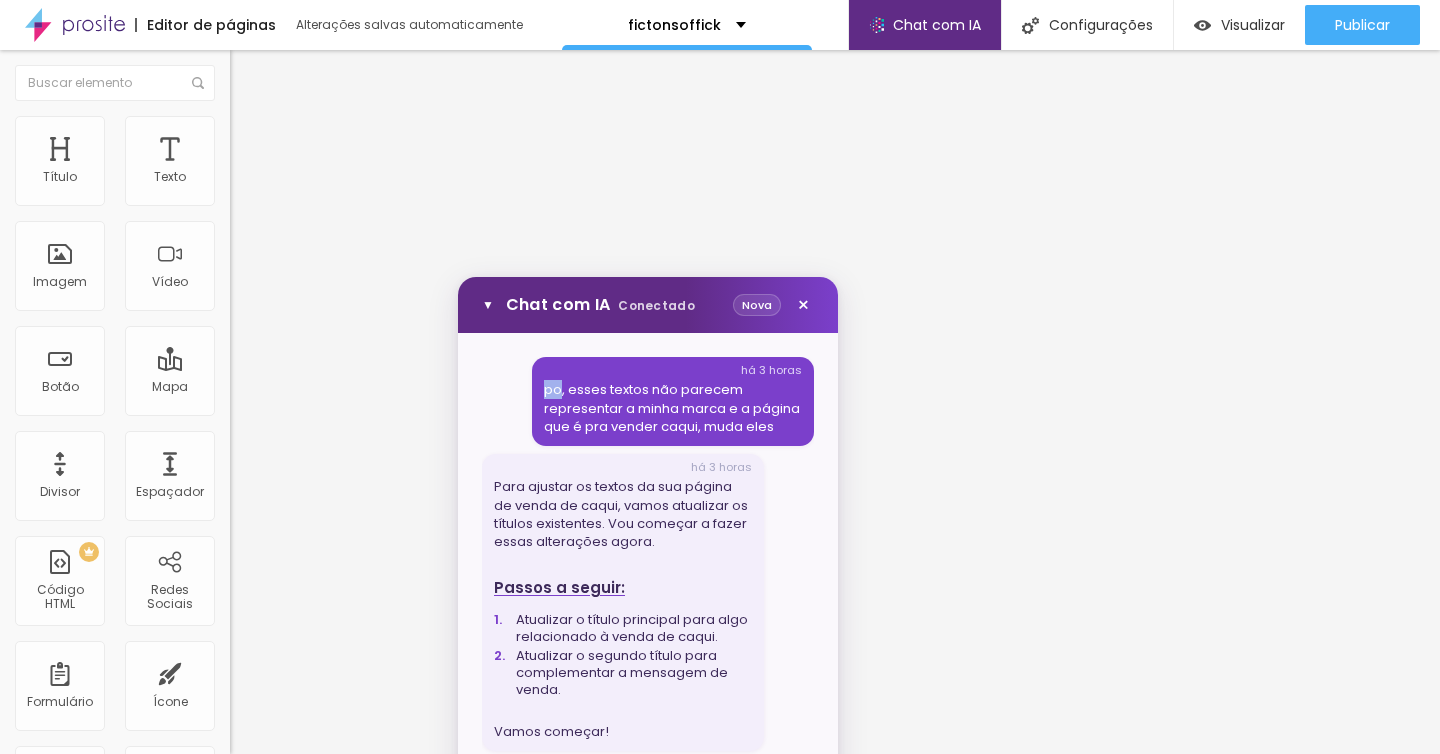 click on "Editor de páginas Alterações salvas automaticamente fictonsoffick Chat com IA Chat com IA Utilize a IA para construir e/ou editar sua página Configurações x title Clique para editar as configurações desta página como: Informações para compartilhamento, SEO, URL e layout. Visualizar Pre-visualização Clique para visualizar esta página antes de publicar. Publicar Publicar alterações Clique para publicar as ultimas alterações reaizadas Visualizar página Título Texto Imagem Vídeo Botão Mapa Divisor Espaçador   PREMIUM Código HTML Redes Sociais Formulário Ícone Perguntas frequentes Timer Botão de pagamento Botão do WhatsApp Novo Google Reviews Outros CRM Comentários do Facebook Antes/Depois No element selected Select an element to edit its properties
▼ Chat com IA Conectado Nova × há 3 horas po, esses textos não parecem representar a minha marca e a página que é pra vender caqui, muda eles há 3 horas Passos a seguir: Vamos começar! ⚡ Executando ação  ⚡" at bounding box center (720, 377) 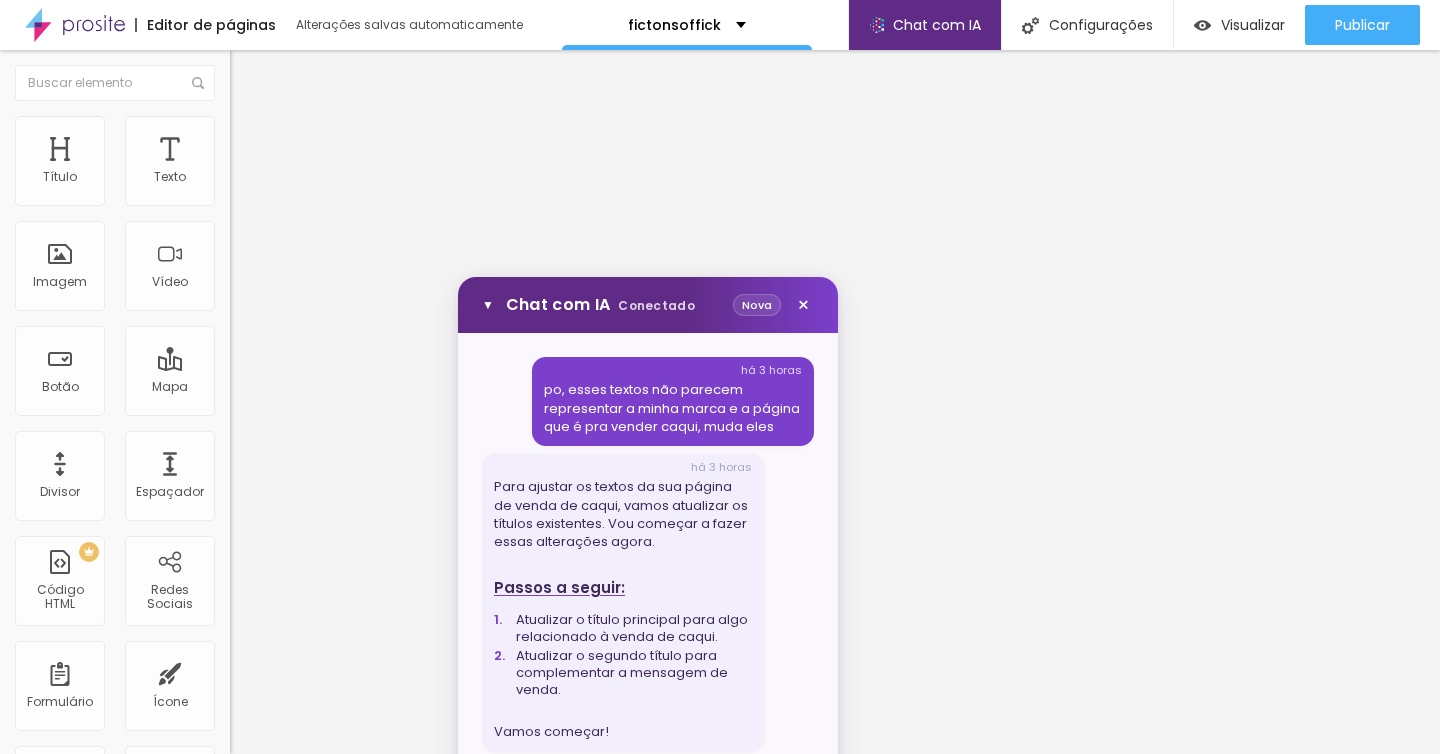 scroll, scrollTop: 0, scrollLeft: 0, axis: both 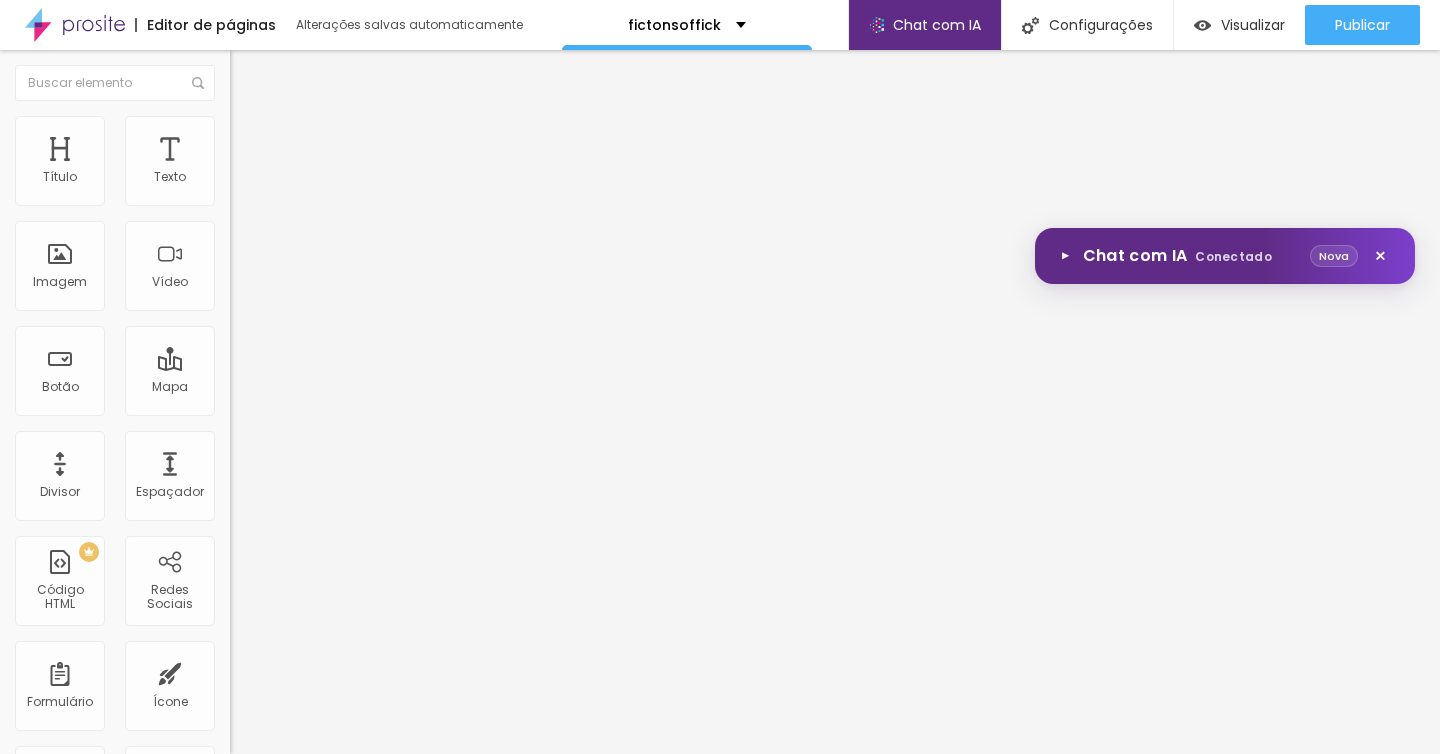 drag, startPoint x: 561, startPoint y: 315, endPoint x: 1180, endPoint y: 257, distance: 621.71136 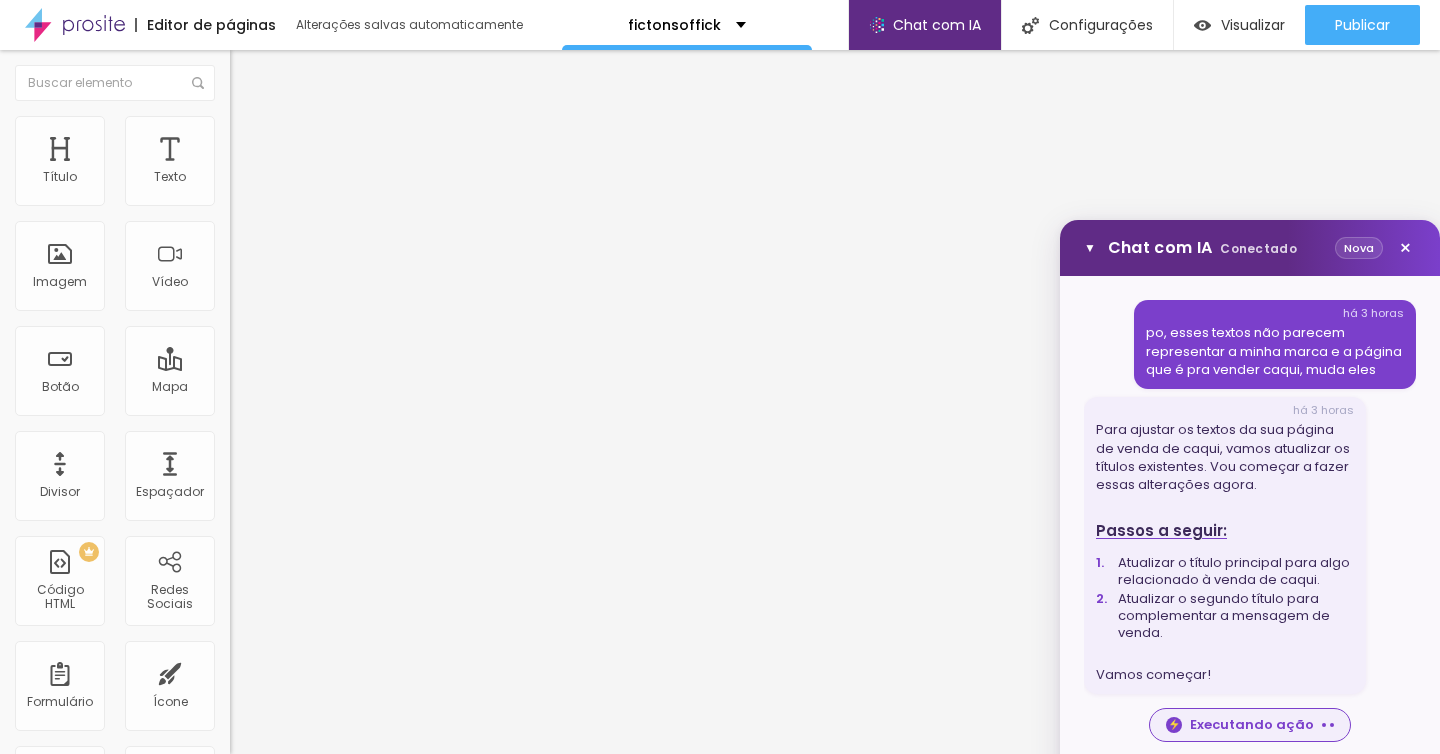 scroll, scrollTop: 4, scrollLeft: 0, axis: vertical 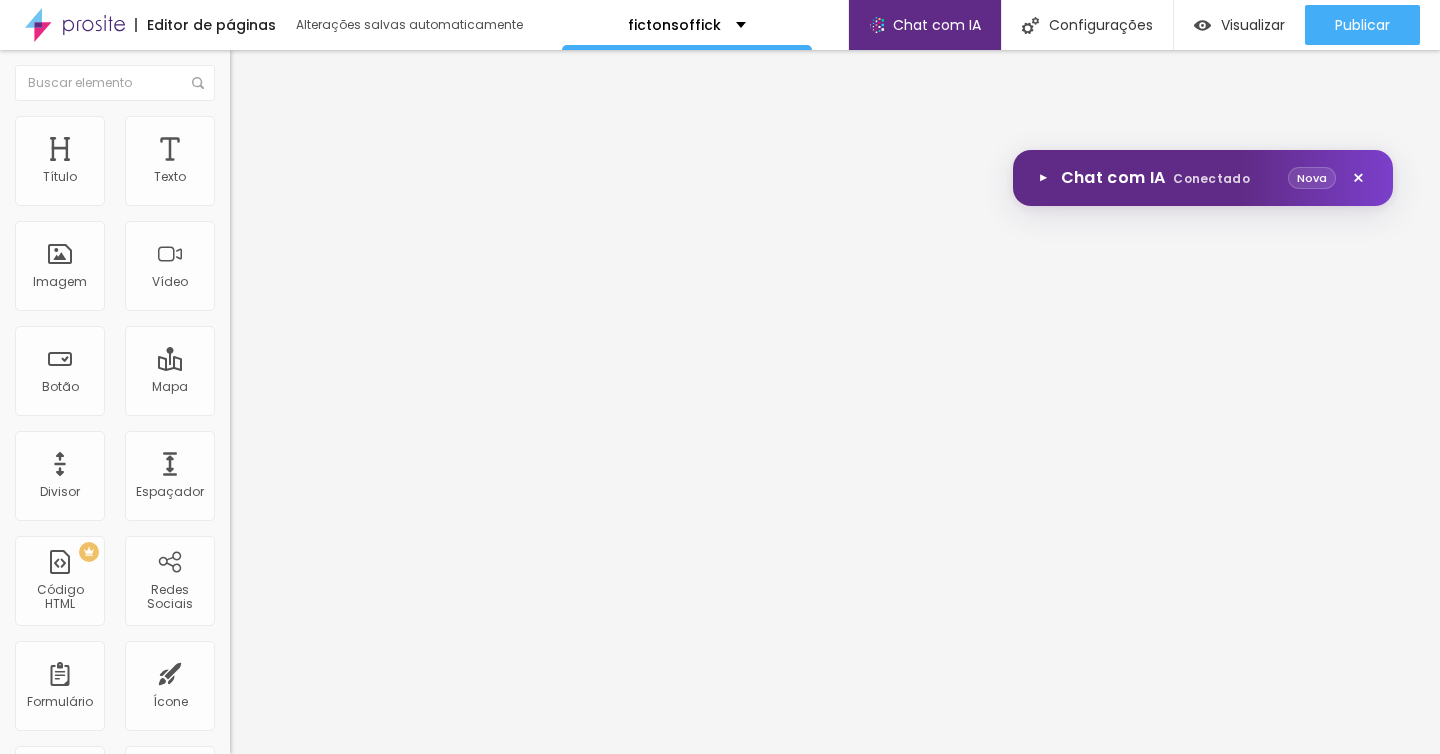 drag, startPoint x: 1189, startPoint y: 260, endPoint x: 1133, endPoint y: 159, distance: 115.48593 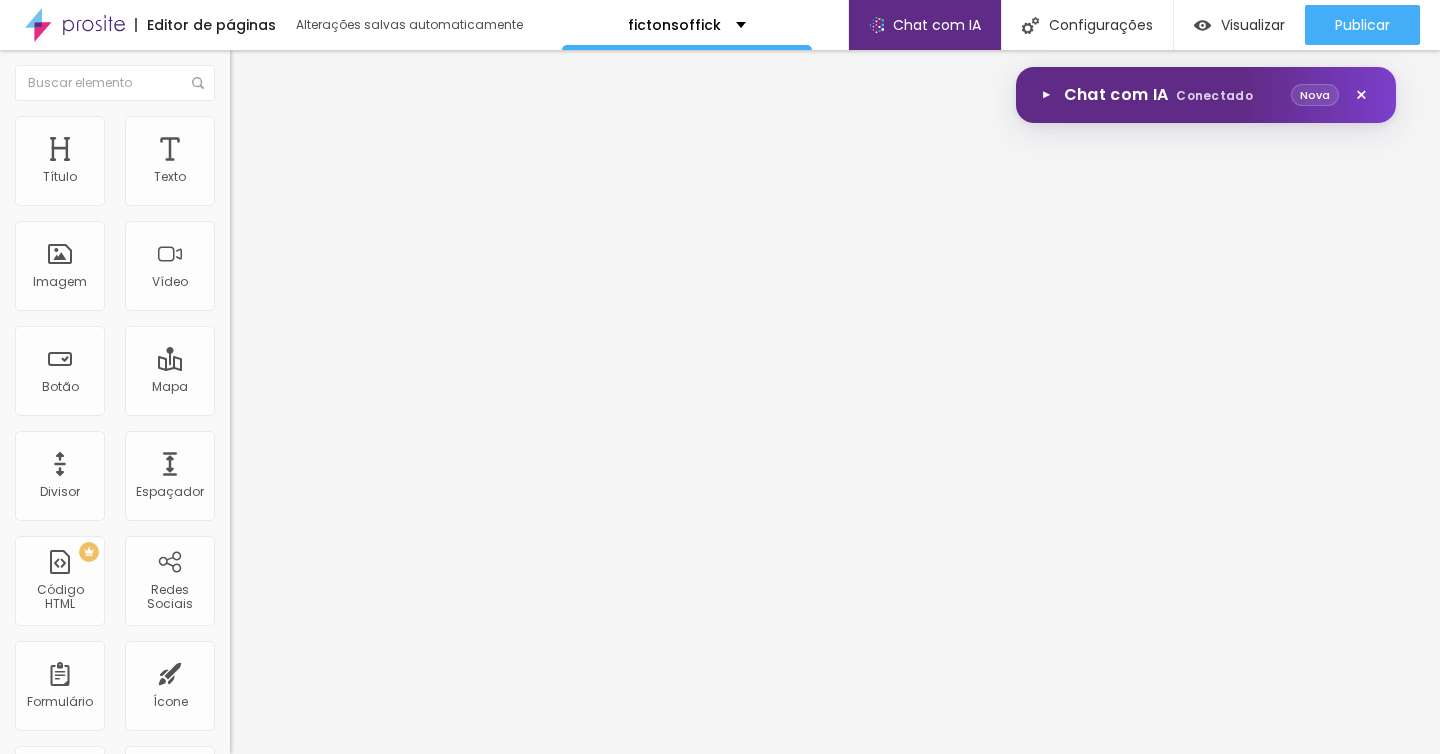 drag, startPoint x: 1208, startPoint y: 174, endPoint x: 1216, endPoint y: 104, distance: 70.45566 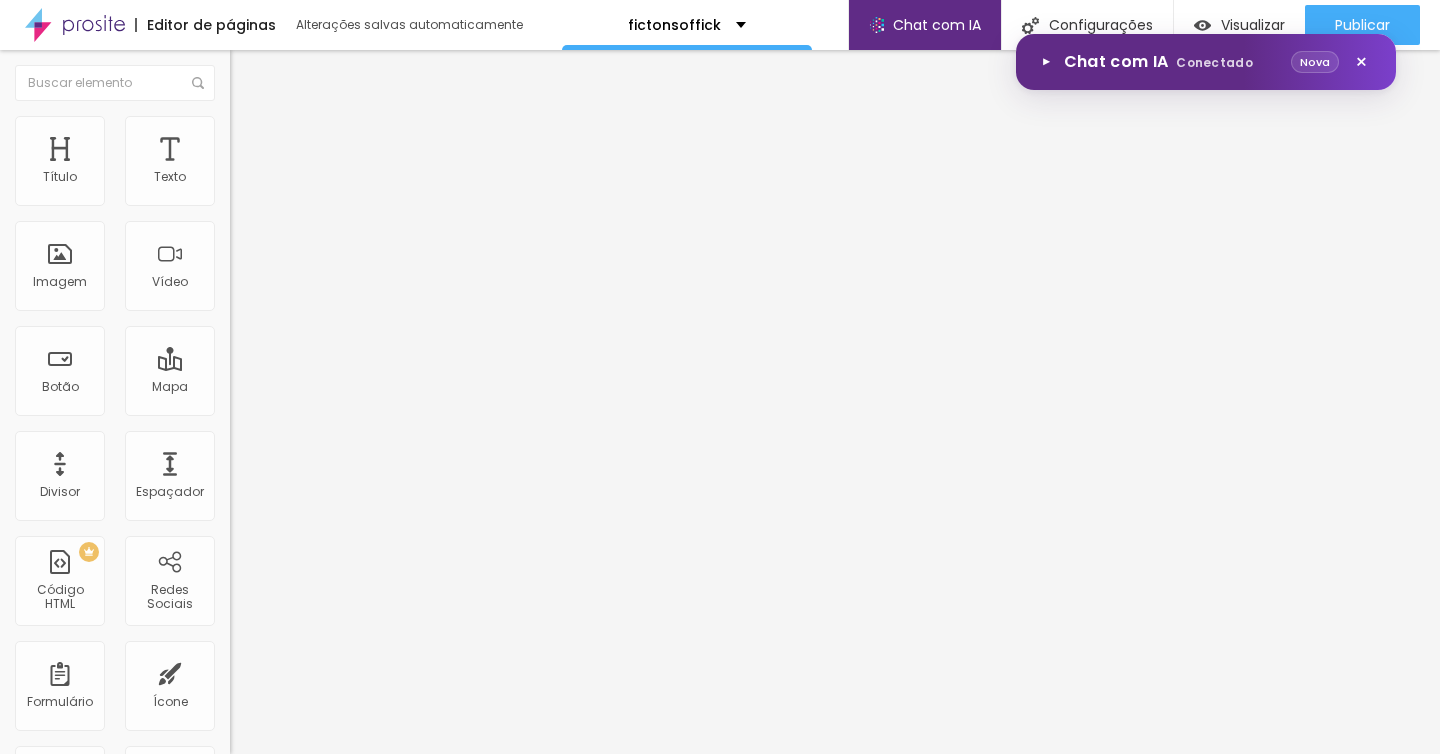 drag, startPoint x: 1222, startPoint y: 102, endPoint x: 1222, endPoint y: 63, distance: 39 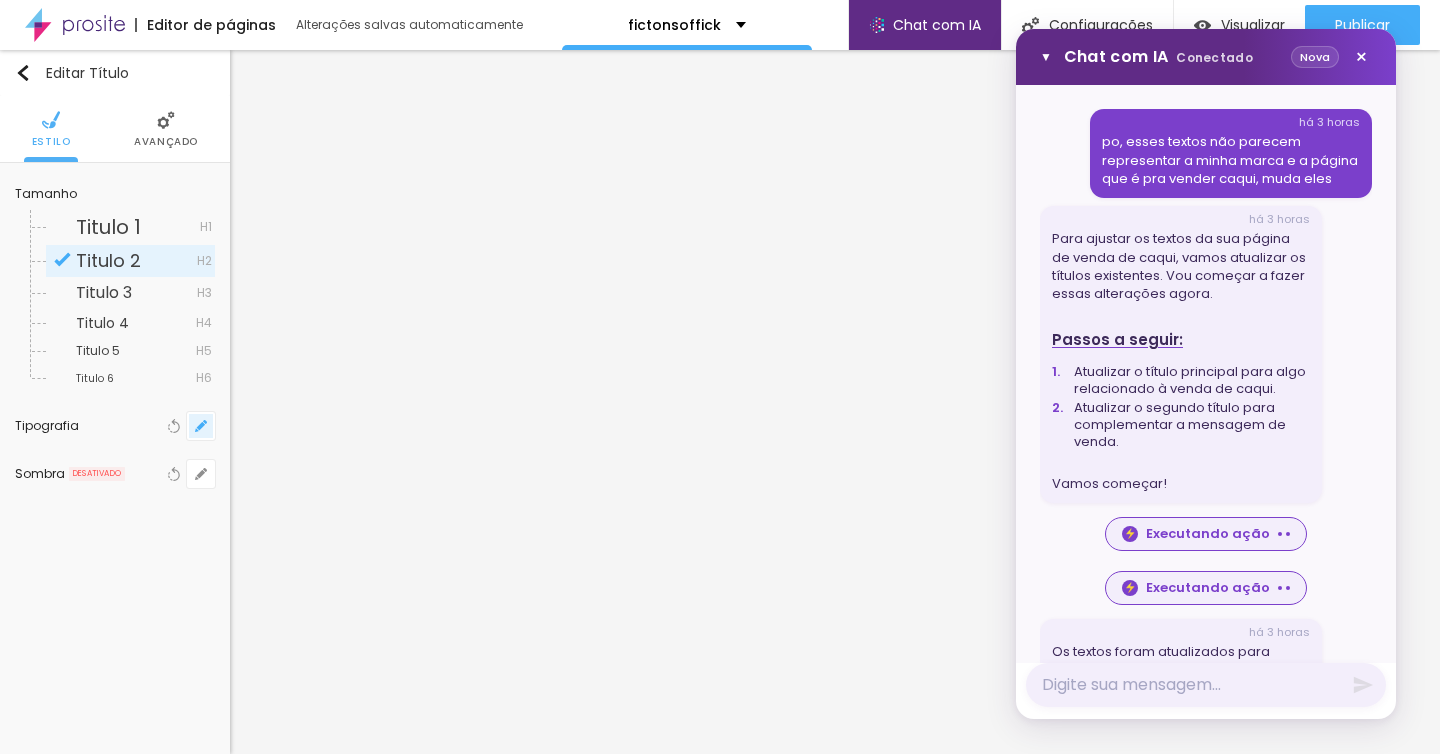 click 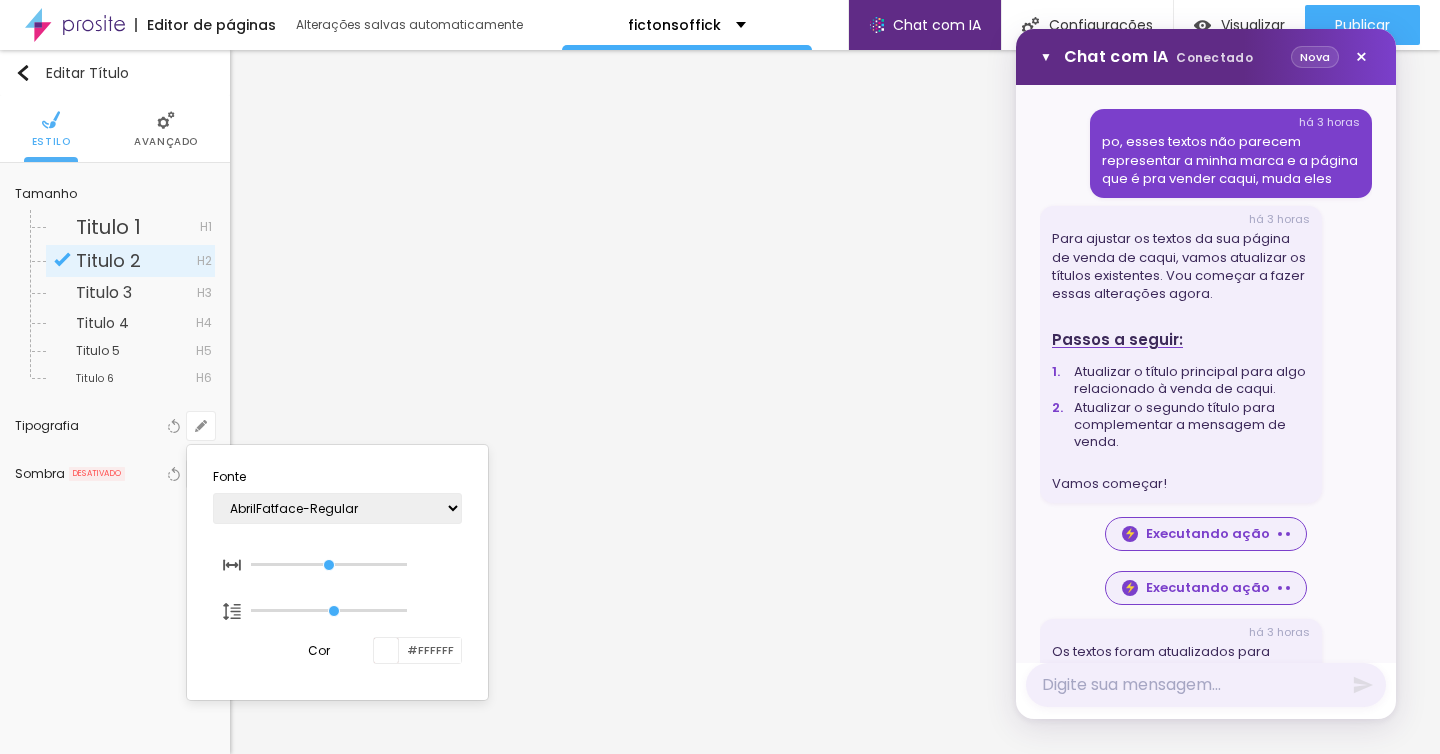 click at bounding box center [720, 377] 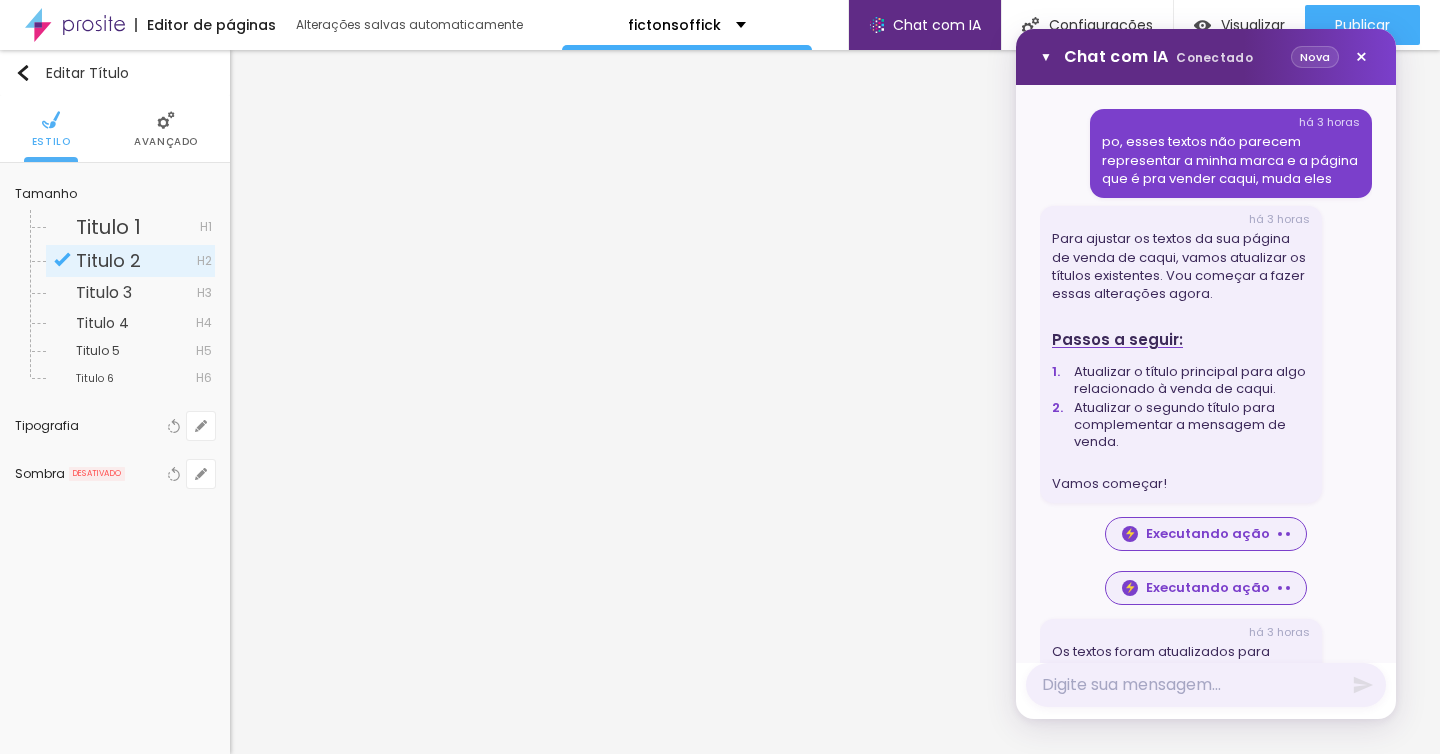 drag, startPoint x: 187, startPoint y: 133, endPoint x: 160, endPoint y: 133, distance: 27 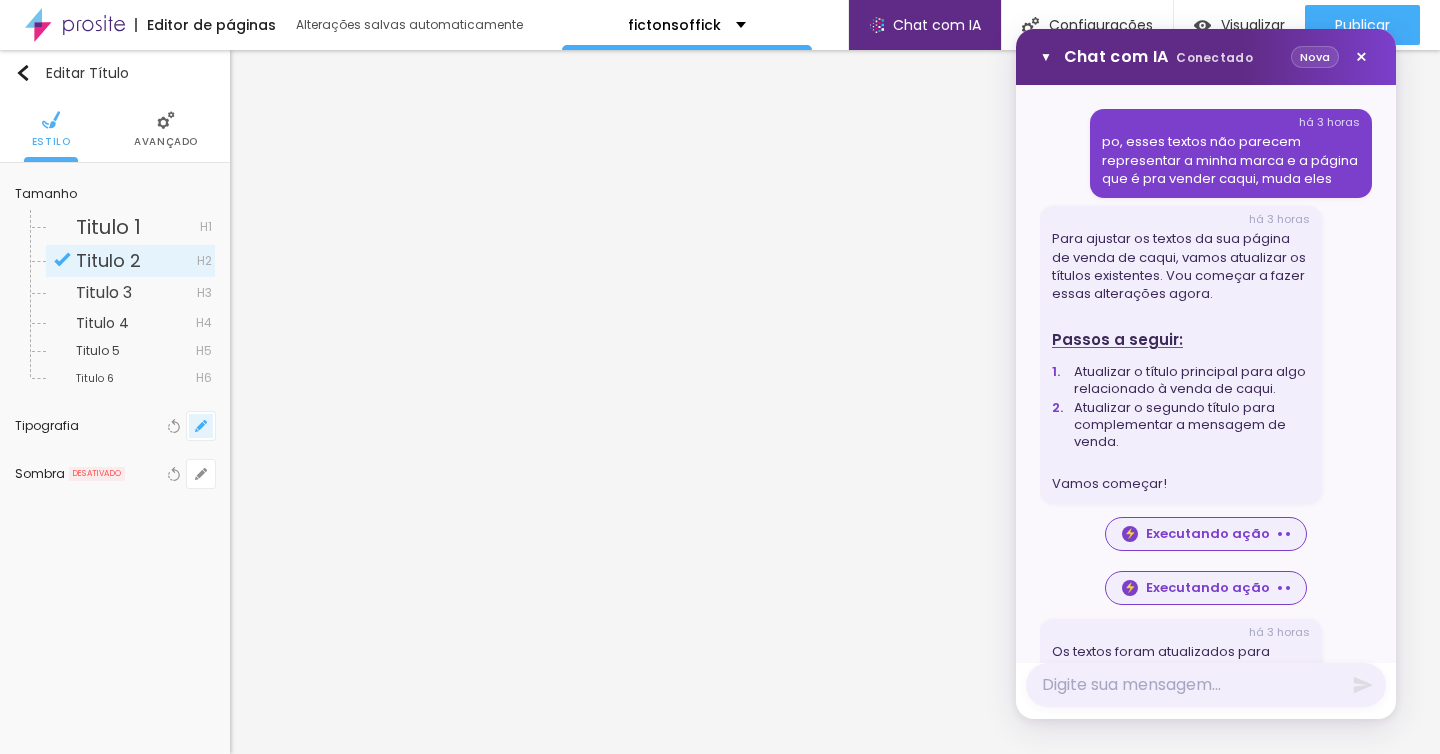 click 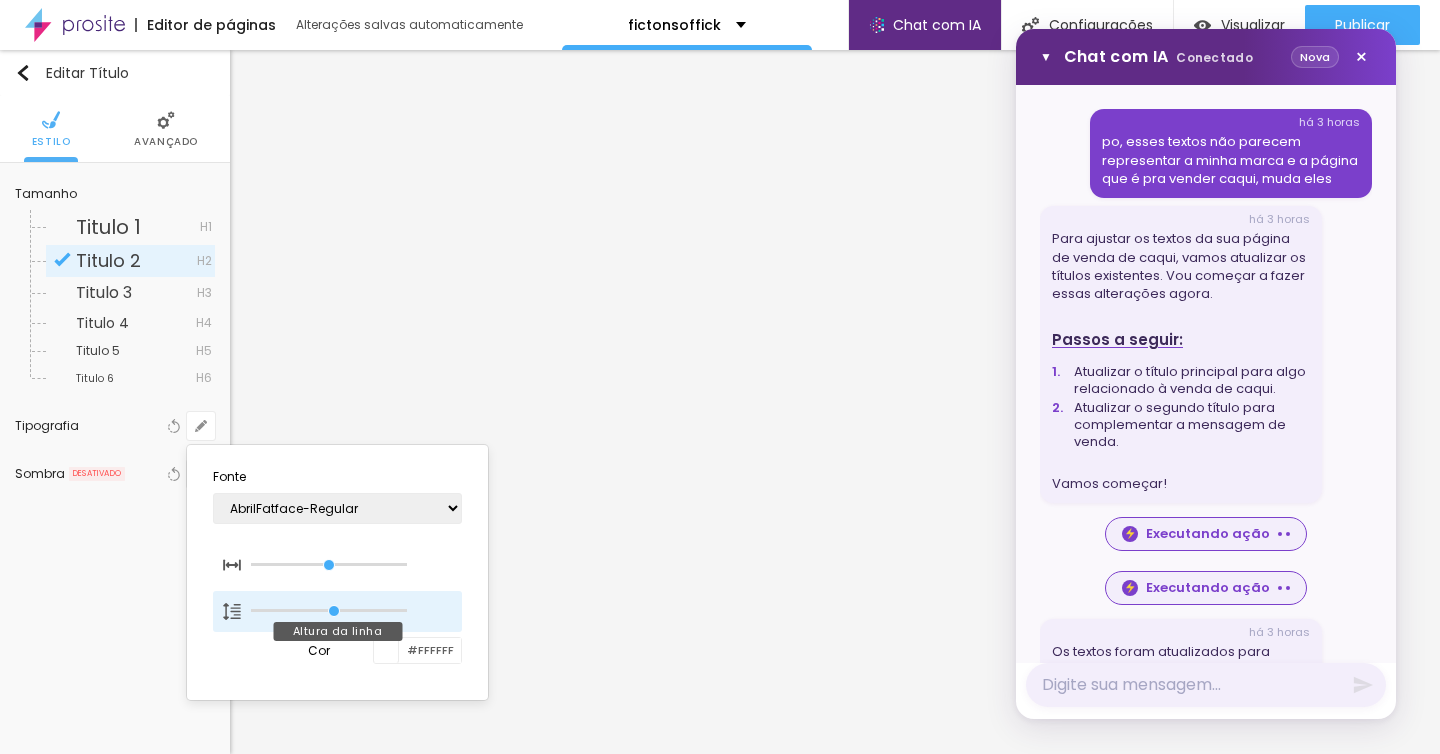 type on "1.4" 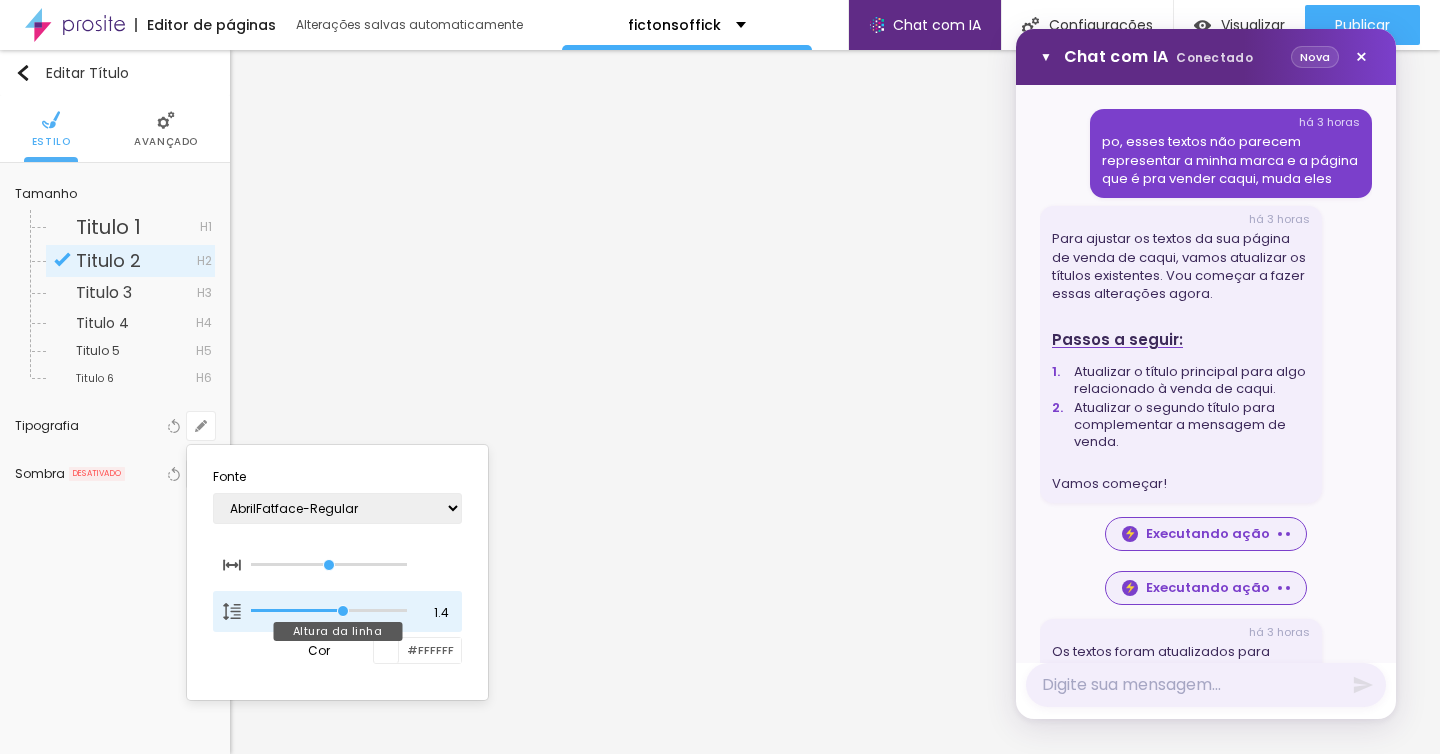 type on "1.5" 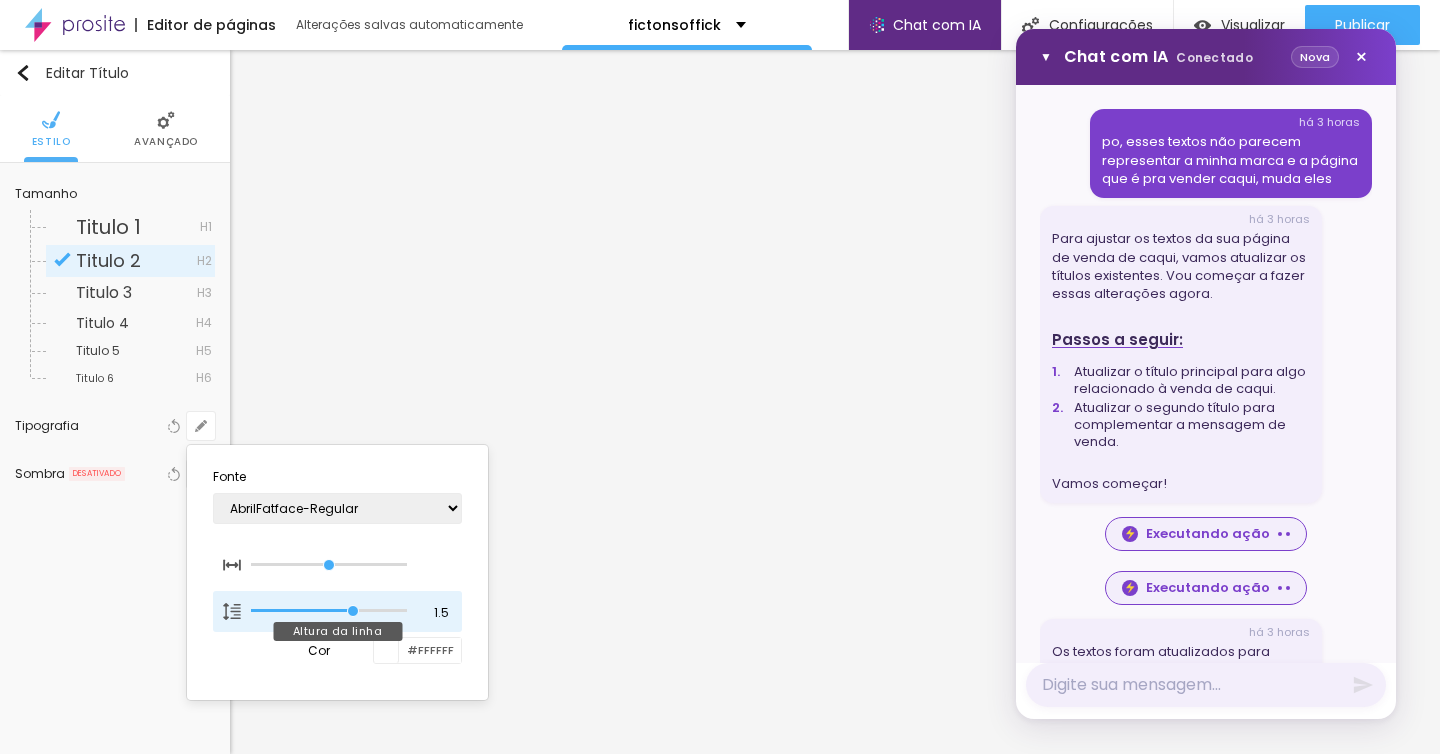 type on "1.6" 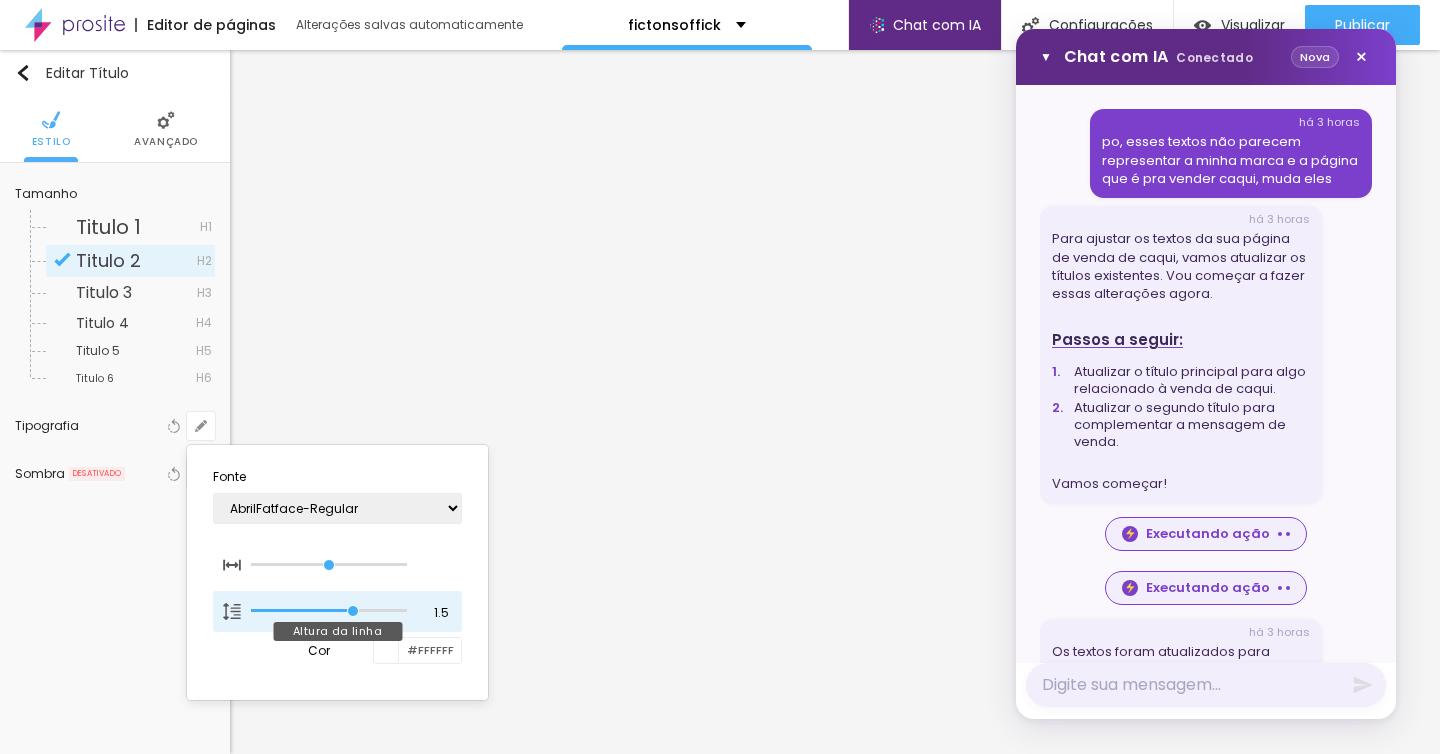 type on "1.6" 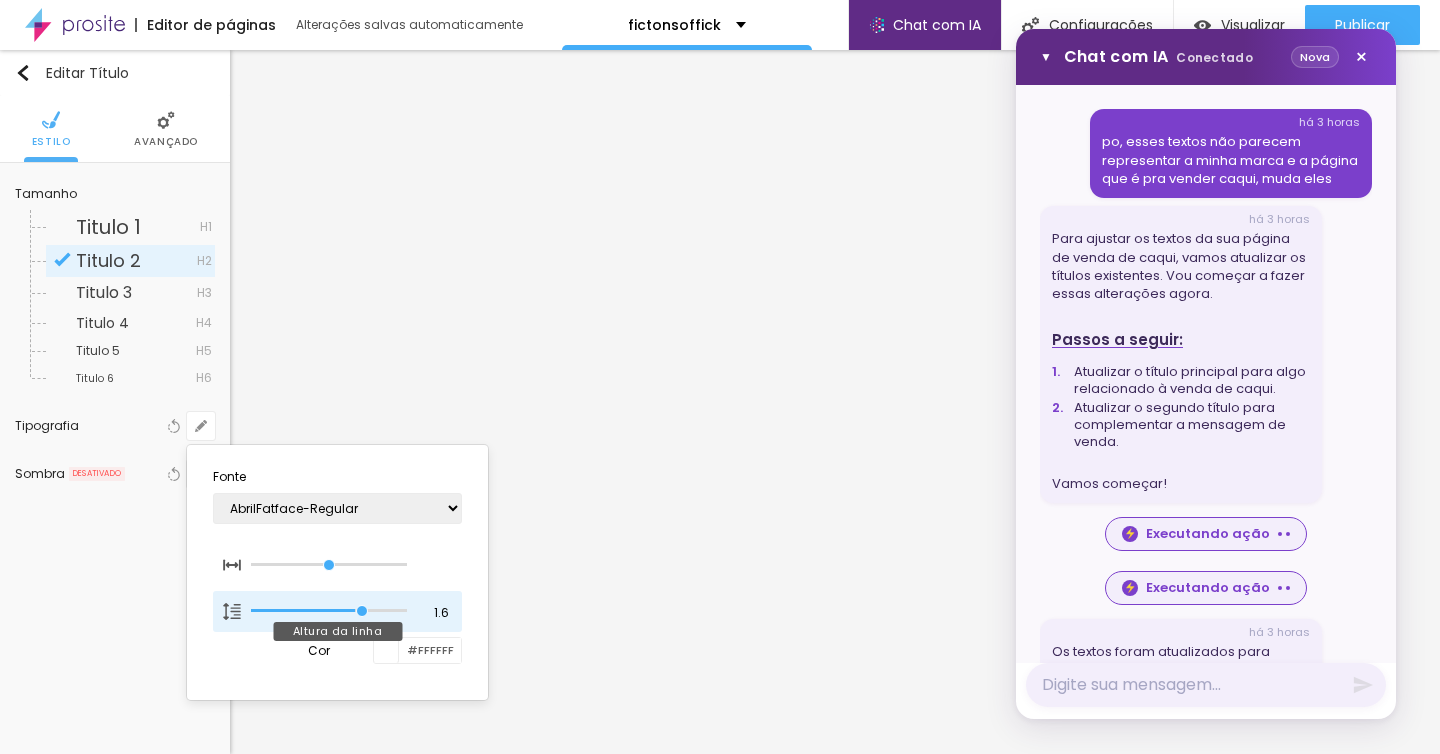 type on "1.7" 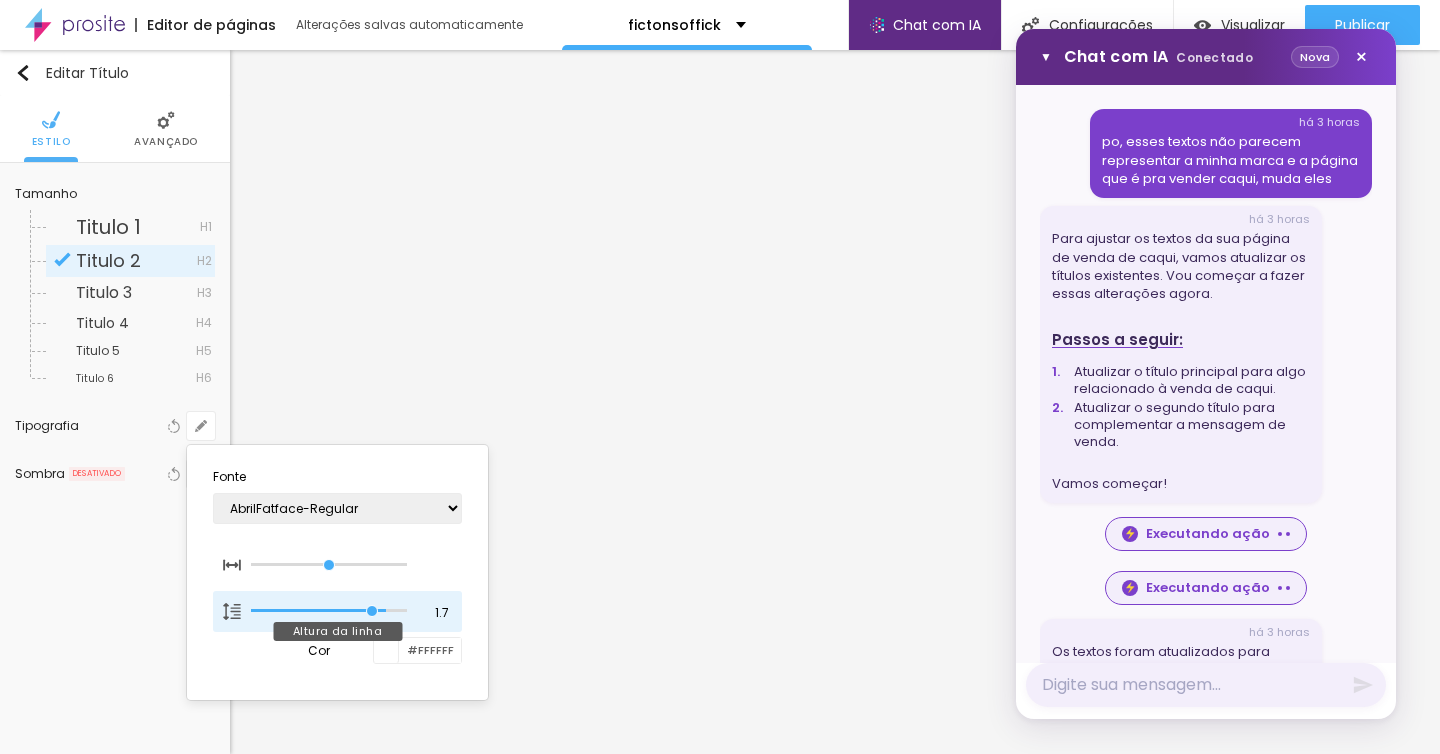 type on "1.8" 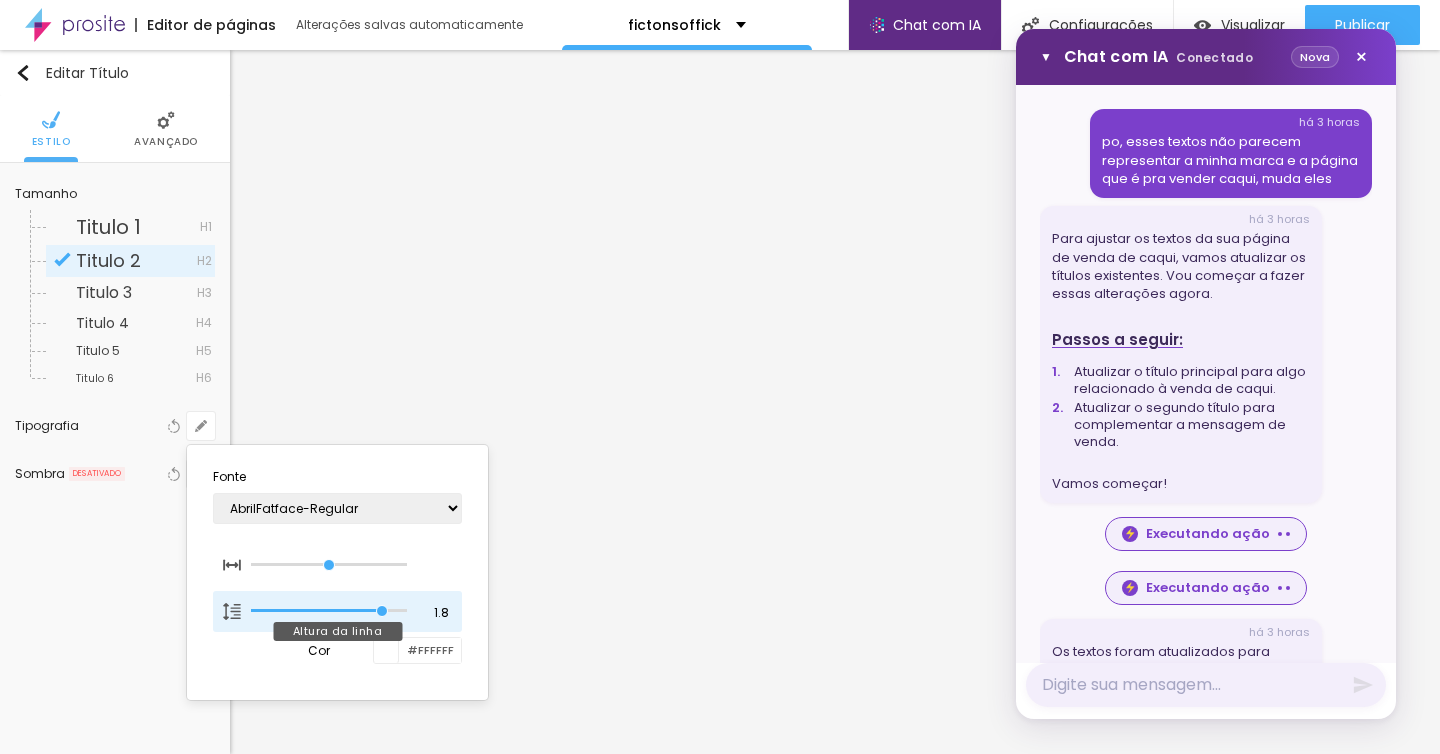 type on "1.9" 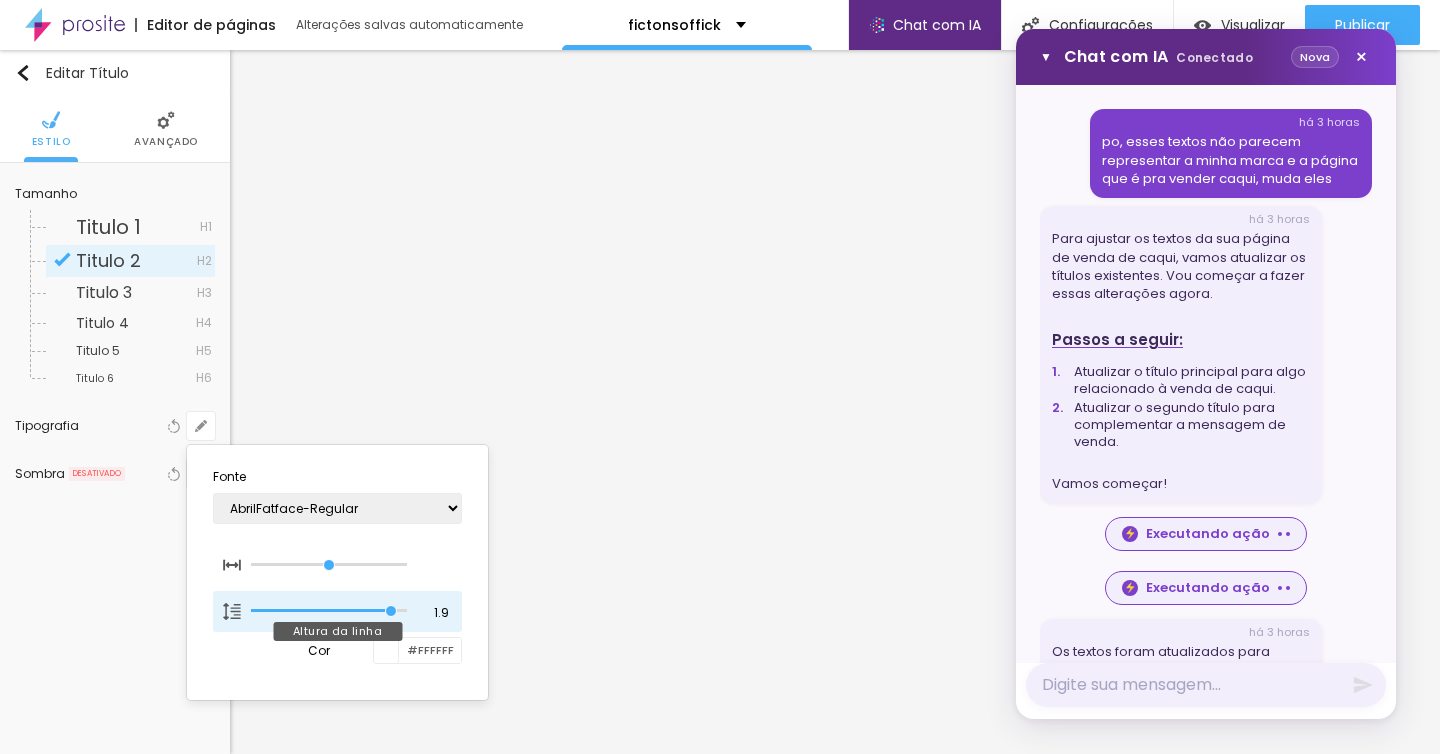 type on "2" 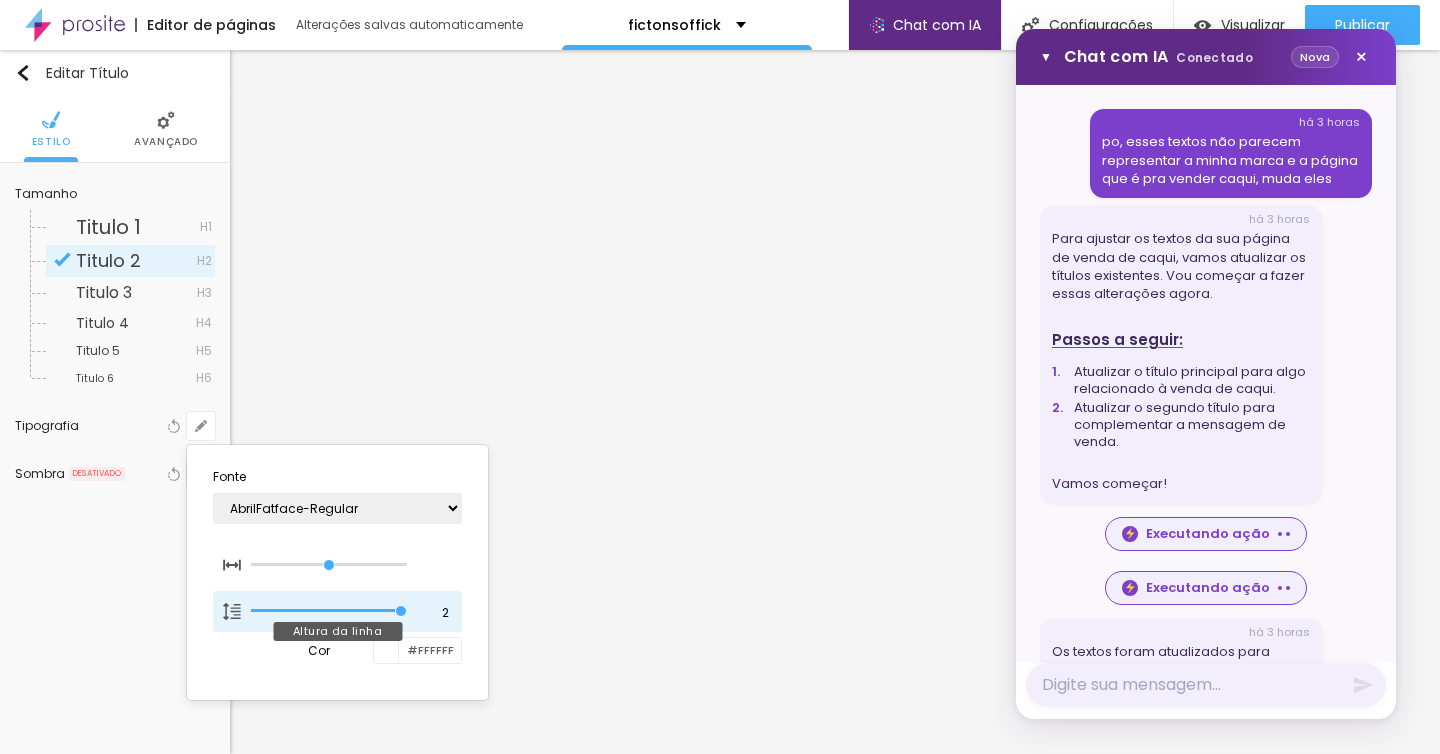 drag, startPoint x: 329, startPoint y: 606, endPoint x: 396, endPoint y: 608, distance: 67.02985 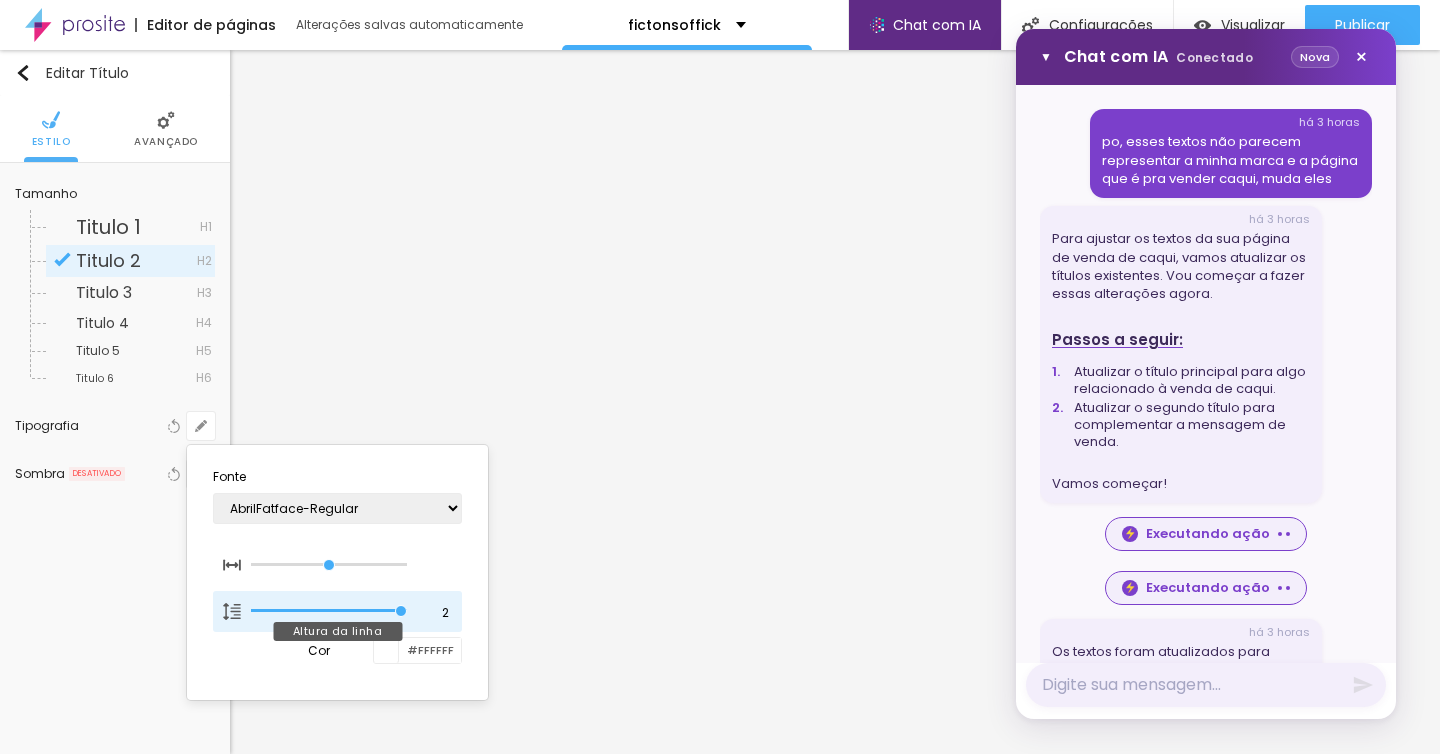 type on "2" 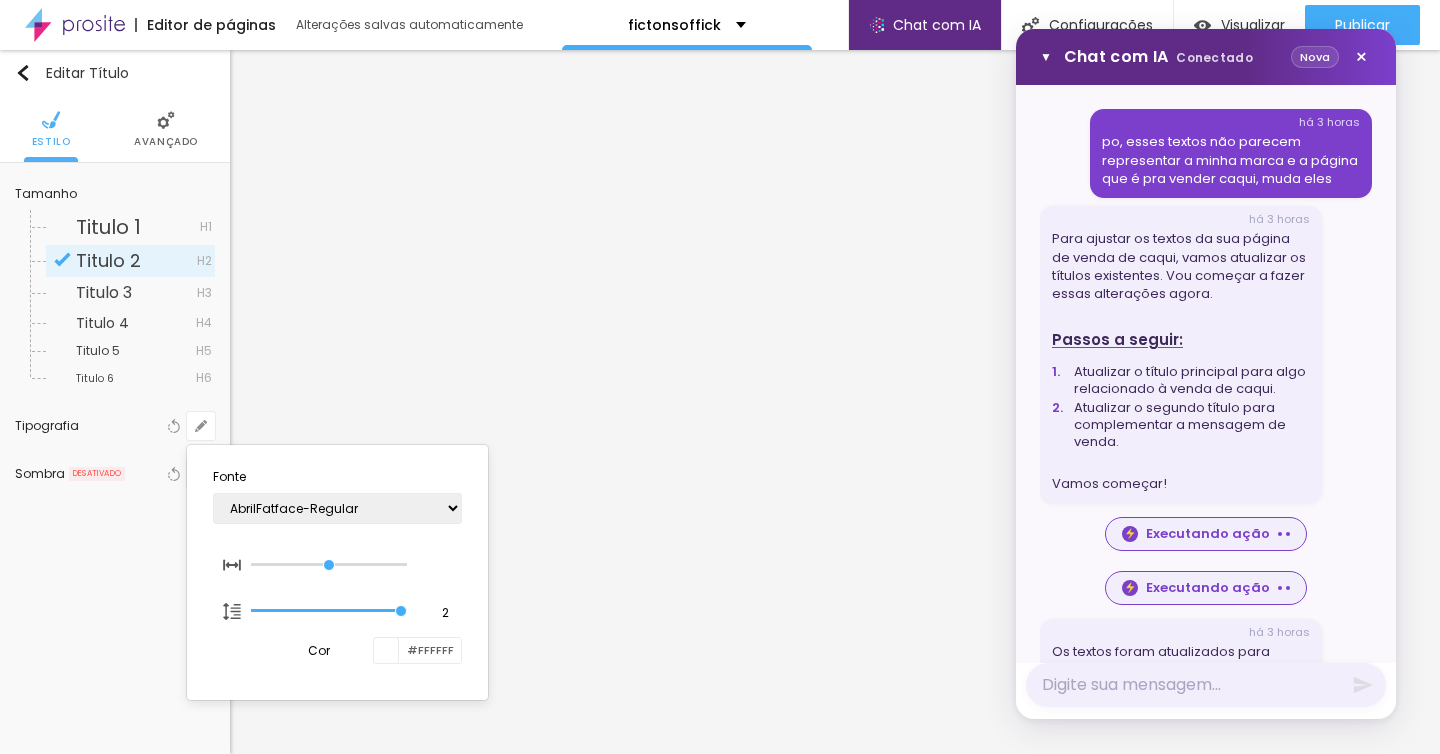 click at bounding box center [720, 377] 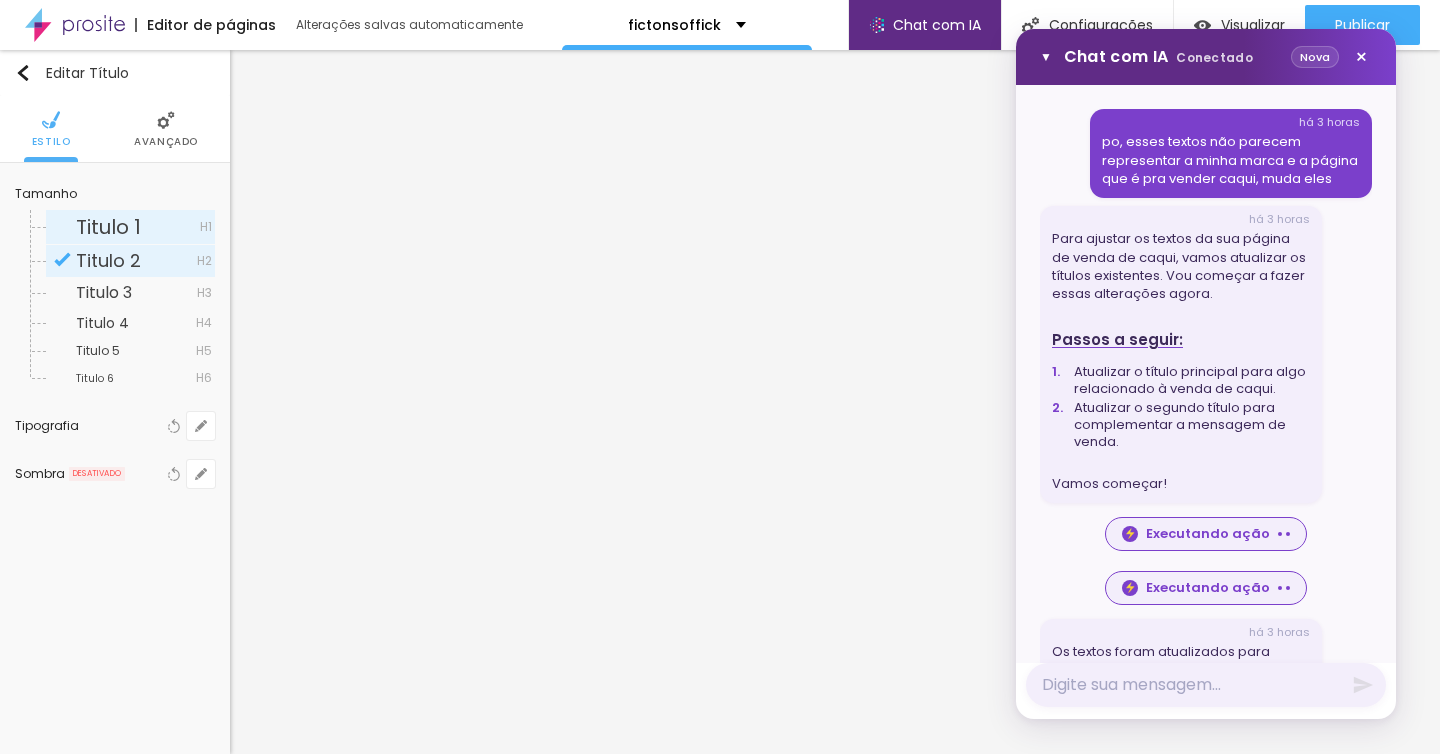 click on "Titulo 1" at bounding box center (108, 227) 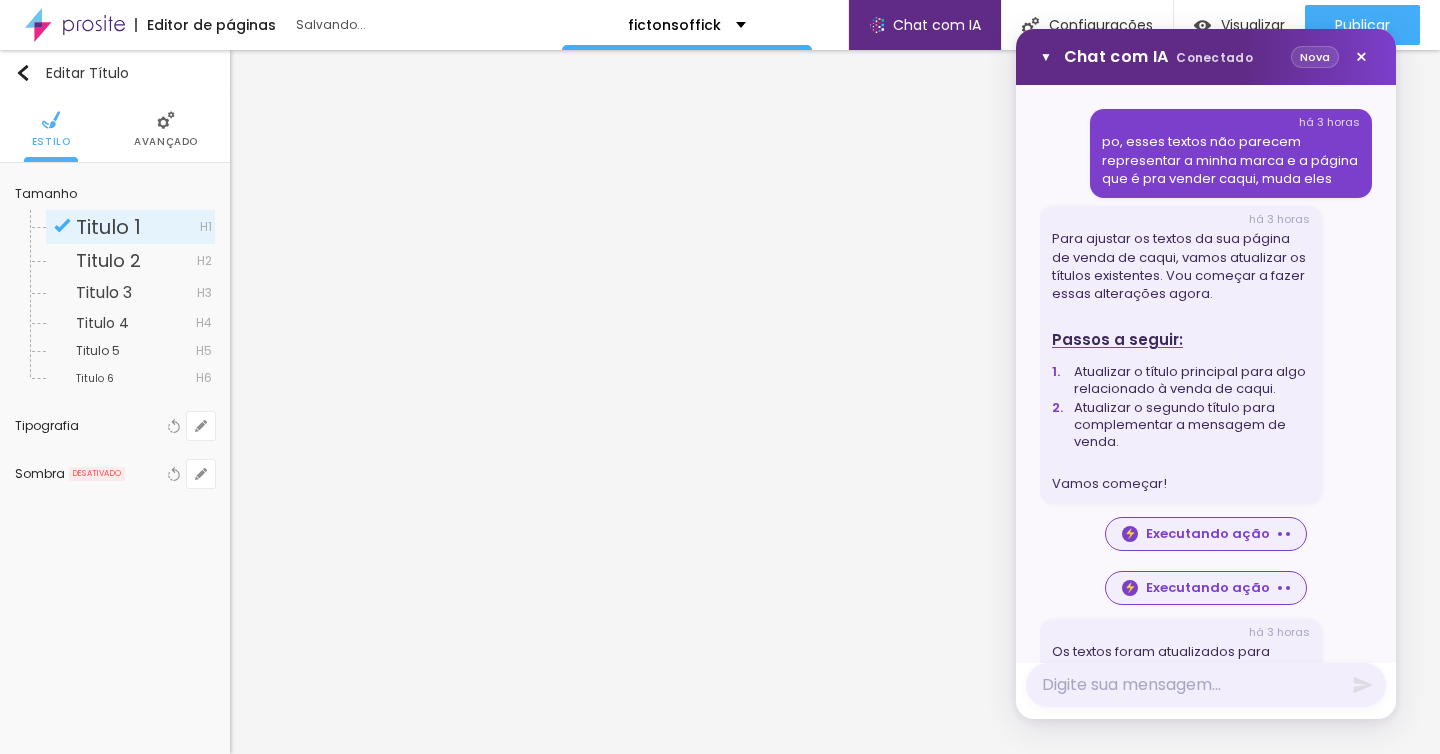 drag, startPoint x: 72, startPoint y: 171, endPoint x: 136, endPoint y: 263, distance: 112.0714 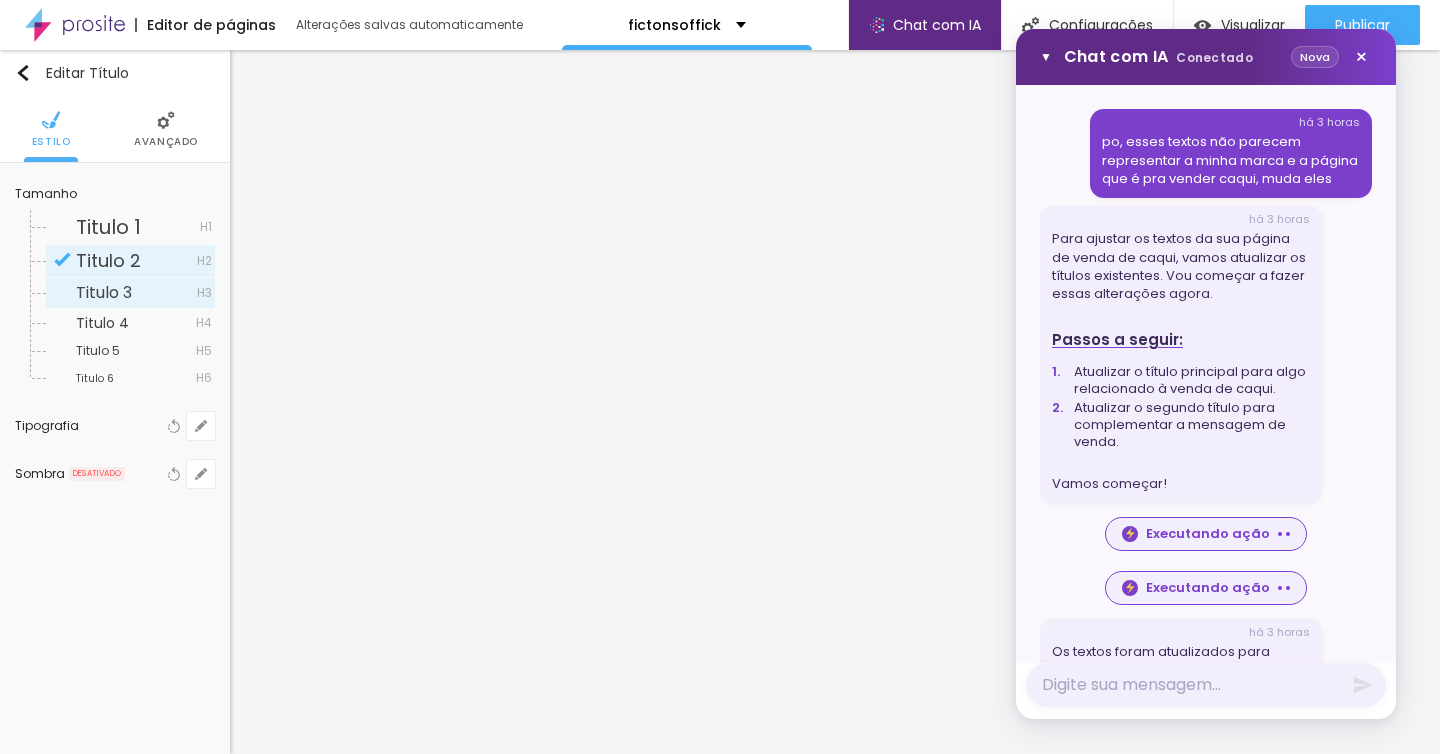 click on "Titulo 3" at bounding box center [136, 293] 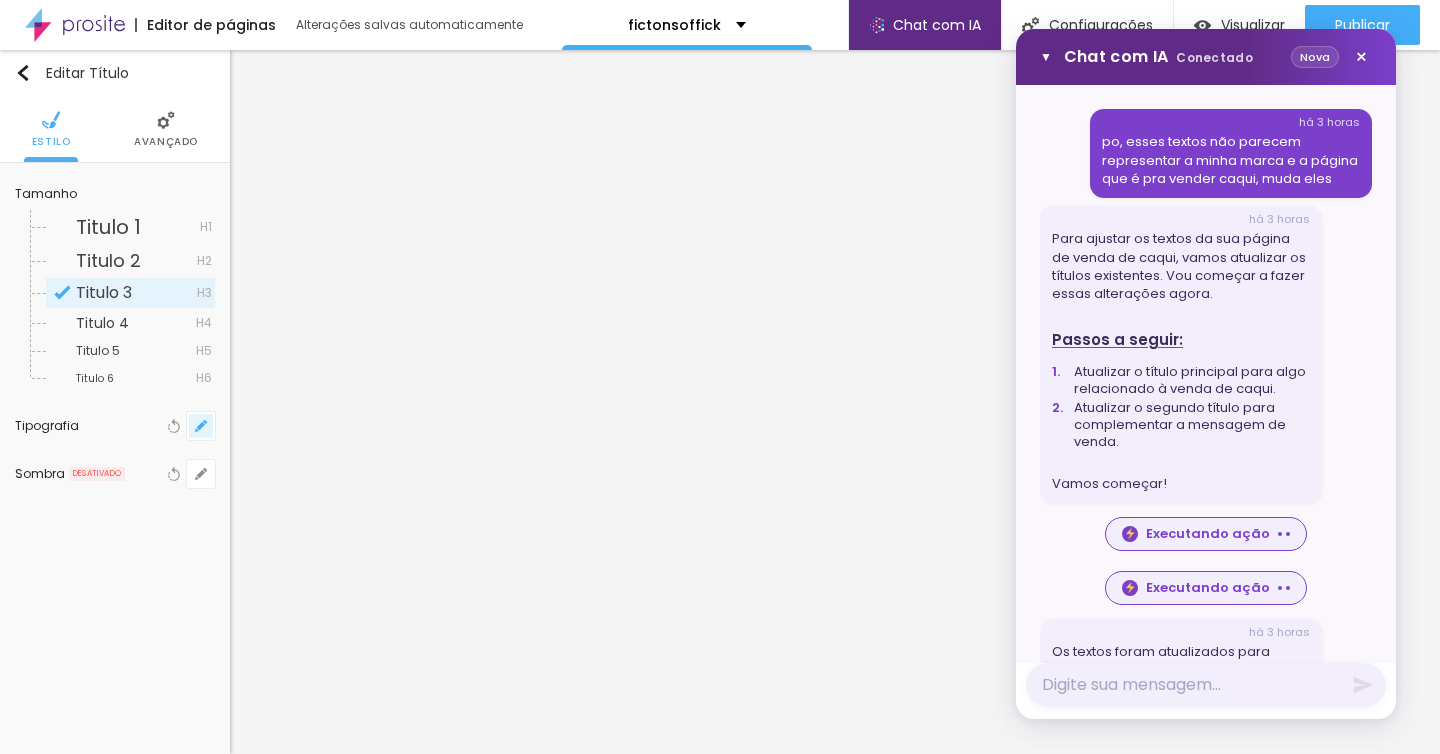 click at bounding box center [201, 426] 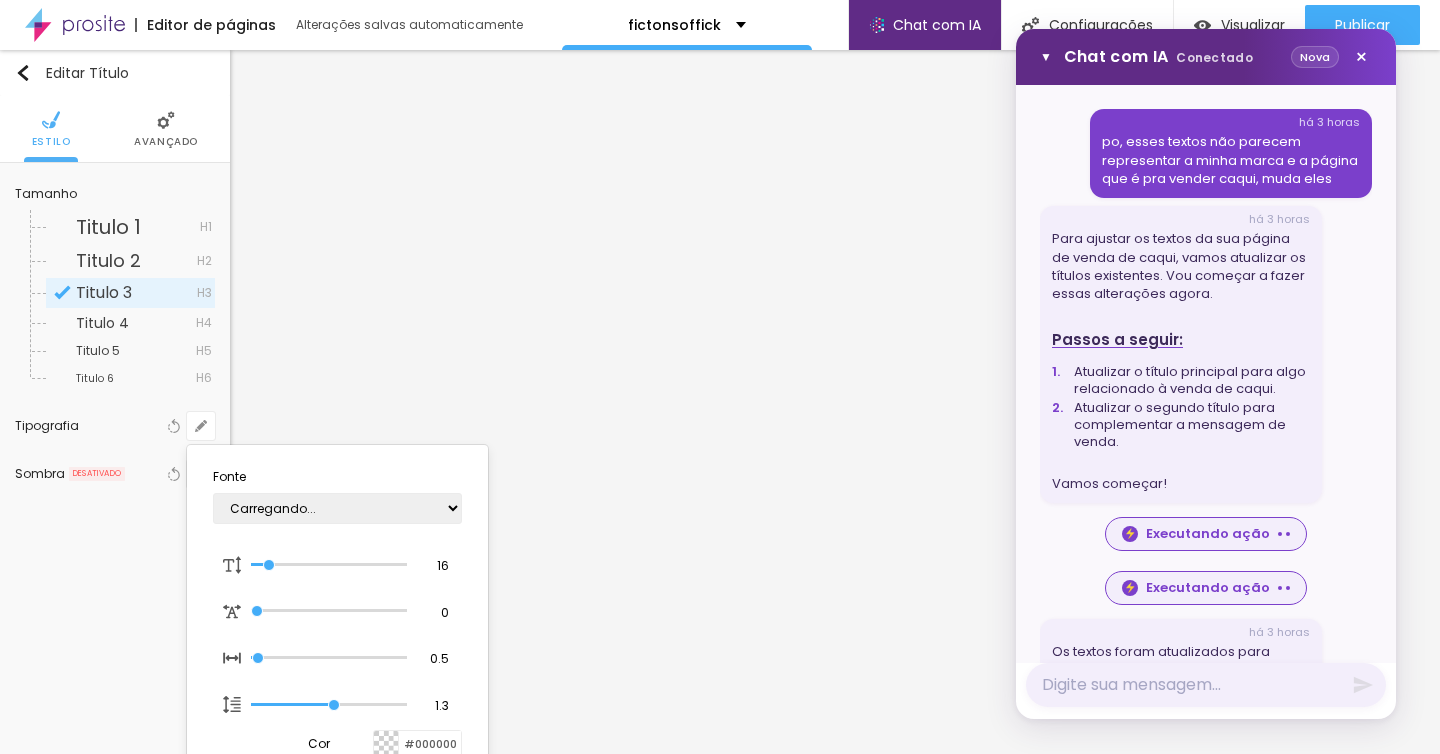 type on "1" 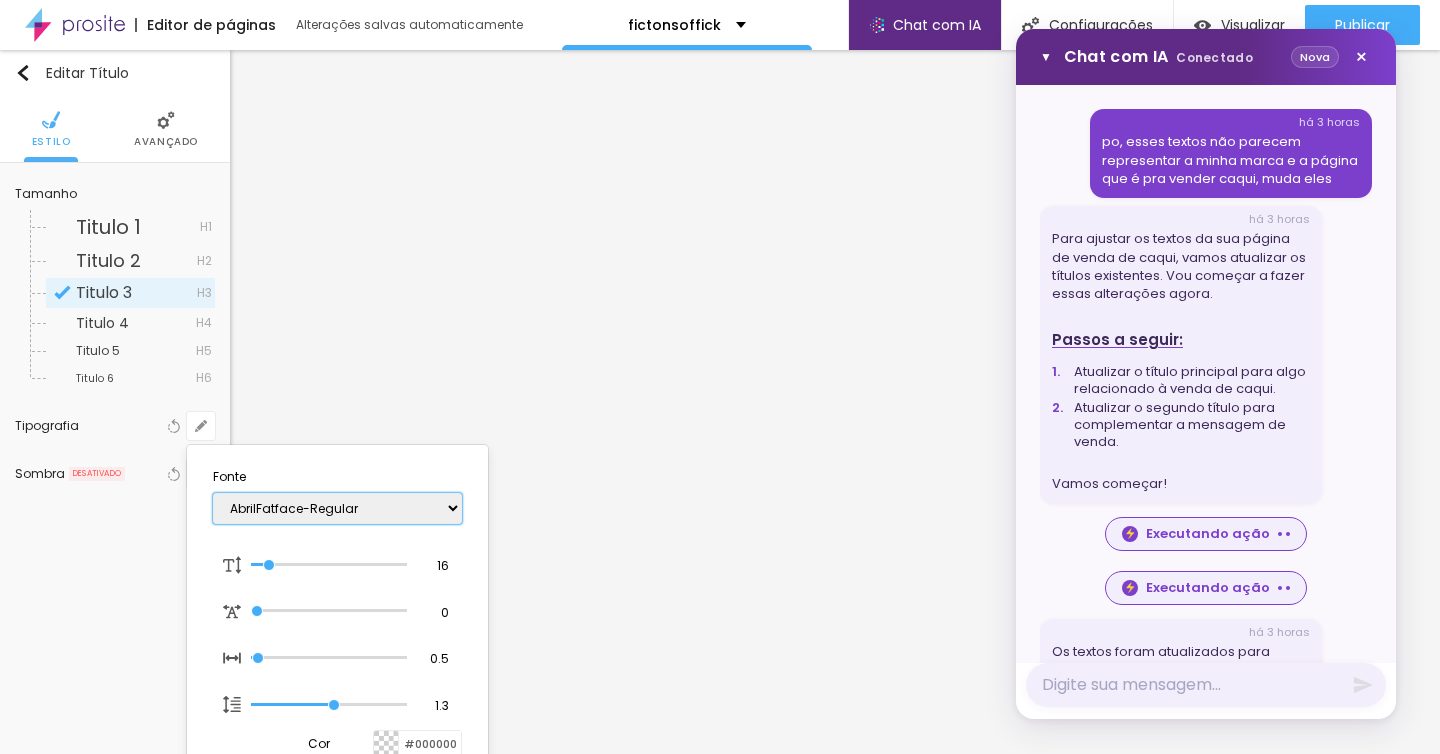 click on "AbrilFatface-Regular Actor-Regular Alegreya AlegreyaBlack Alice Allan-Bold Allan-Regular Amaranth AmaticaSC AmaticSC Amita-Bold Amita-Regular Anaheim AnonymousPro-Bold AnonymousPro-Italic AnonymousPro-Regular Arapey Archivo-Bold Archivo-Italic Archivo-Regular ArefRuqaa Arsenal-Bold Arsenal-Italic Arsenal-Regular Arvo Assistant AssistantLight AveriaLibre AveriaLibreLight AveriaSansLibre-Bold AveriaSansLibre-Italic AveriaSansLibre-Regular Bangers-Regular Bentham-Regular Bevan-Regular BioRhyme BioRhymeExtraBold BioRhymeLight Bitter BreeSerif ButterflyKids-Regular ChangaOne-Italic ChangaOne-Regular Chewy-Regular Chivo CinzelDecorative-Black CinzelDecorative-Bold CinzelDecorative-Regular Comfortaa-Bold Comfortaa-Light Comfortaa-Regular ComingSoon Cookie-Regular Corben-Bold Corben-Regular Cormorant CormorantGeramond-Bold CormorantGeramond-Italic CormorantGeramond-Medium CormorantGeramond-Regular CormorantLight Cousine-Bold Cousine-Italic Cousine-Regular Creepster-Regular CrimsonText CrimsonTextBold Cuprum FjallaOne" at bounding box center (337, 508) 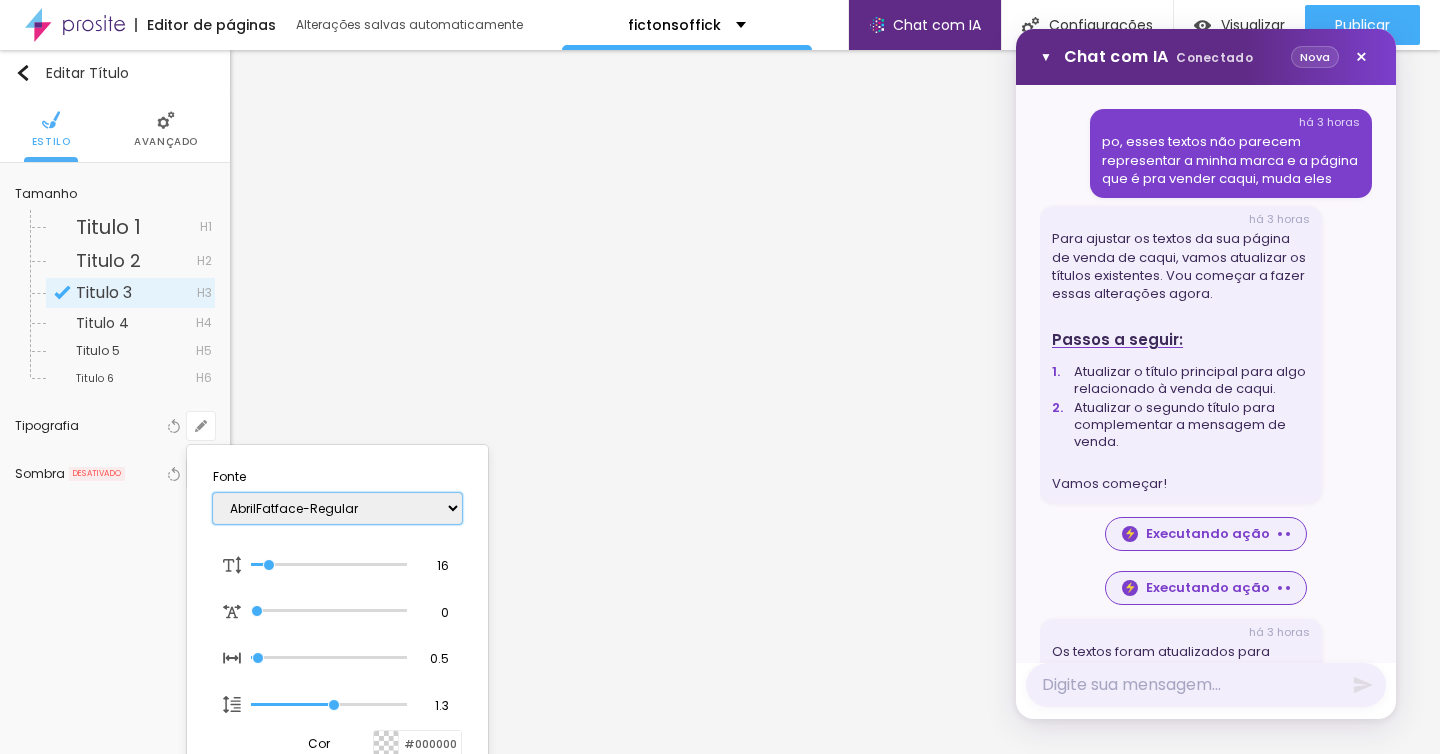 select on "Arsenal-Italic" 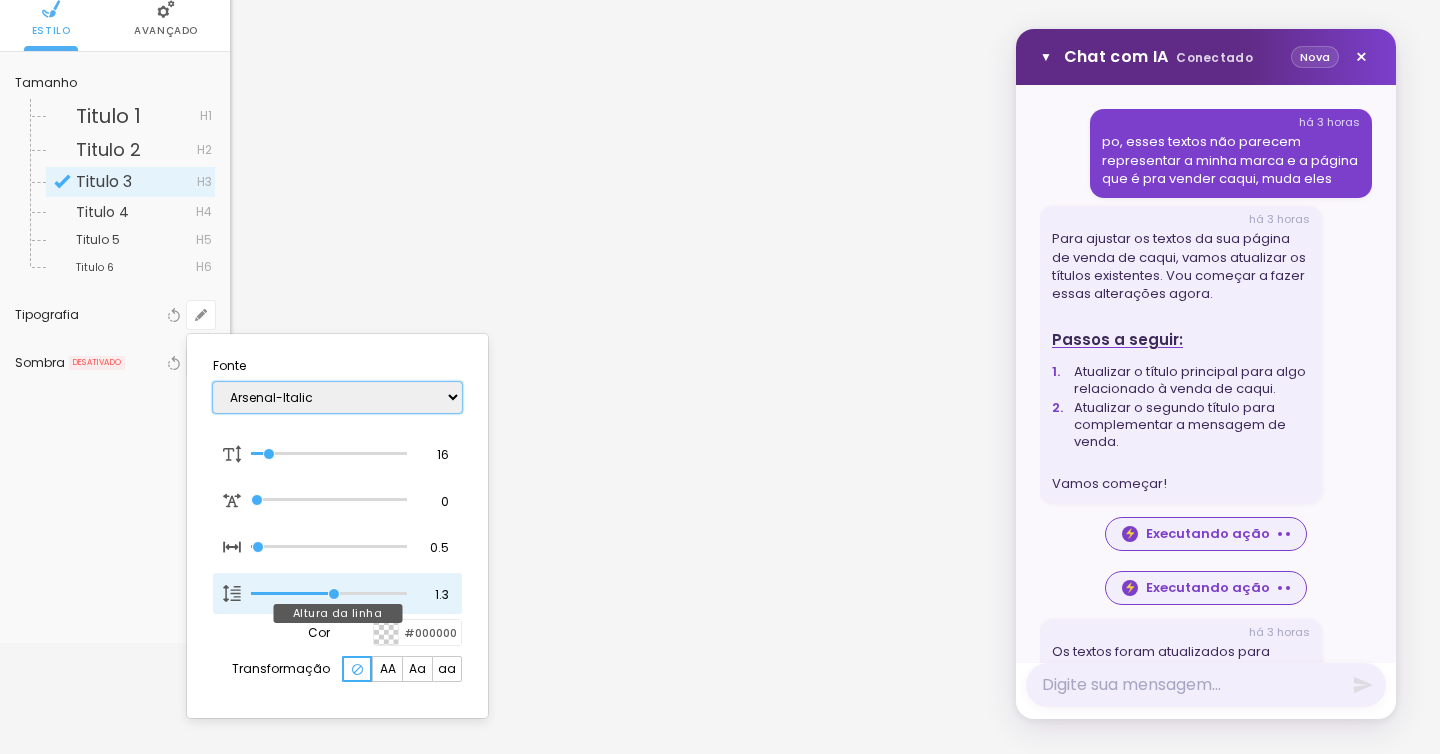 scroll, scrollTop: 119, scrollLeft: 0, axis: vertical 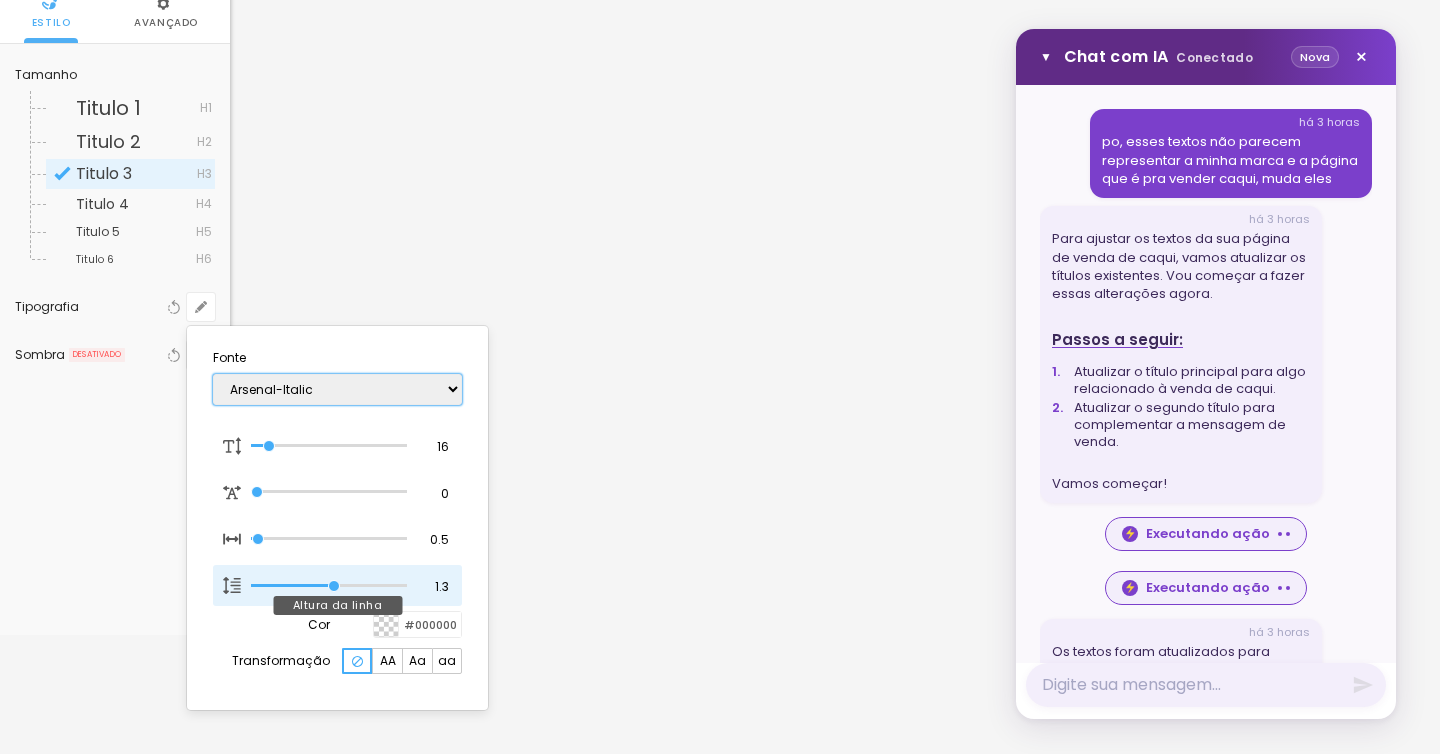 type on "1" 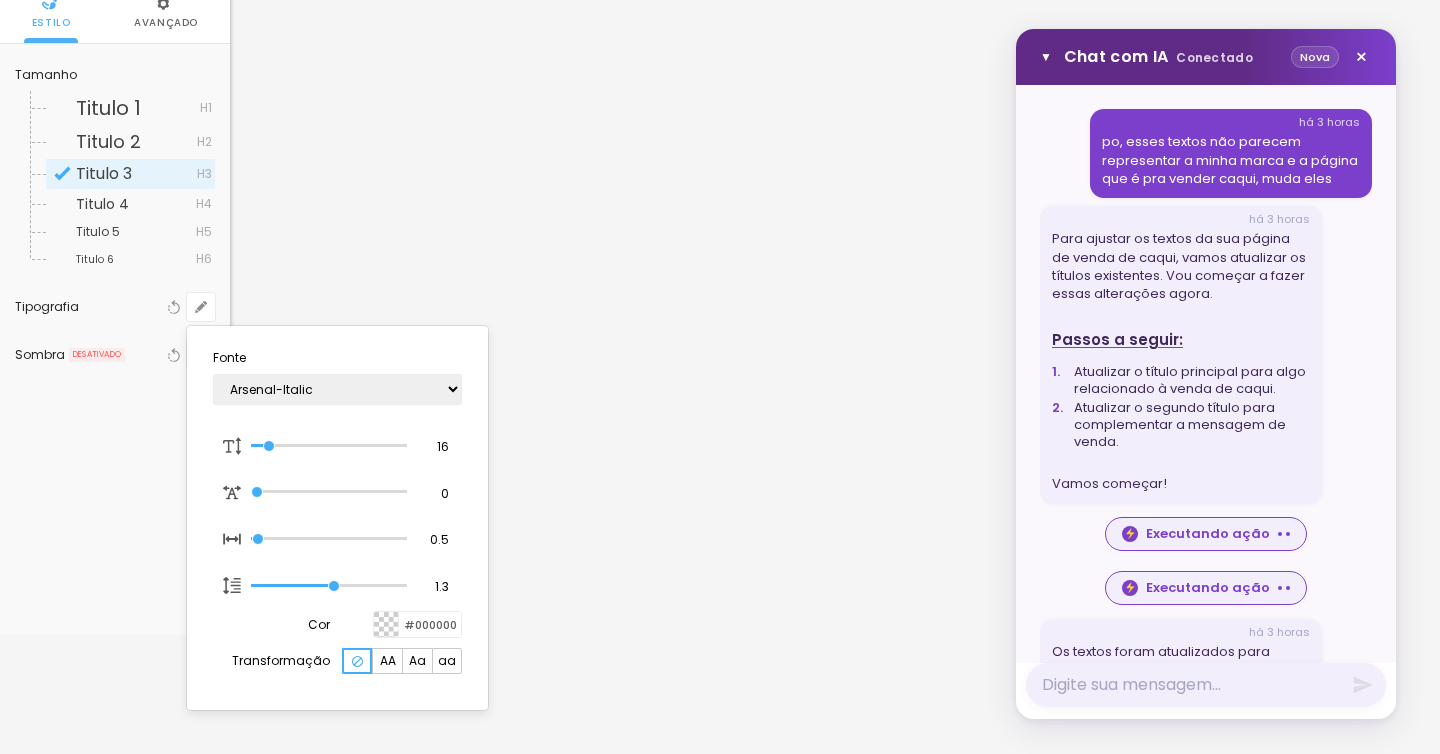 click at bounding box center [720, 377] 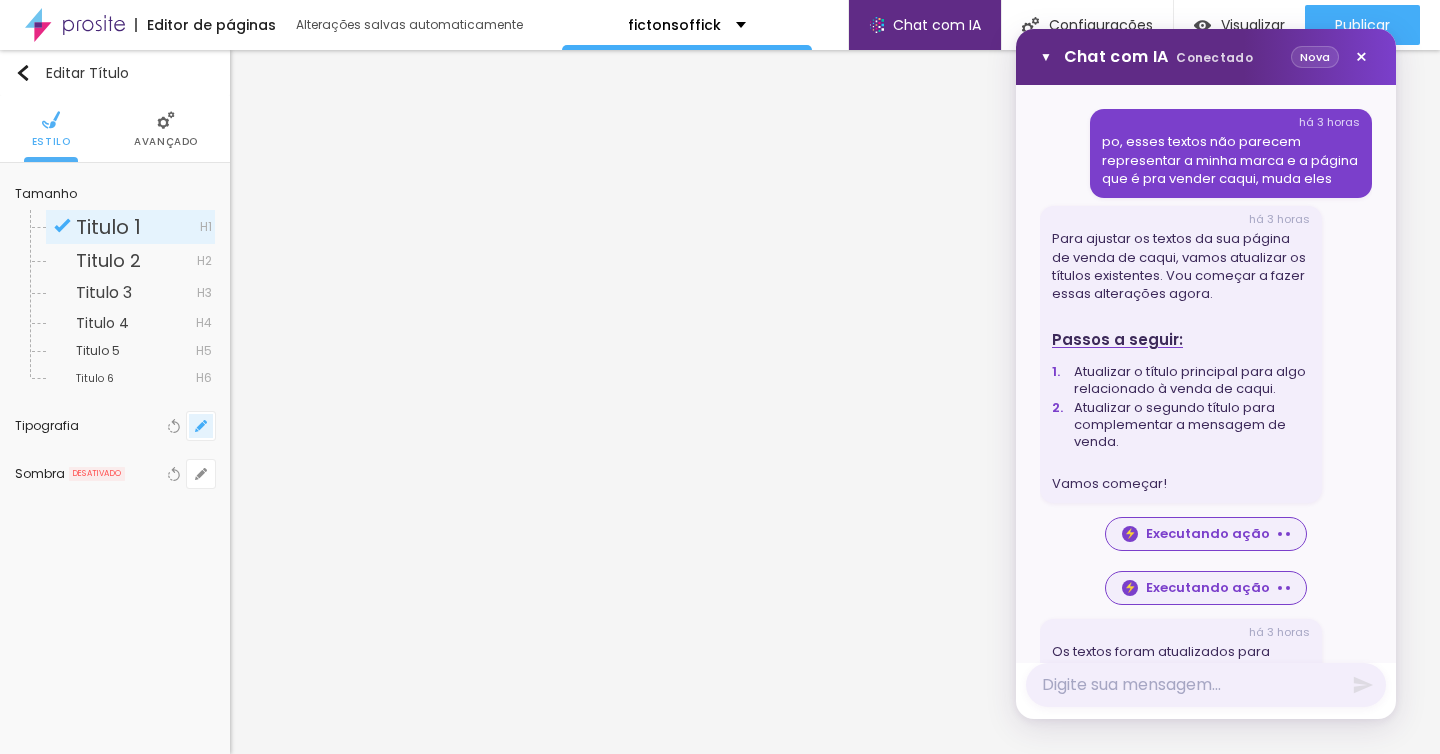 click 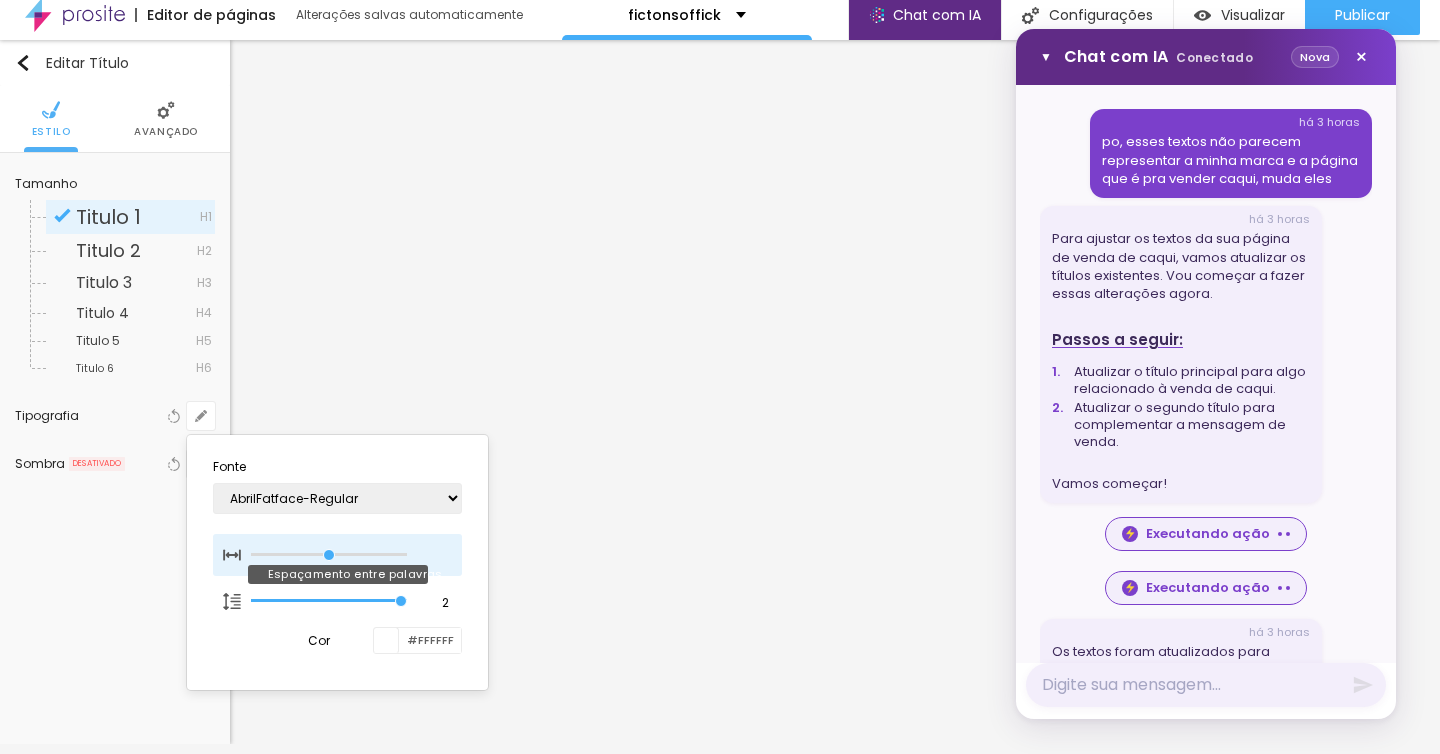 scroll, scrollTop: 81, scrollLeft: 0, axis: vertical 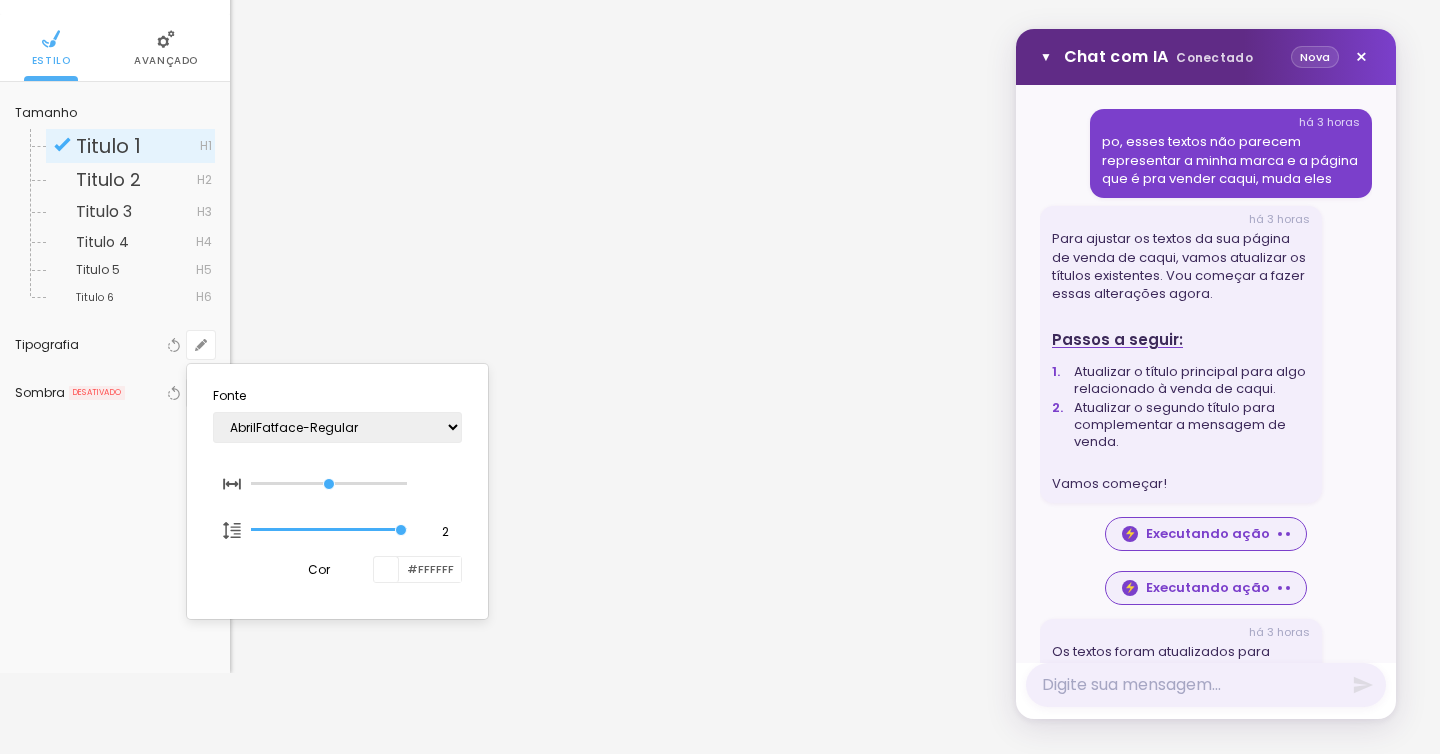 click on "Fonte AbrilFatface-Regular Actor-Regular Alegreya AlegreyaBlack Alice Allan-Bold Allan-Regular Amaranth AmaticaSC AmaticSC Amita-Bold Amita-Regular Anaheim AnonymousPro-Bold AnonymousPro-Italic AnonymousPro-Regular Arapey Archivo-Bold Archivo-Italic Archivo-Regular ArefRuqaa Arsenal-Bold Arsenal-Italic Arsenal-Regular Arvo Assistant AssistantLight AveriaLibre AveriaLibreLight AveriaSansLibre-Bold AveriaSansLibre-Italic AveriaSansLibre-Regular Bangers-Regular Bentham-Regular Bevan-Regular BioRhyme BioRhymeExtraBold BioRhymeLight Bitter BreeSerif ButterflyKids-Regular ChangaOne-Italic ChangaOne-Regular Chewy-Regular Chivo CinzelDecorative-Black CinzelDecorative-Bold CinzelDecorative-Regular Comfortaa-Bold Comfortaa-Light Comfortaa-Regular ComingSoon Cookie-Regular Corben-Bold Corben-Regular Cormorant CormorantGeramond-Bold CormorantGeramond-Italic CormorantGeramond-Medium CormorantGeramond-Regular CormorantLight Cousine-Bold Cousine-Italic Cousine-Regular Creepster-Regular CrimsonText CrimsonTextBold Cuprum 2" at bounding box center [337, 491] 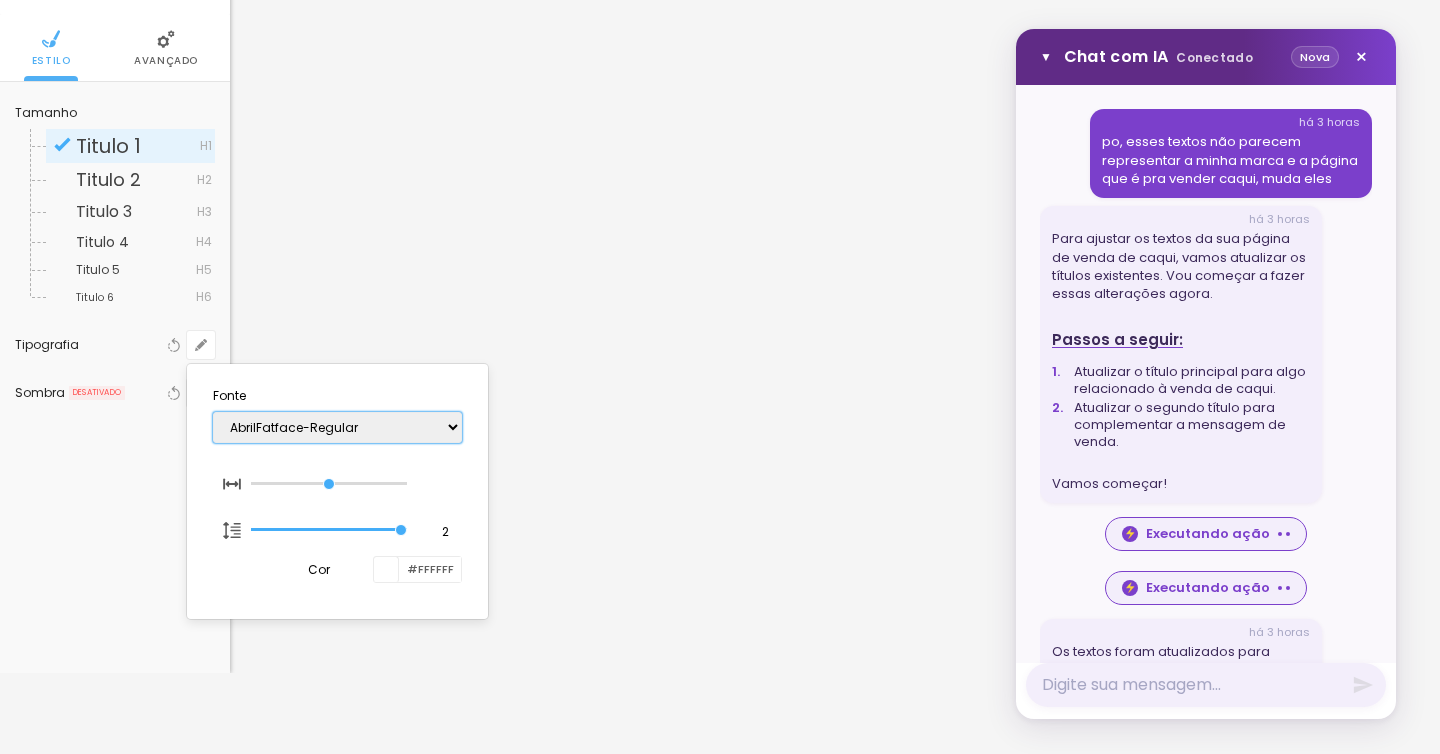 click on "AbrilFatface-Regular Actor-Regular Alegreya AlegreyaBlack Alice Allan-Bold Allan-Regular Amaranth AmaticaSC AmaticSC Amita-Bold Amita-Regular Anaheim AnonymousPro-Bold AnonymousPro-Italic AnonymousPro-Regular Arapey Archivo-Bold Archivo-Italic Archivo-Regular ArefRuqaa Arsenal-Bold Arsenal-Italic Arsenal-Regular Arvo Assistant AssistantLight AveriaLibre AveriaLibreLight AveriaSansLibre-Bold AveriaSansLibre-Italic AveriaSansLibre-Regular Bangers-Regular Bentham-Regular Bevan-Regular BioRhyme BioRhymeExtraBold BioRhymeLight Bitter BreeSerif ButterflyKids-Regular ChangaOne-Italic ChangaOne-Regular Chewy-Regular Chivo CinzelDecorative-Black CinzelDecorative-Bold CinzelDecorative-Regular Comfortaa-Bold Comfortaa-Light Comfortaa-Regular ComingSoon Cookie-Regular Corben-Bold Corben-Regular Cormorant CormorantGeramond-Bold CormorantGeramond-Italic CormorantGeramond-Medium CormorantGeramond-Regular CormorantLight Cousine-Bold Cousine-Italic Cousine-Regular Creepster-Regular CrimsonText CrimsonTextBold Cuprum FjallaOne" at bounding box center (337, 427) 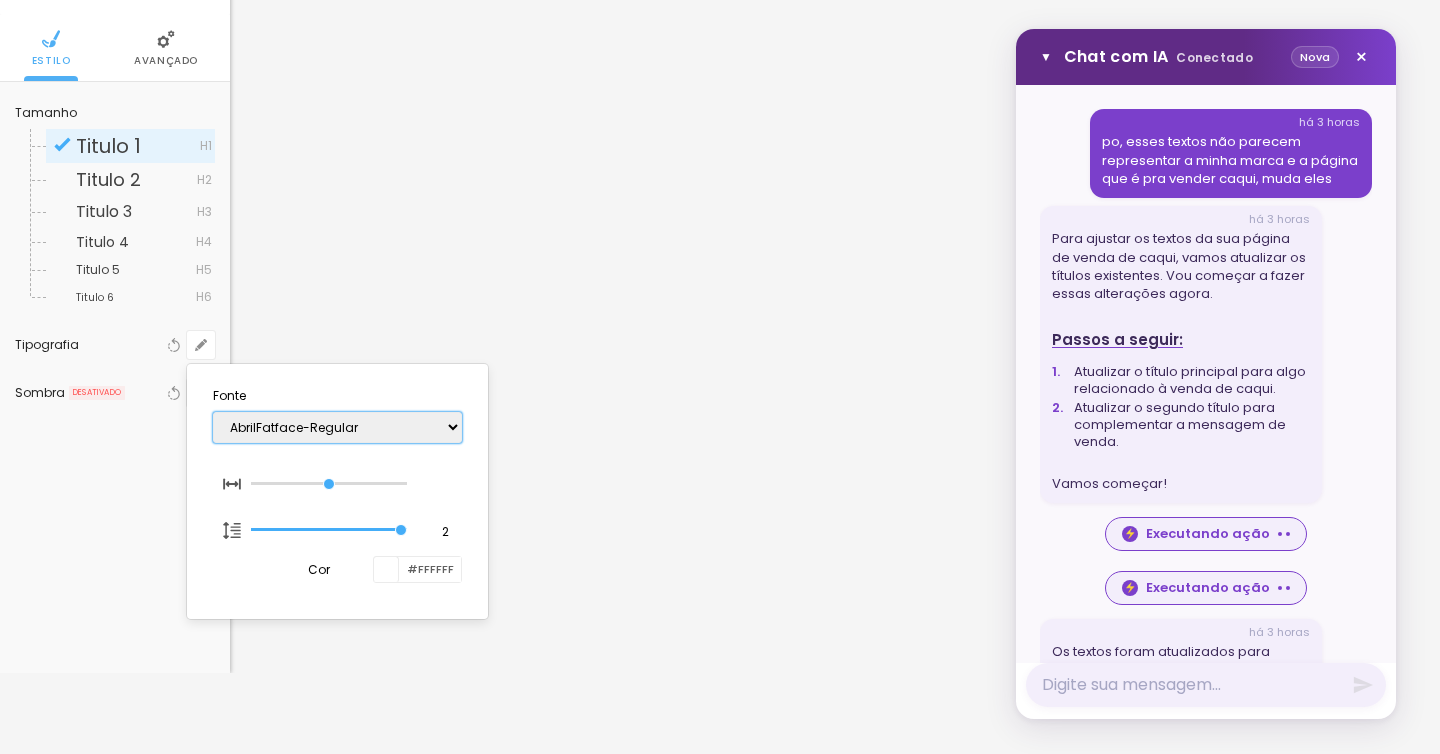 select on "Allan-Bold" 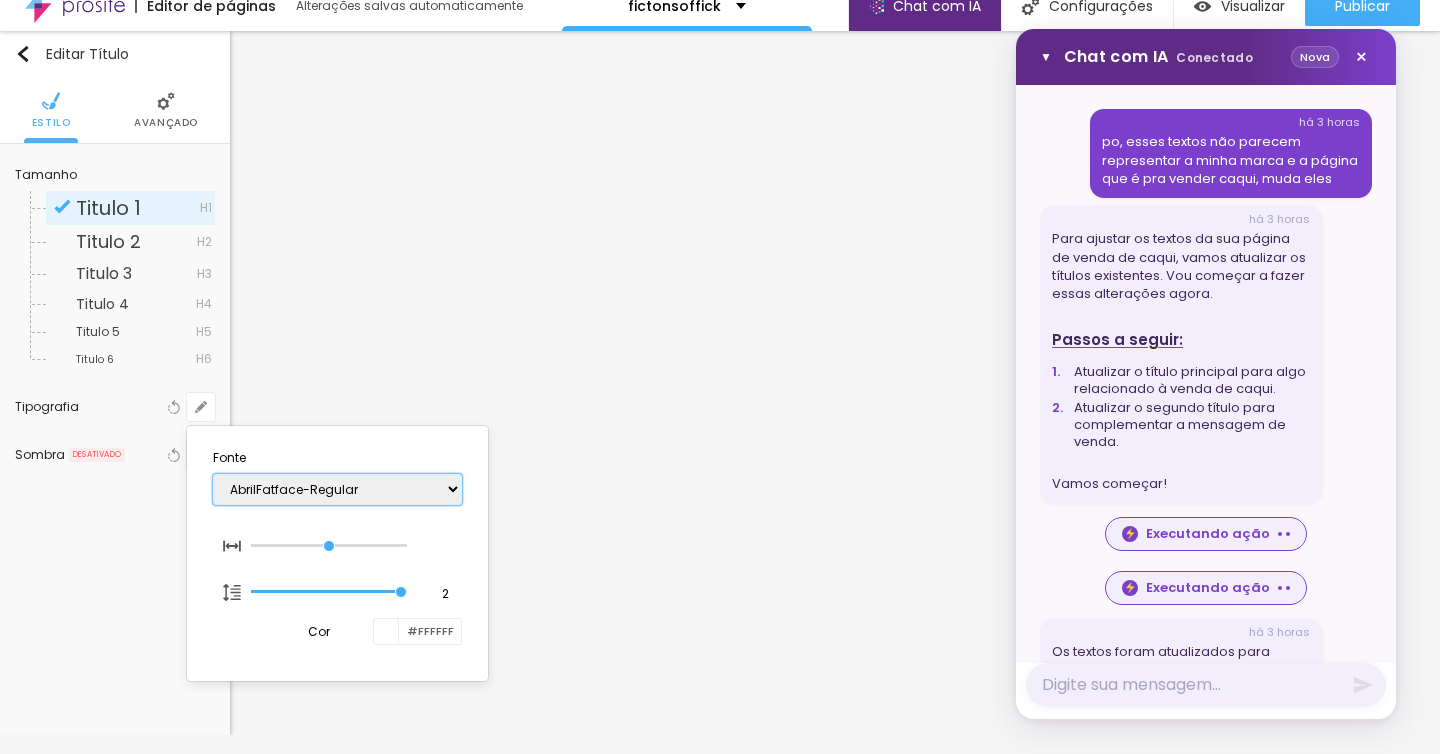 scroll, scrollTop: 0, scrollLeft: 0, axis: both 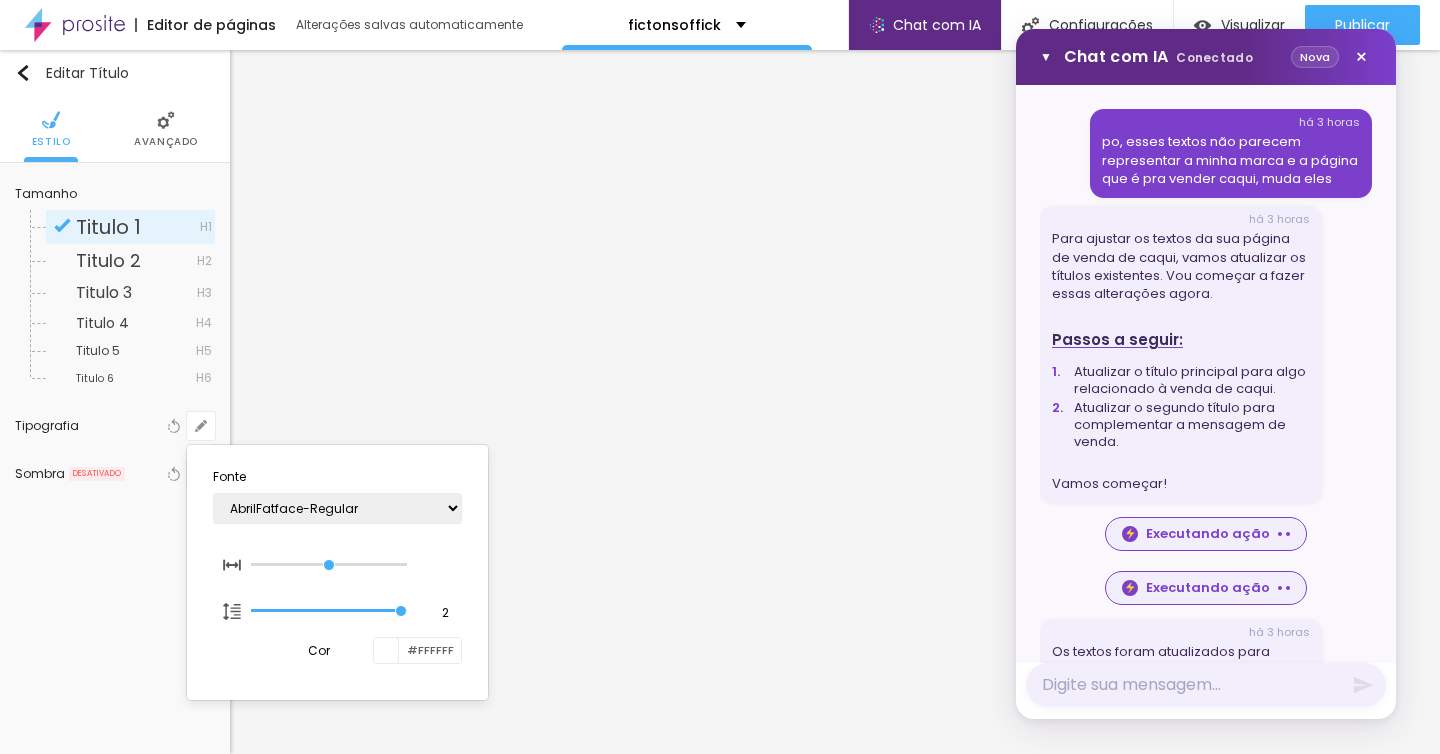click at bounding box center (720, 377) 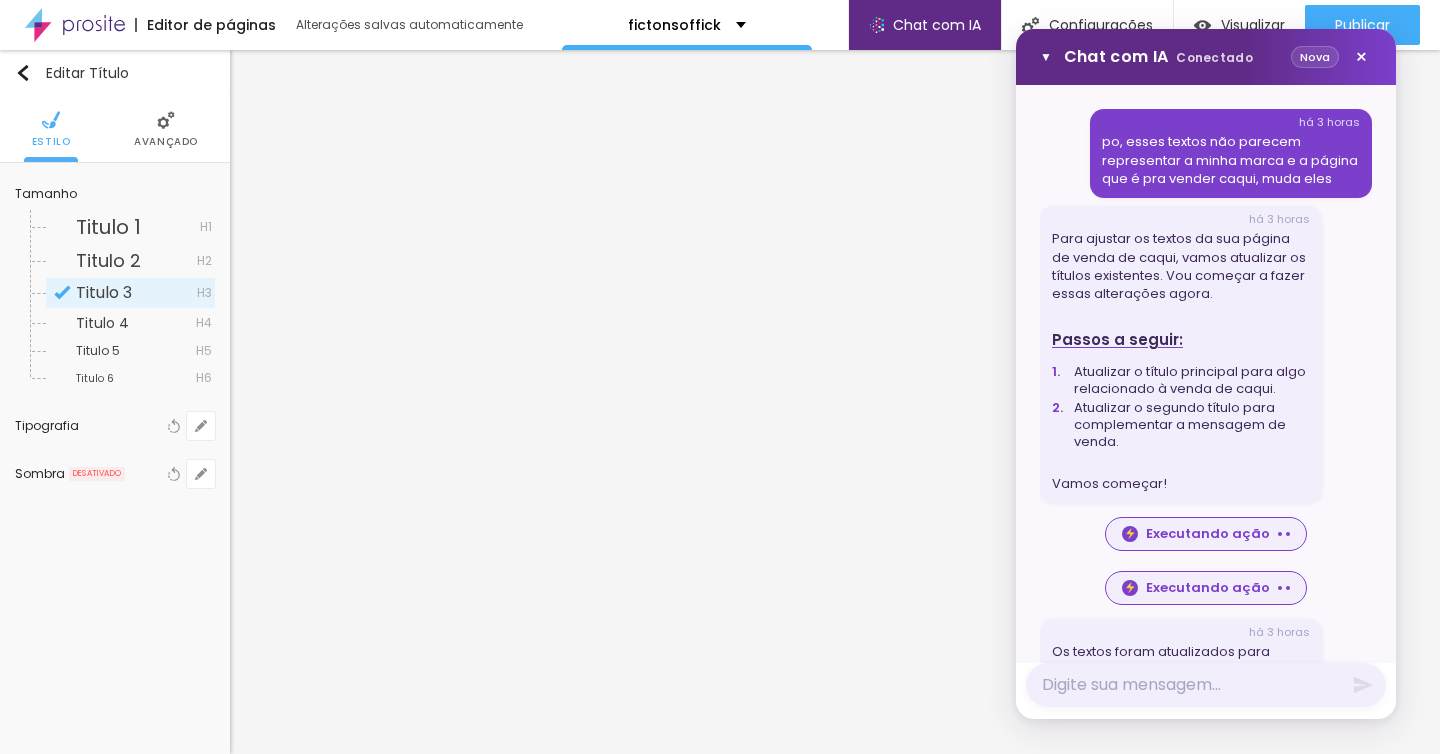 click on "Avançado" at bounding box center [166, 129] 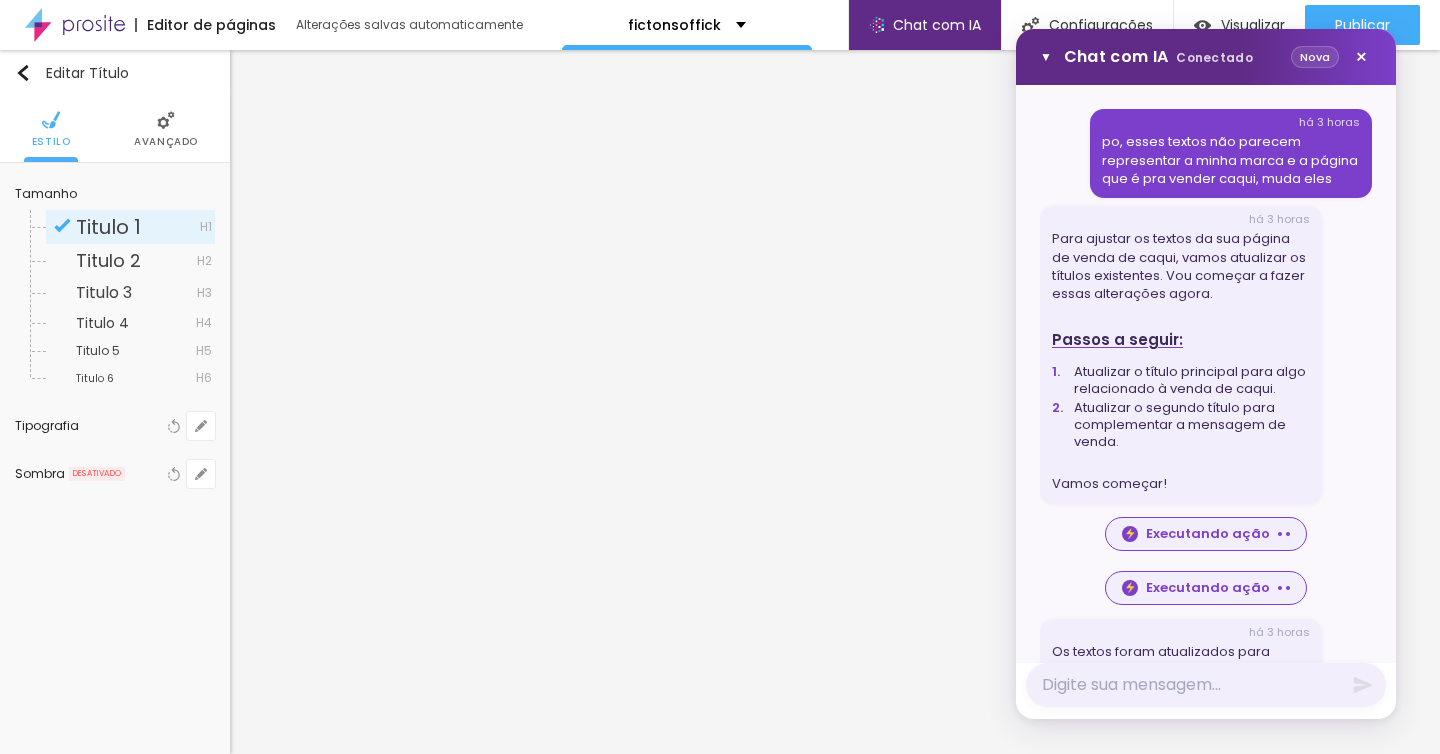 click on "Avançado" at bounding box center [166, 142] 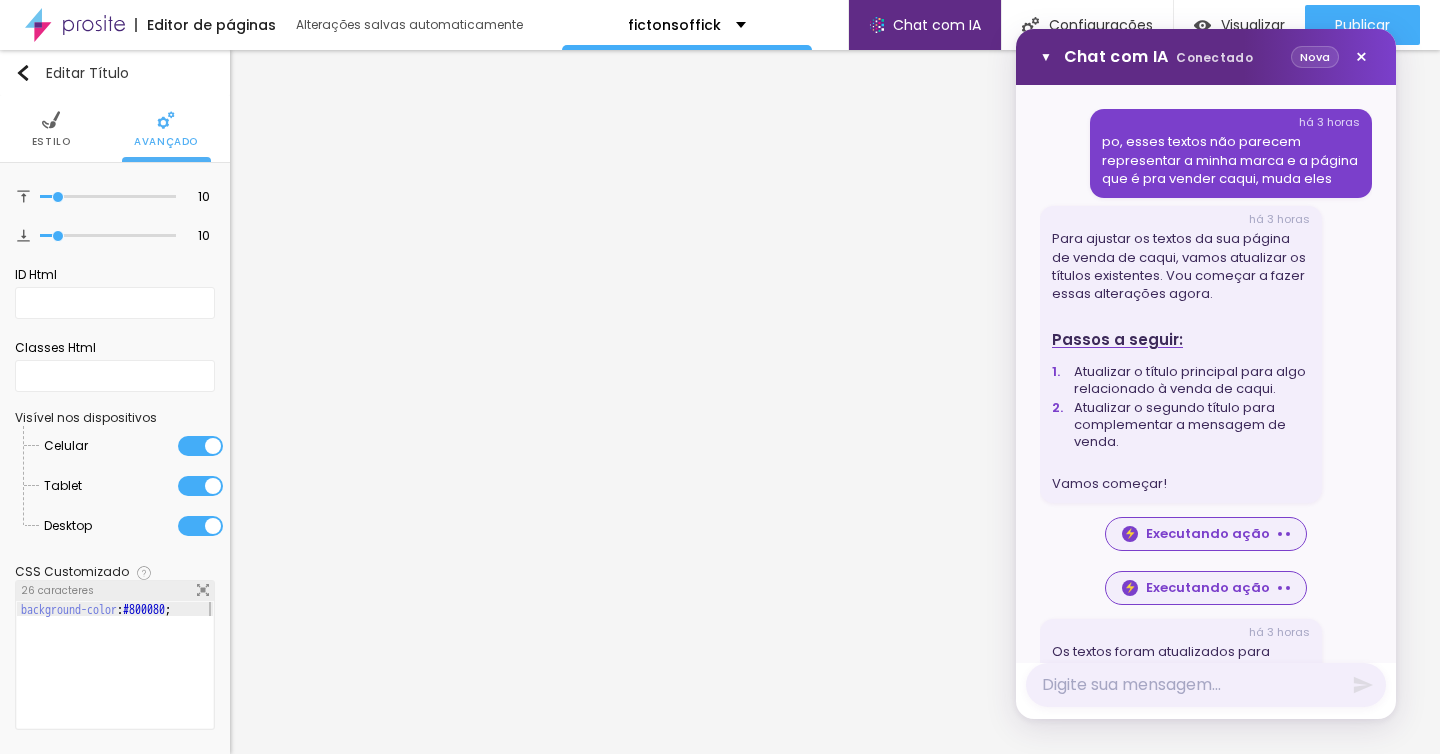 click on "Estilo Avançado" at bounding box center [115, 129] 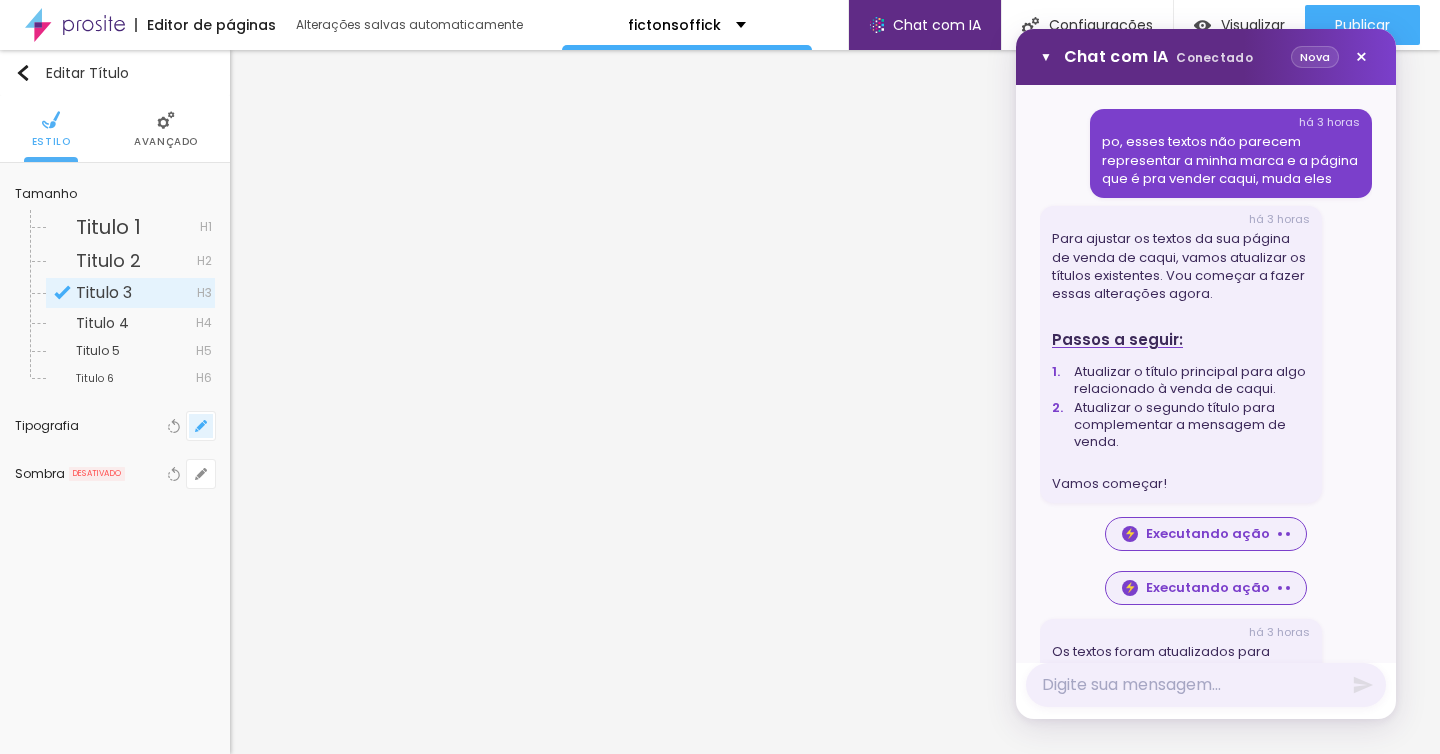 click 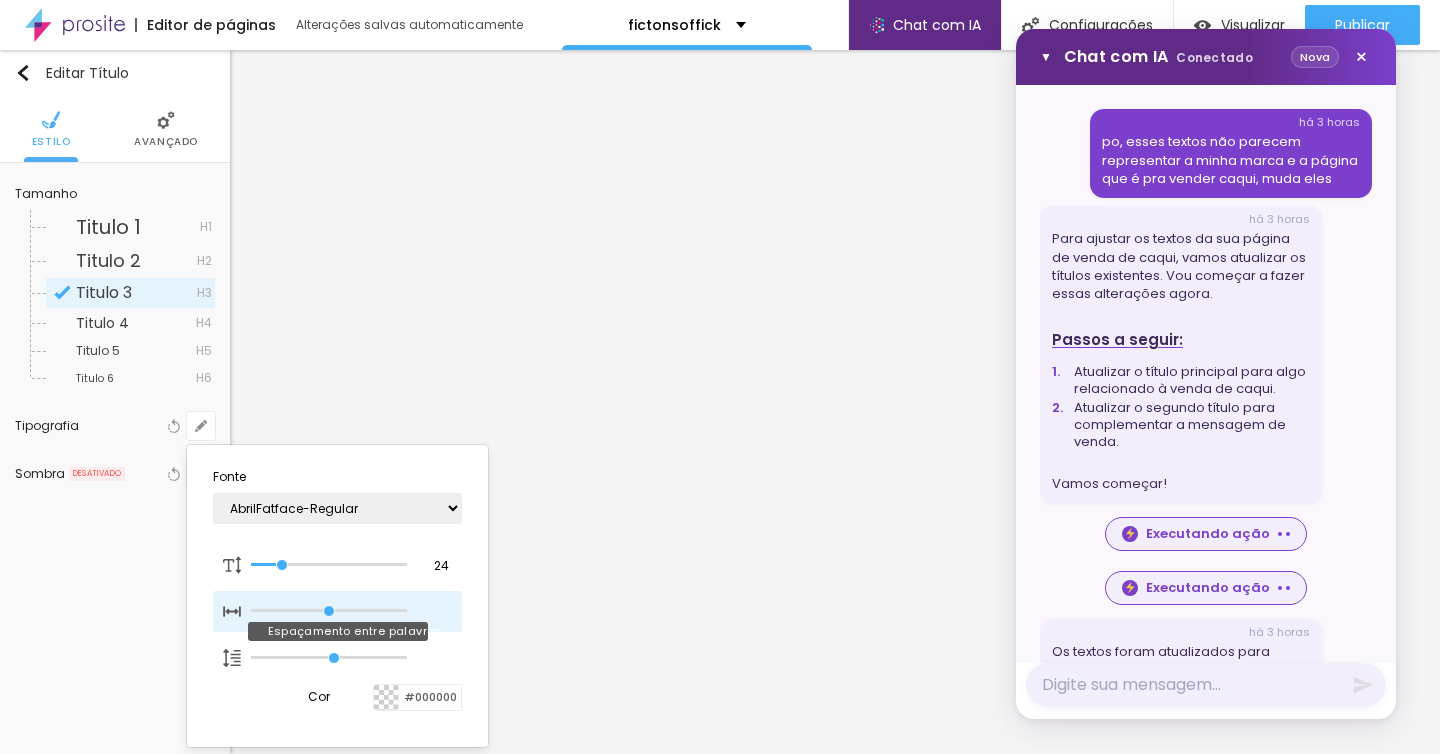 scroll, scrollTop: 110, scrollLeft: 0, axis: vertical 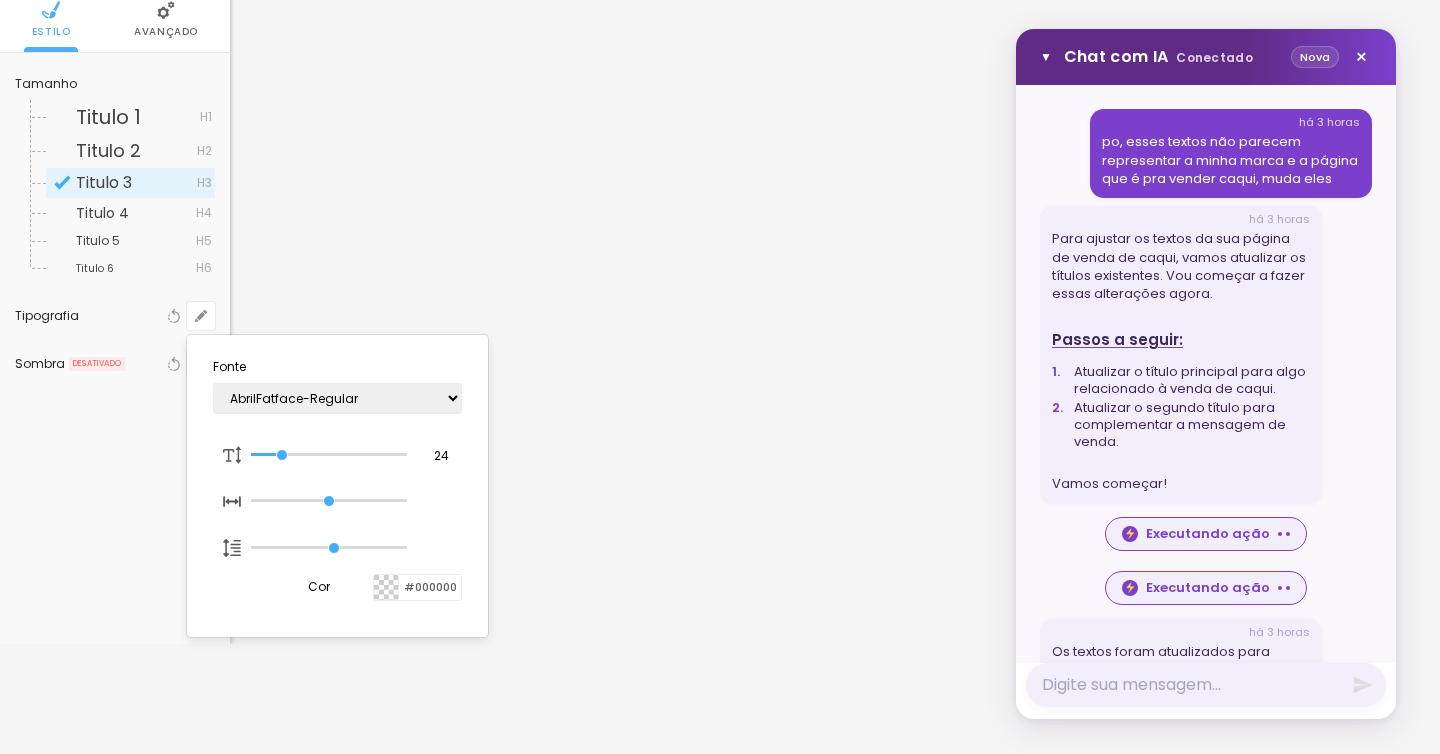 click at bounding box center [720, 377] 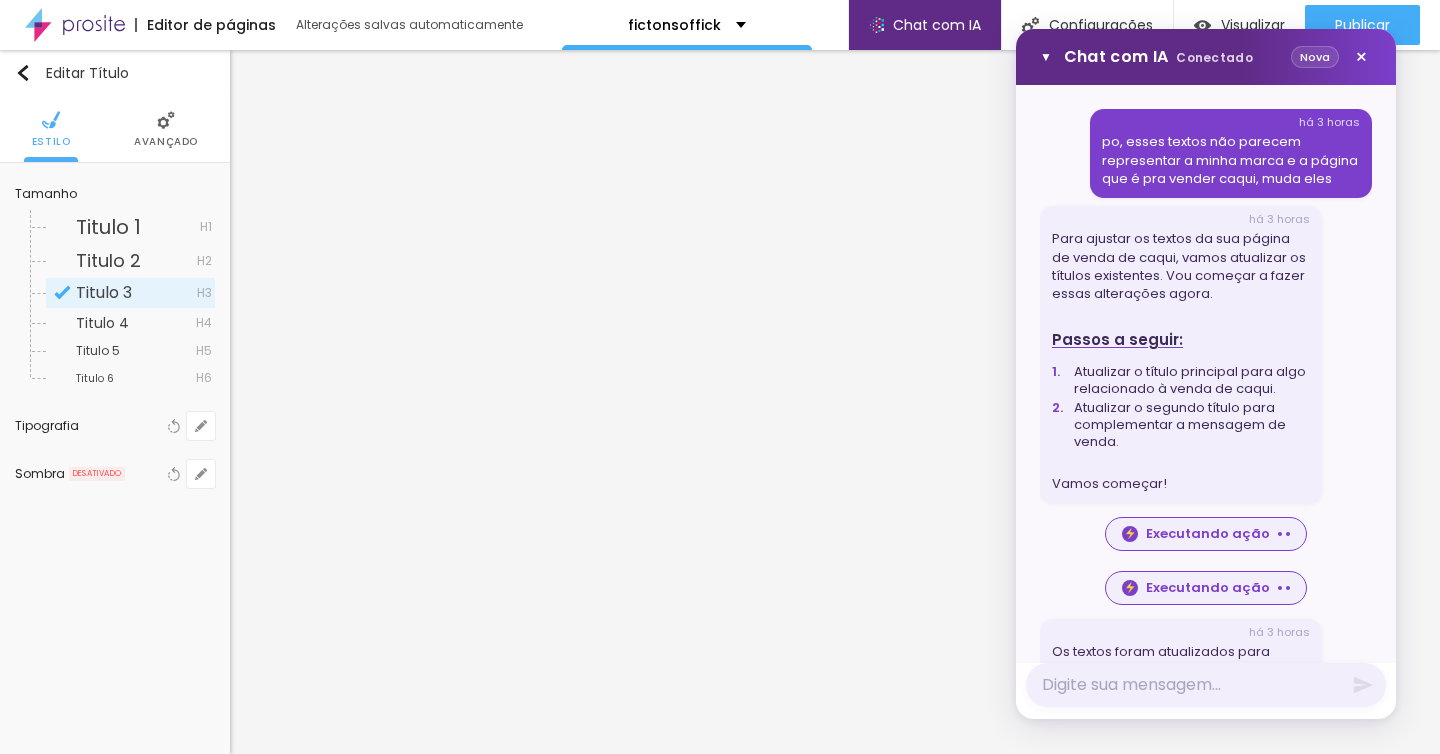 scroll, scrollTop: 0, scrollLeft: 0, axis: both 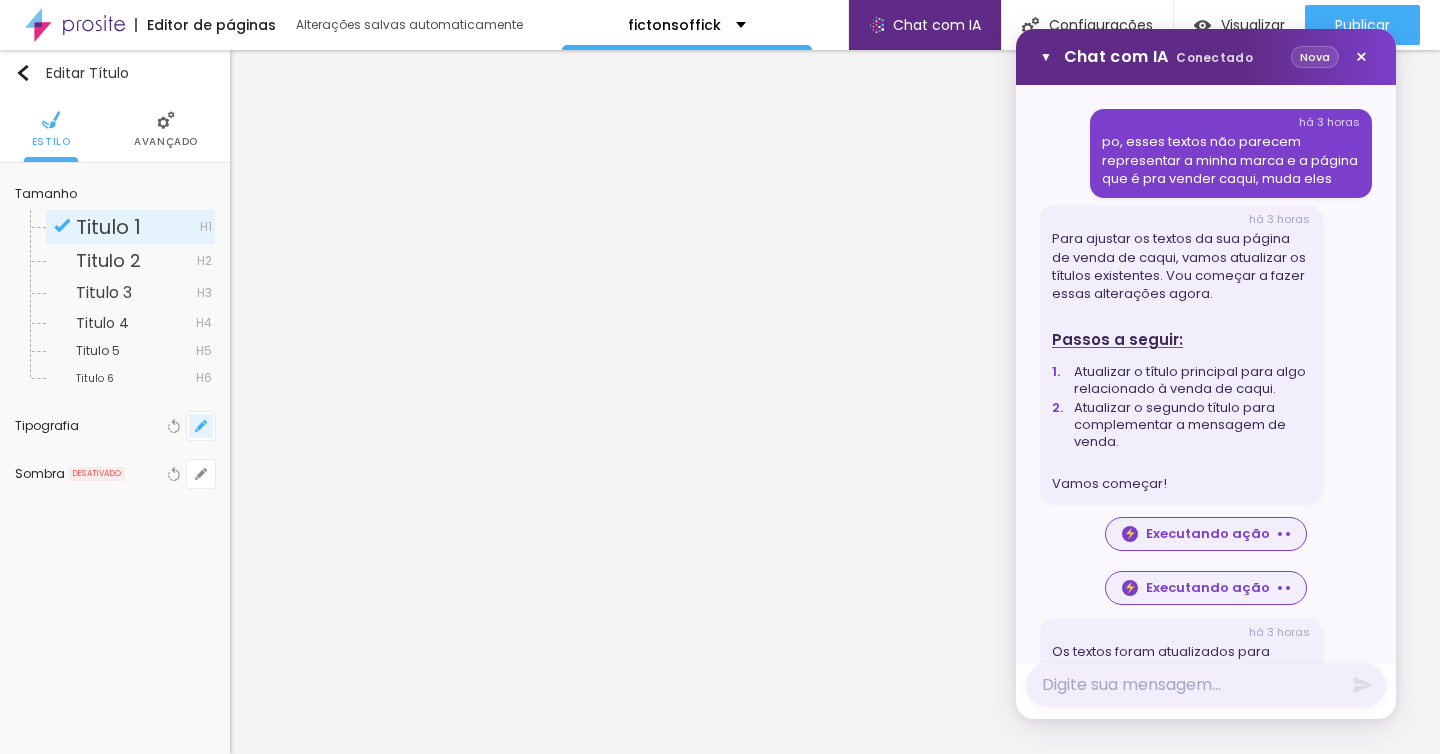 click at bounding box center [201, 426] 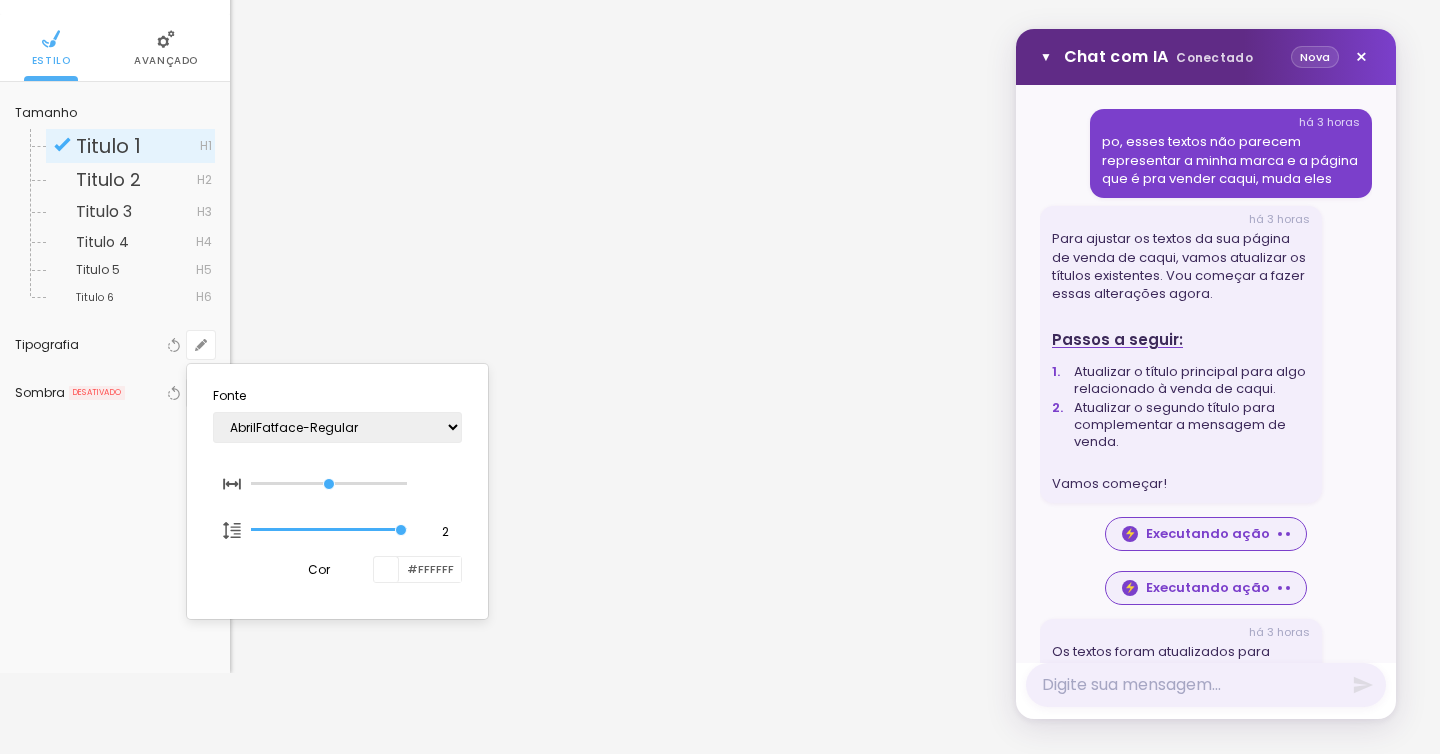 scroll, scrollTop: 0, scrollLeft: 0, axis: both 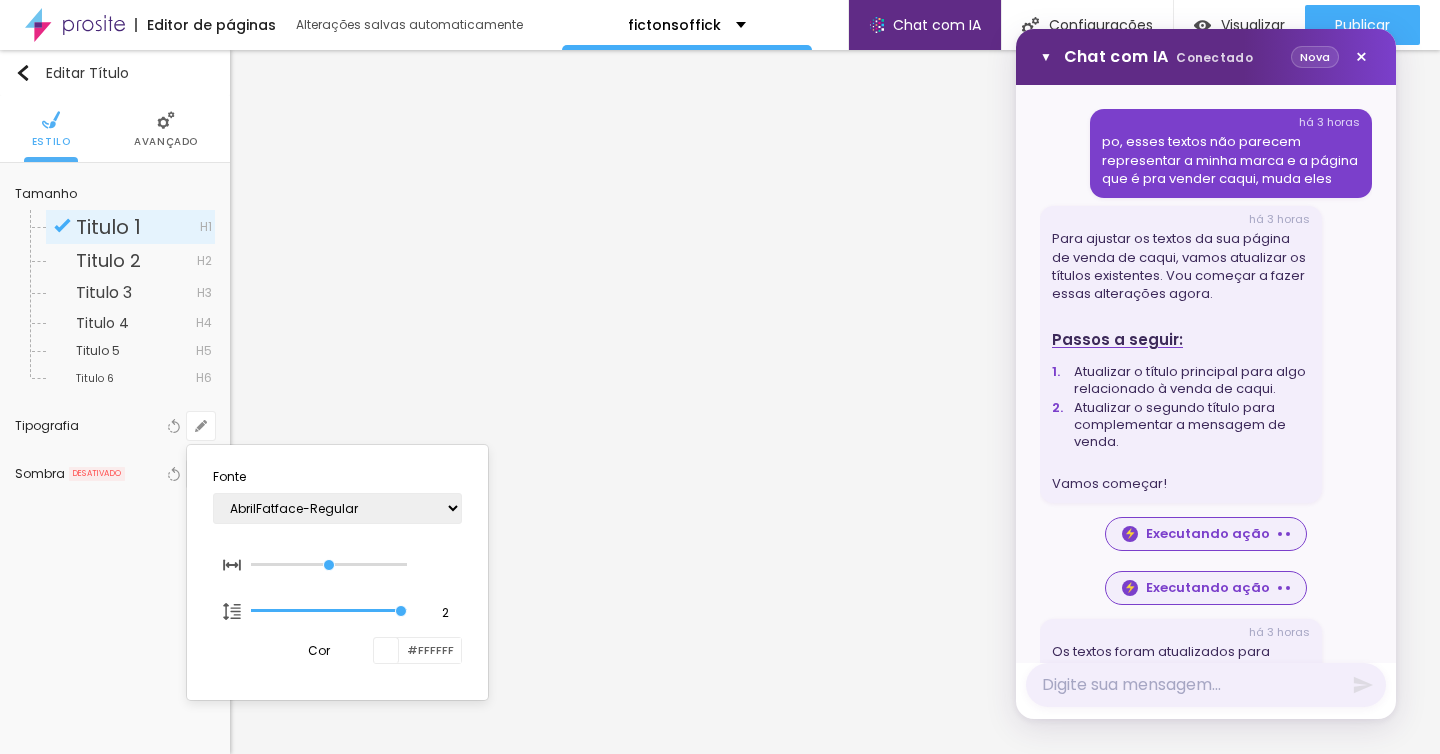 type 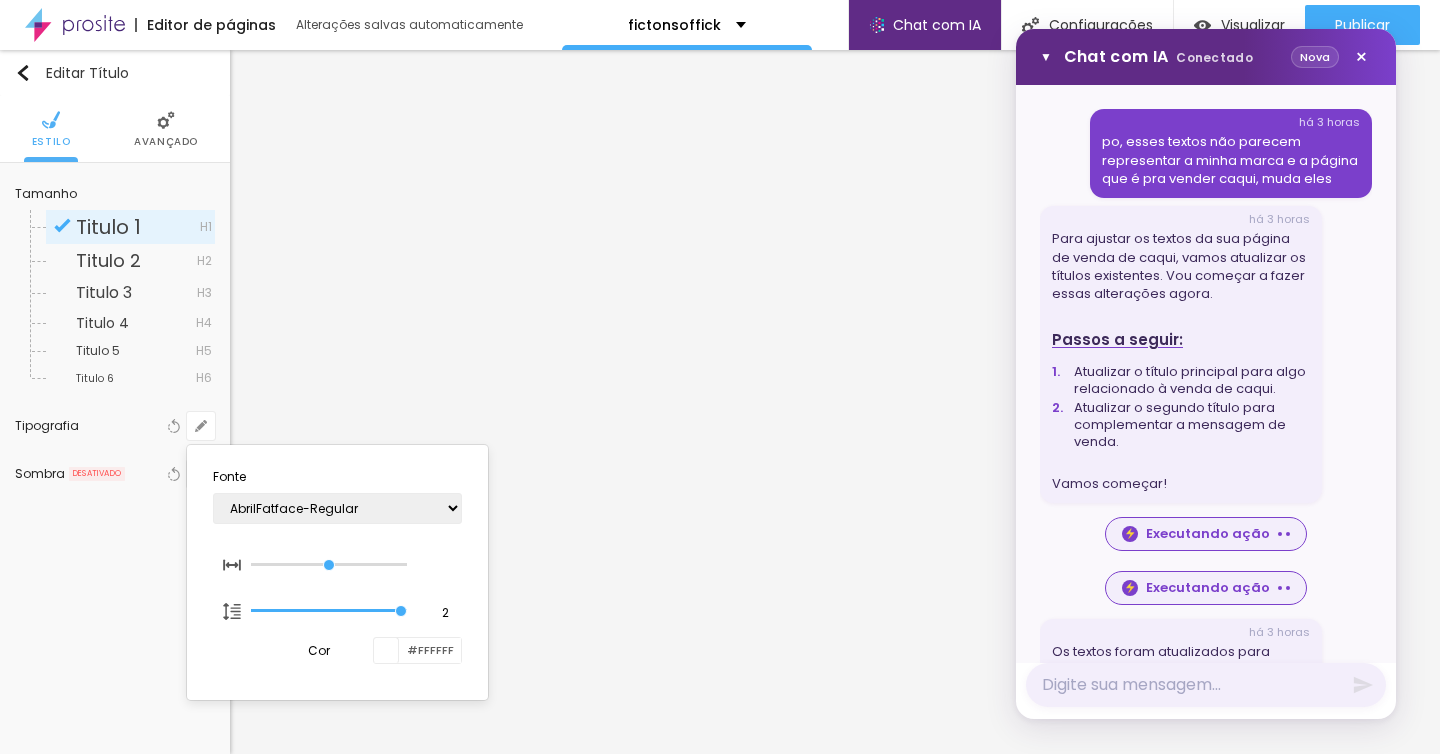 click at bounding box center (720, 377) 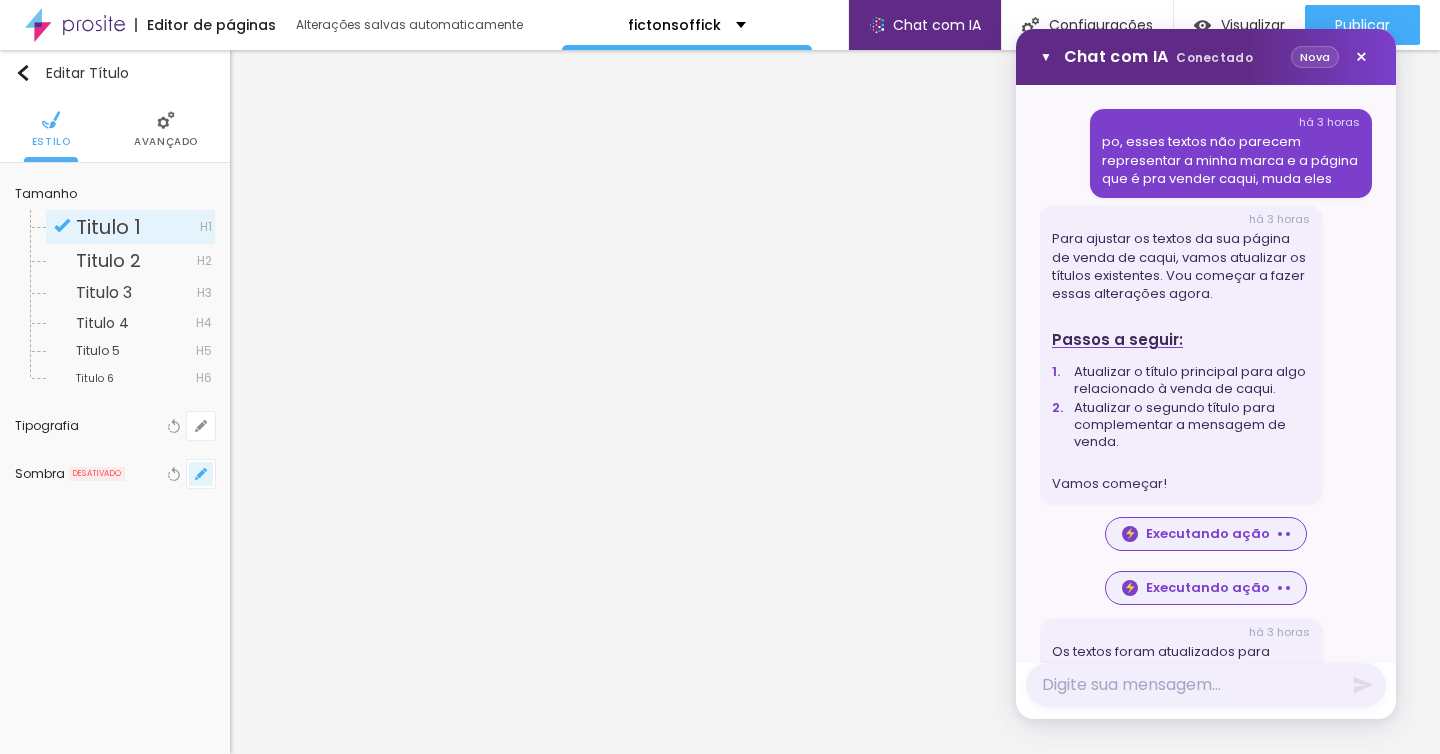 click 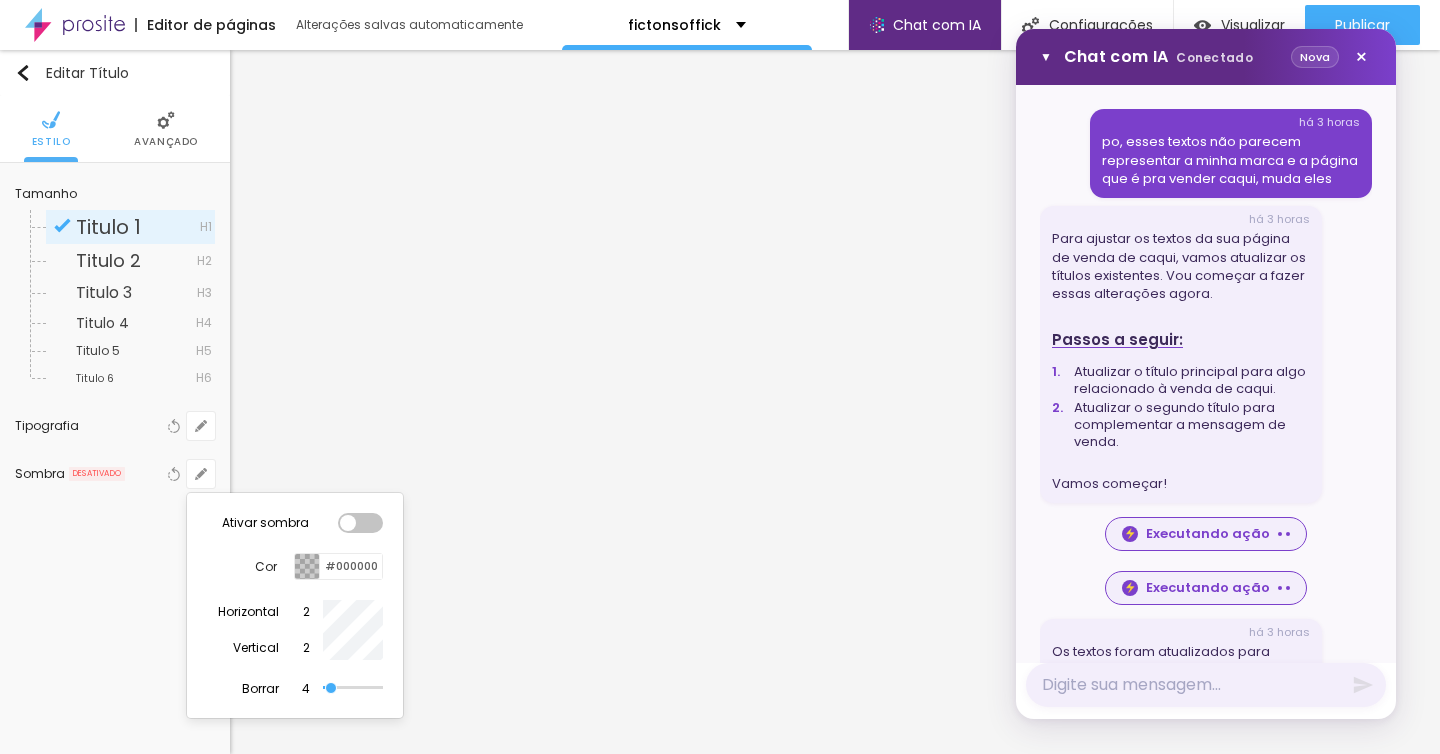 type 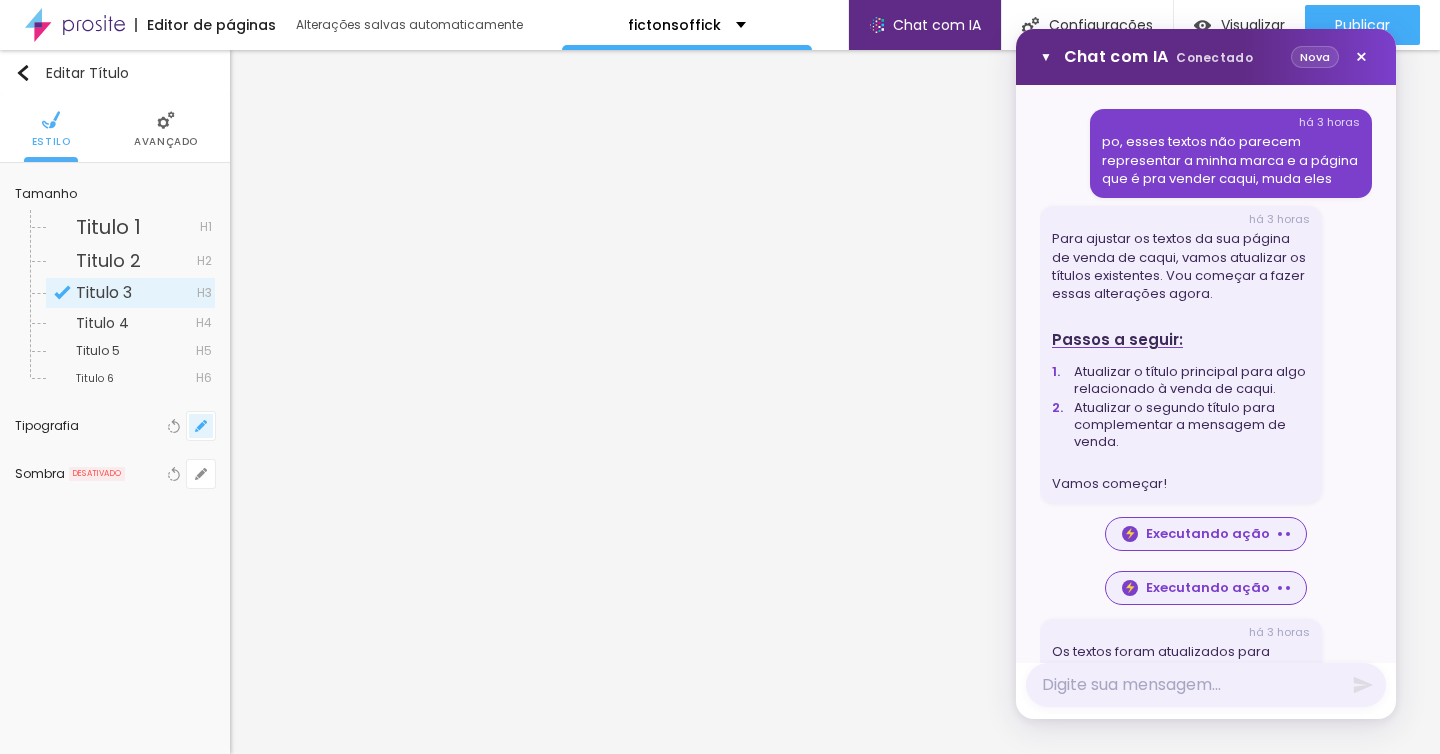 click 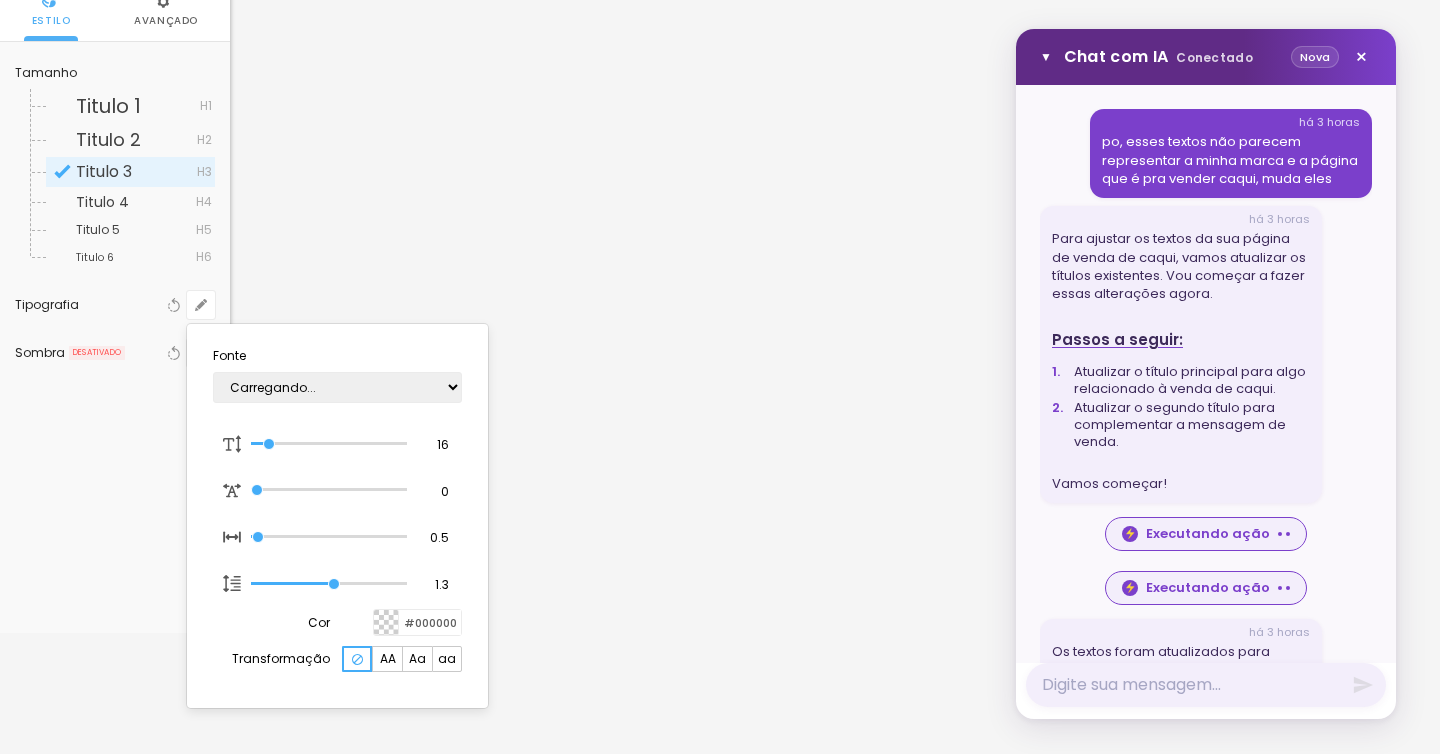 type on "1" 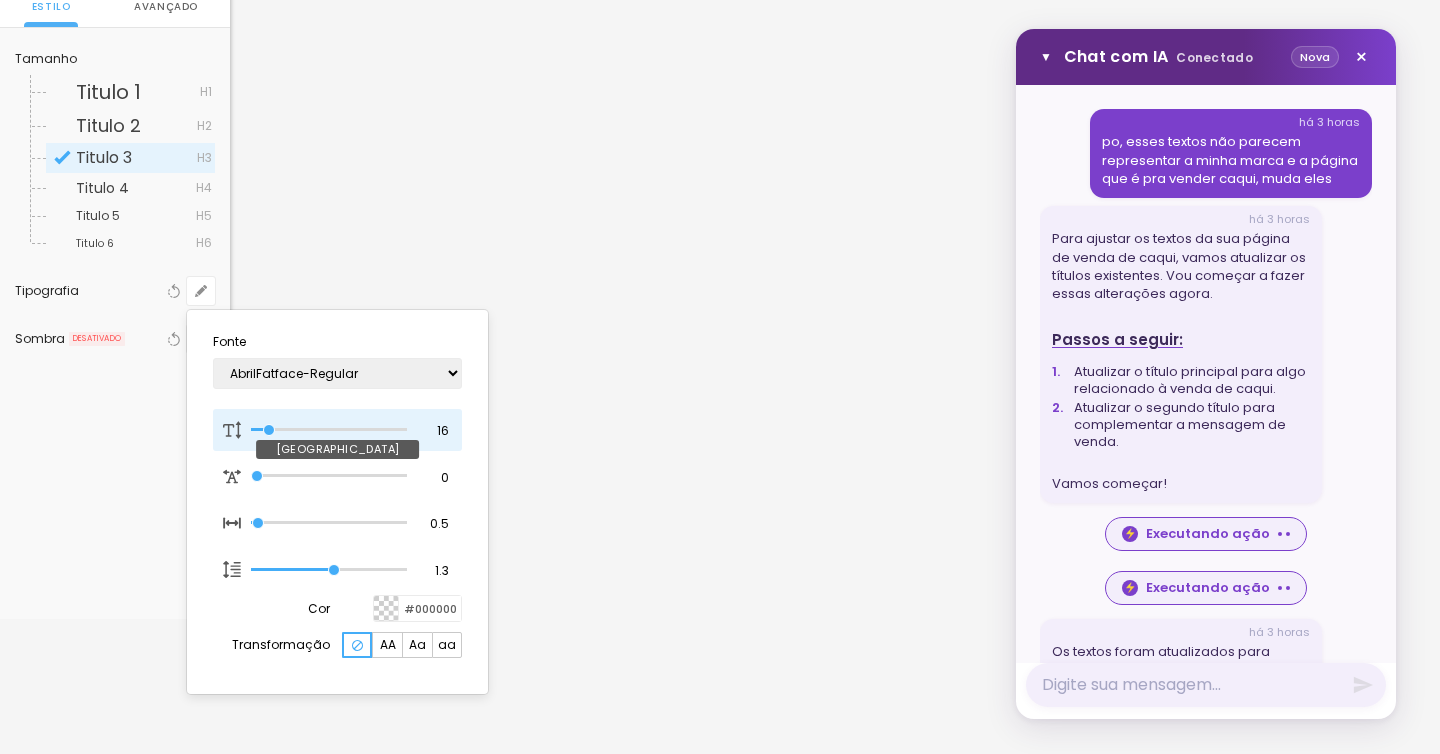 scroll, scrollTop: 113, scrollLeft: 0, axis: vertical 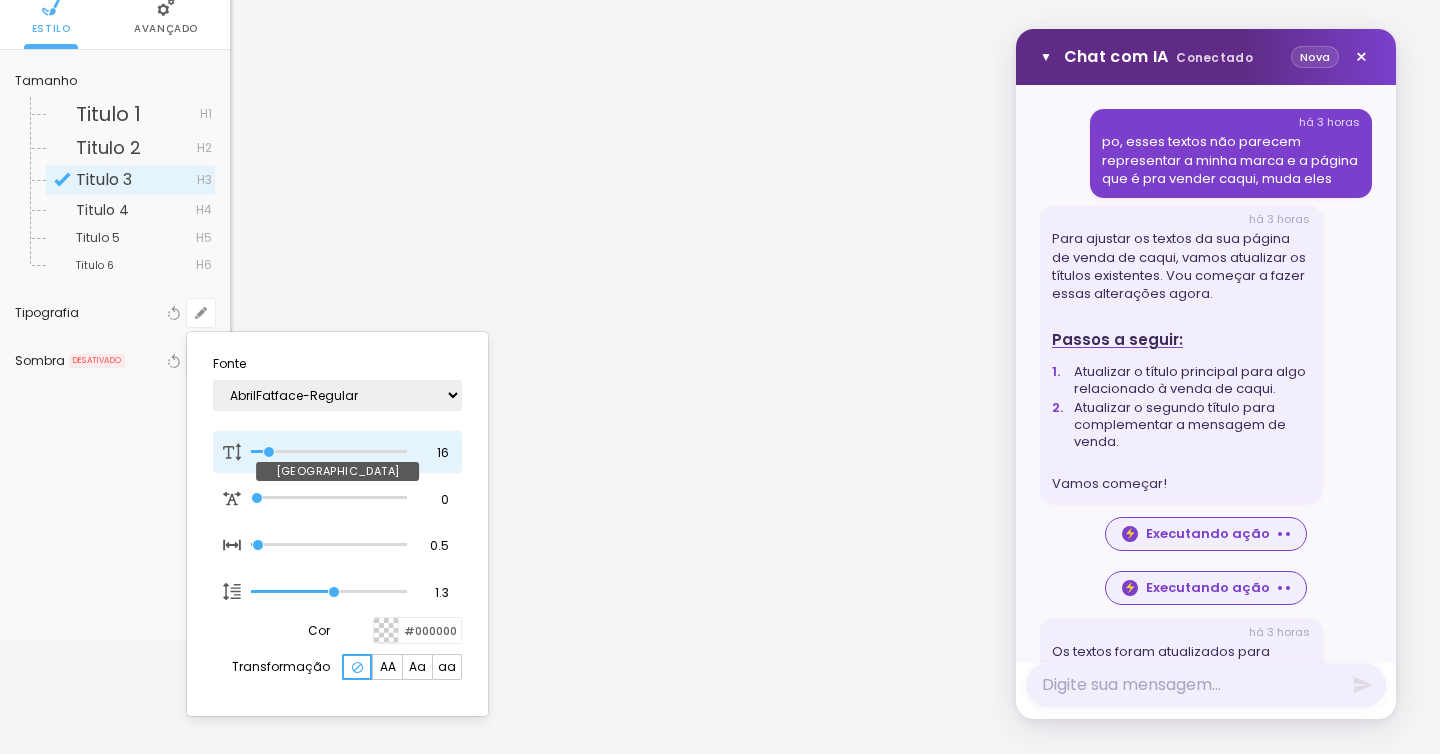 type 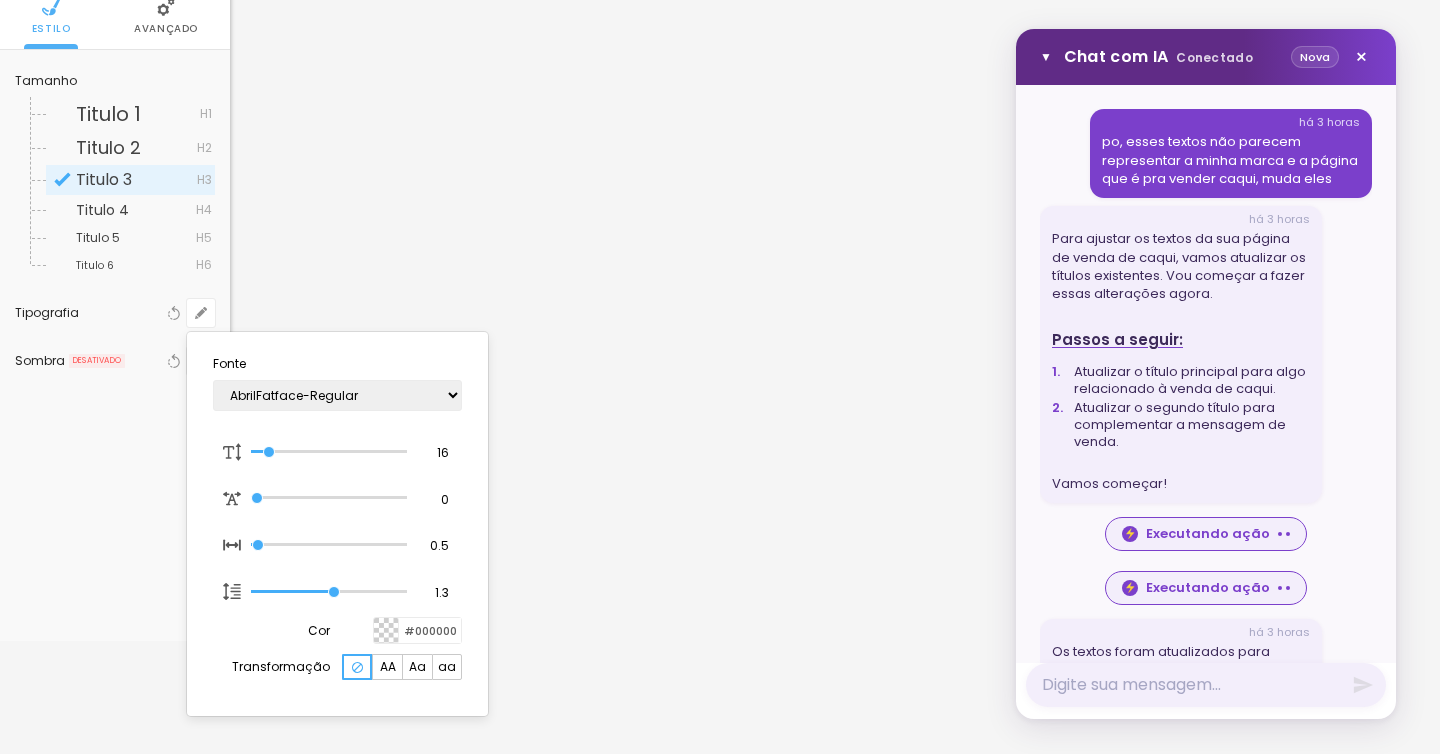 click at bounding box center [720, 377] 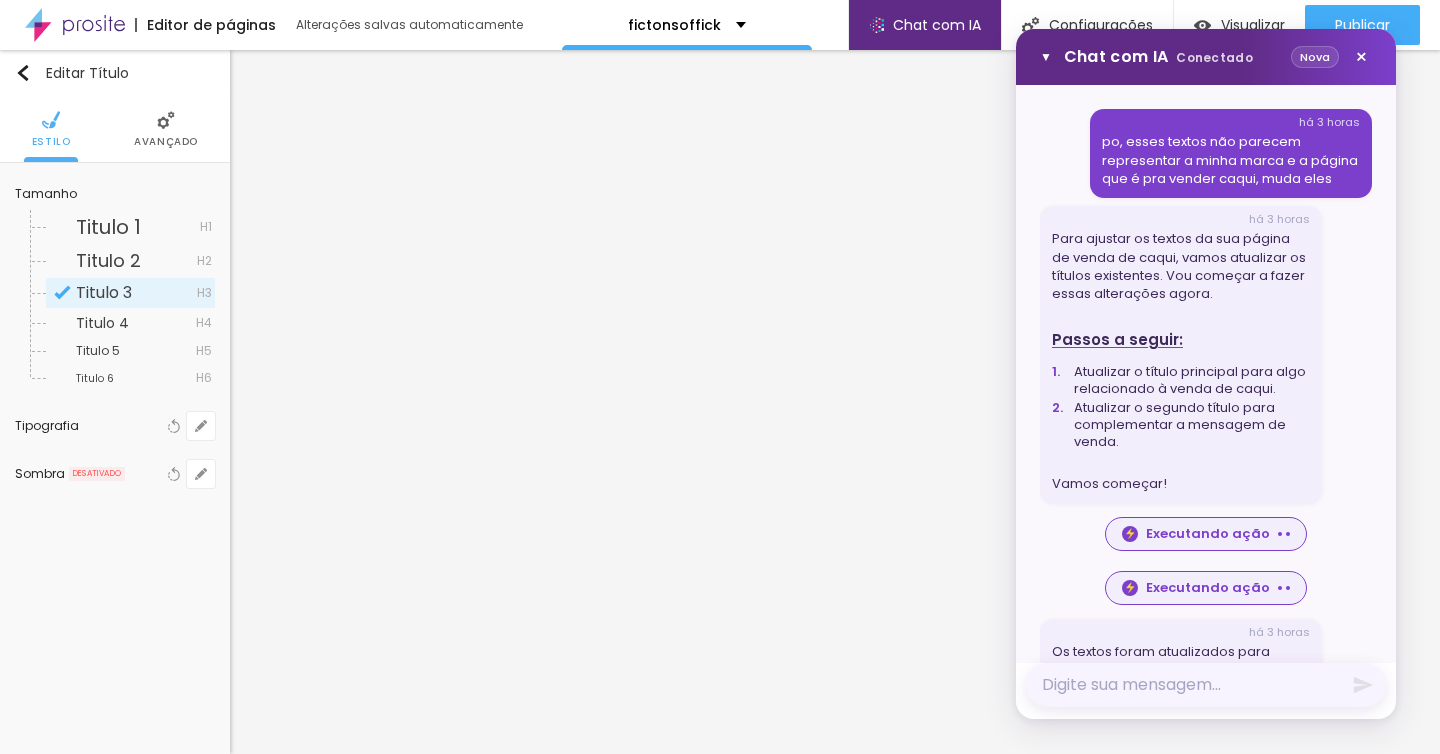 click at bounding box center (1206, 685) 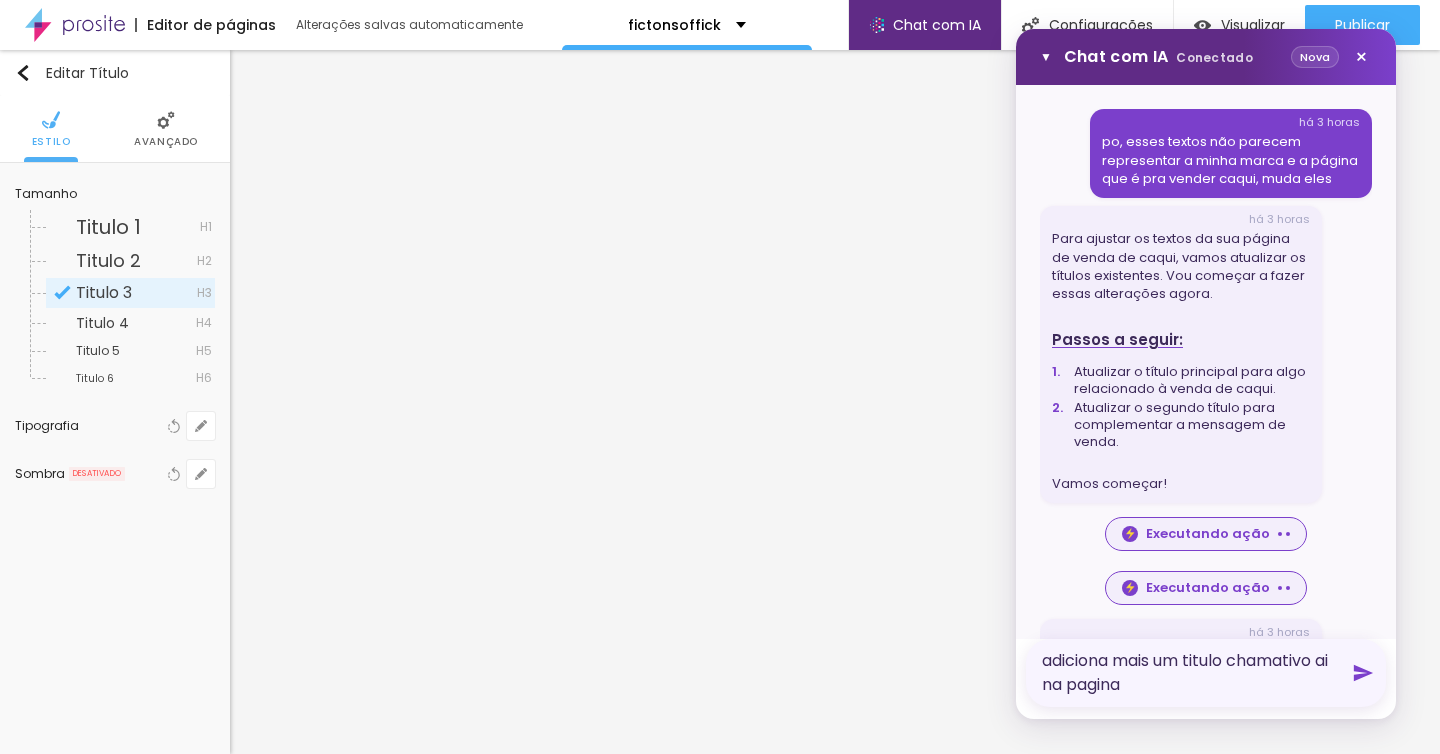 type on "adiciona mais um titulo chamativo ai na pagina" 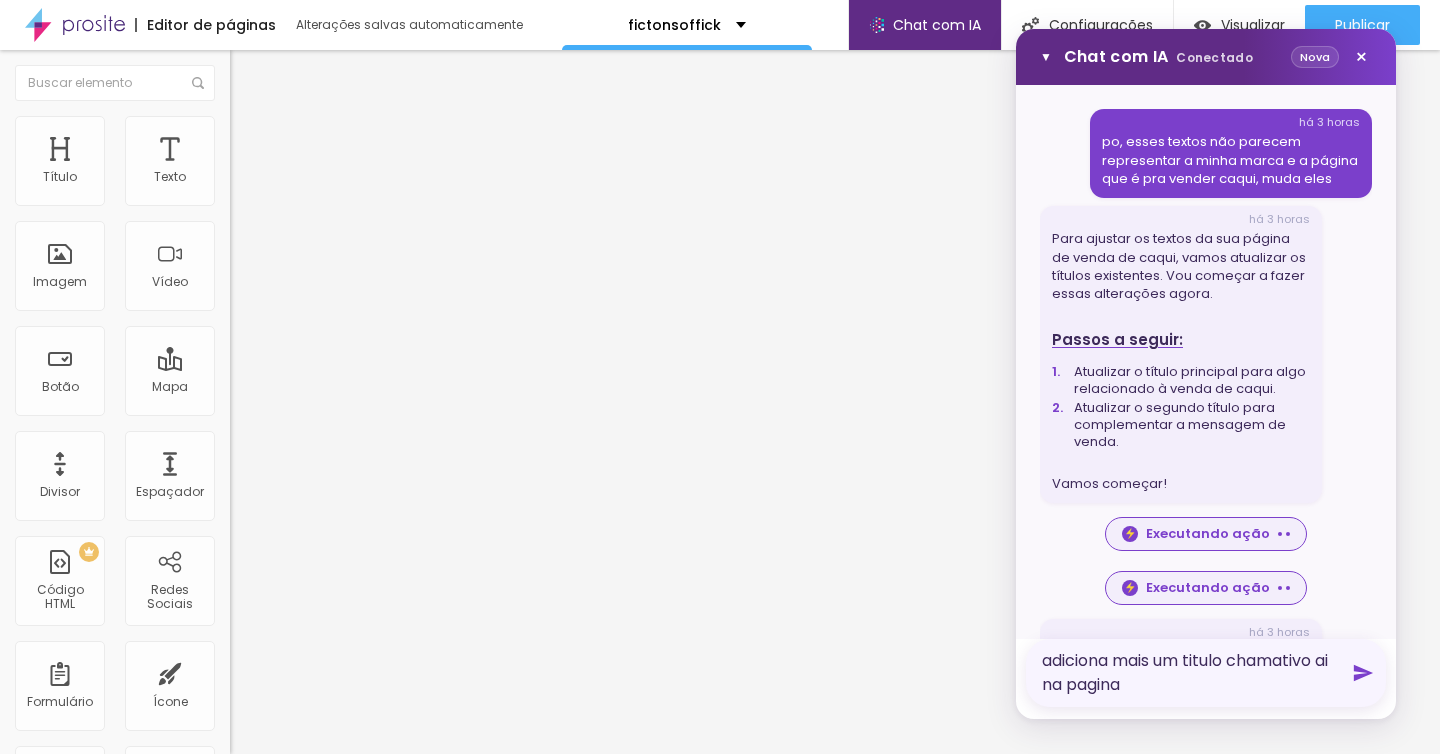 click on "adiciona mais um titulo chamativo ai na pagina" at bounding box center [1206, 673] 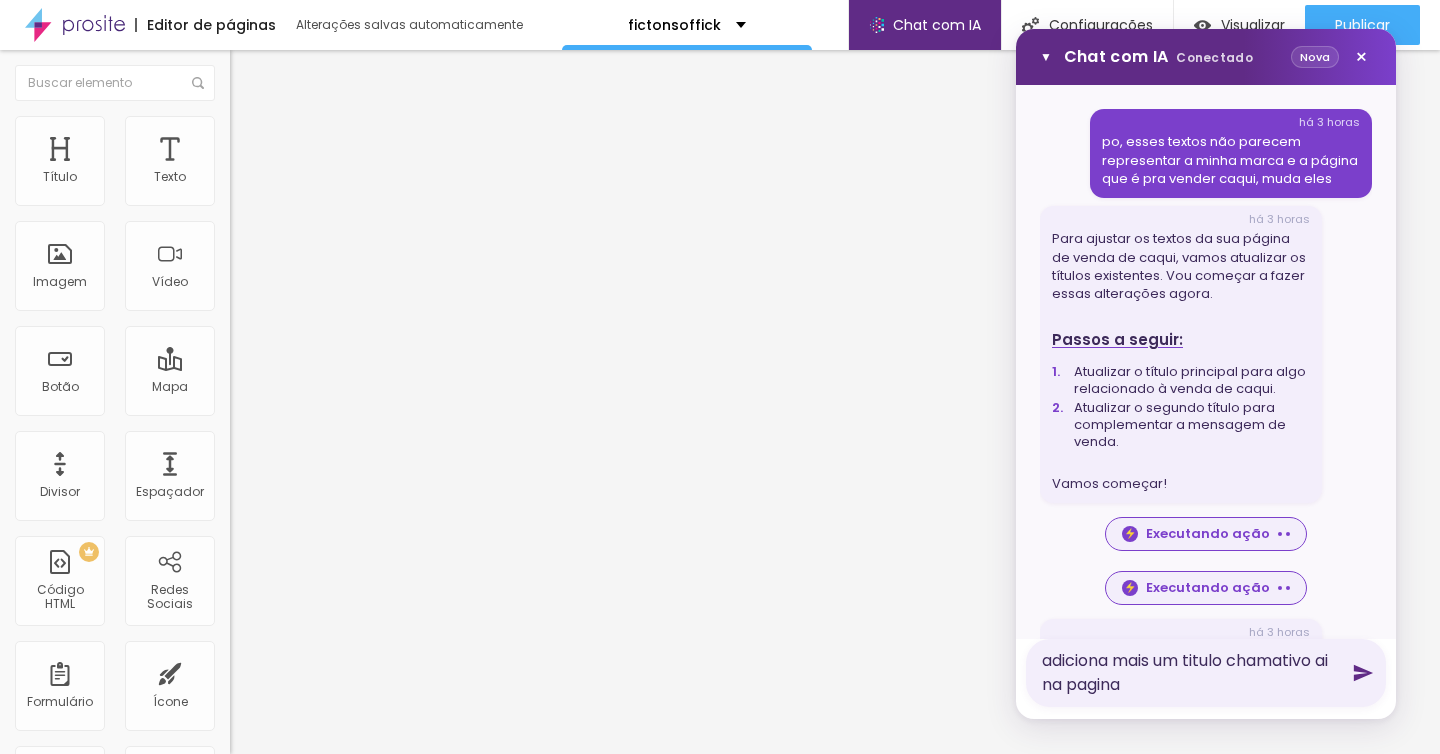 click 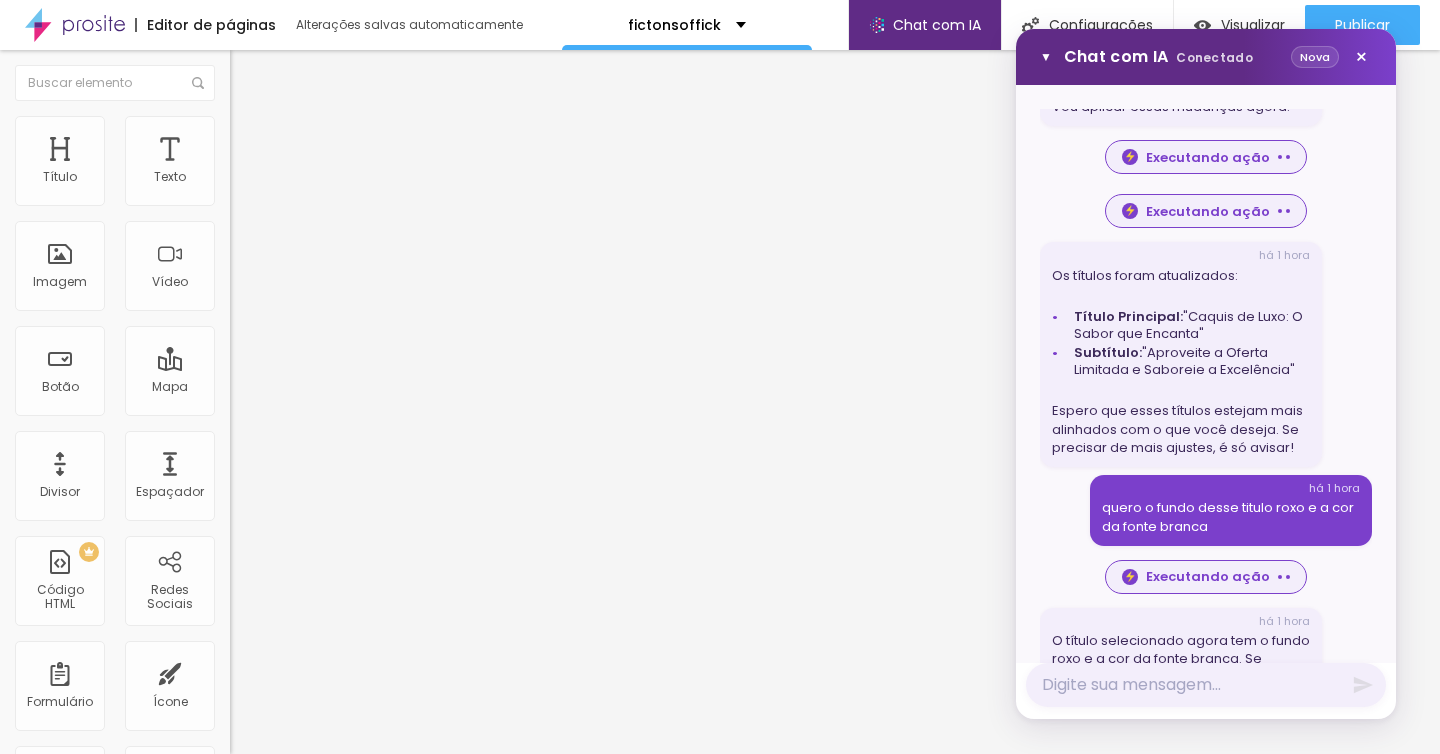 scroll, scrollTop: 3334, scrollLeft: 0, axis: vertical 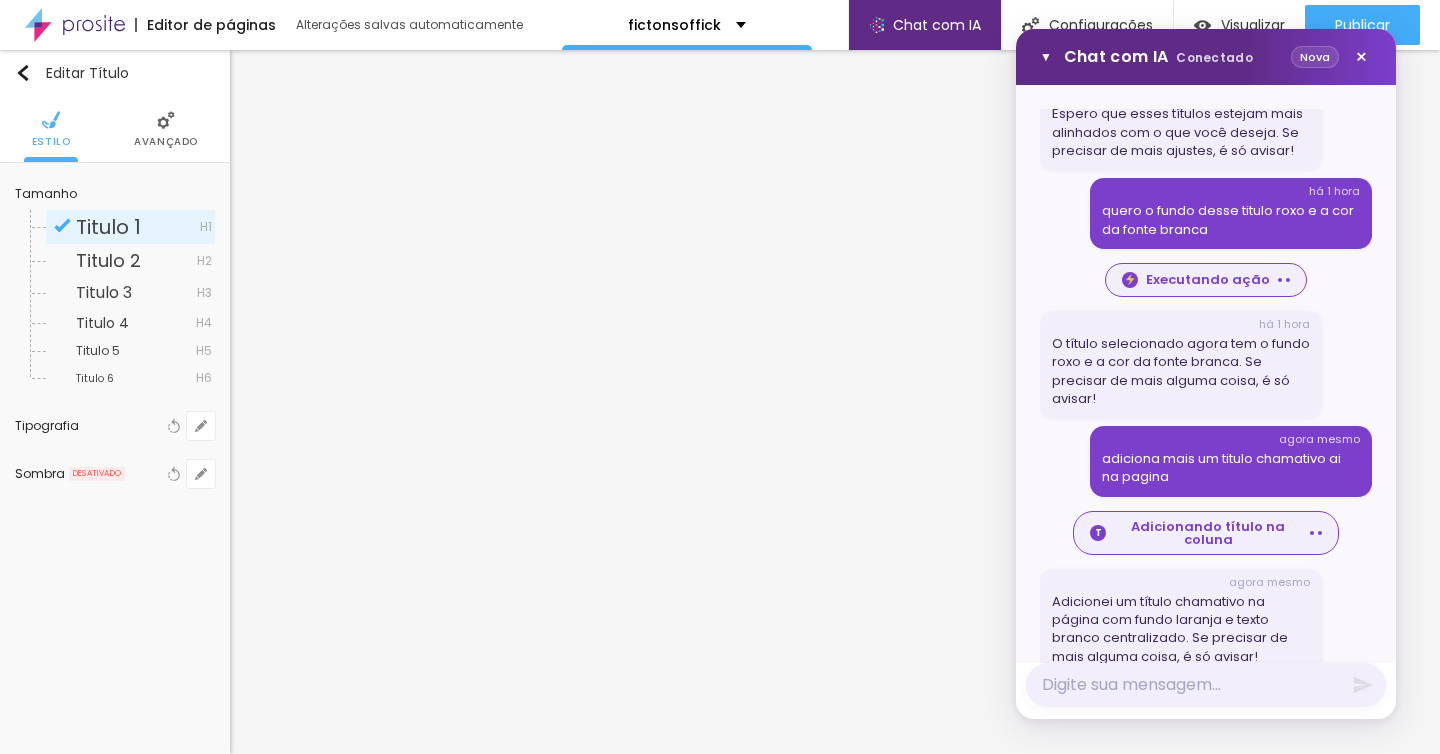 click on "Avançado" at bounding box center [166, 142] 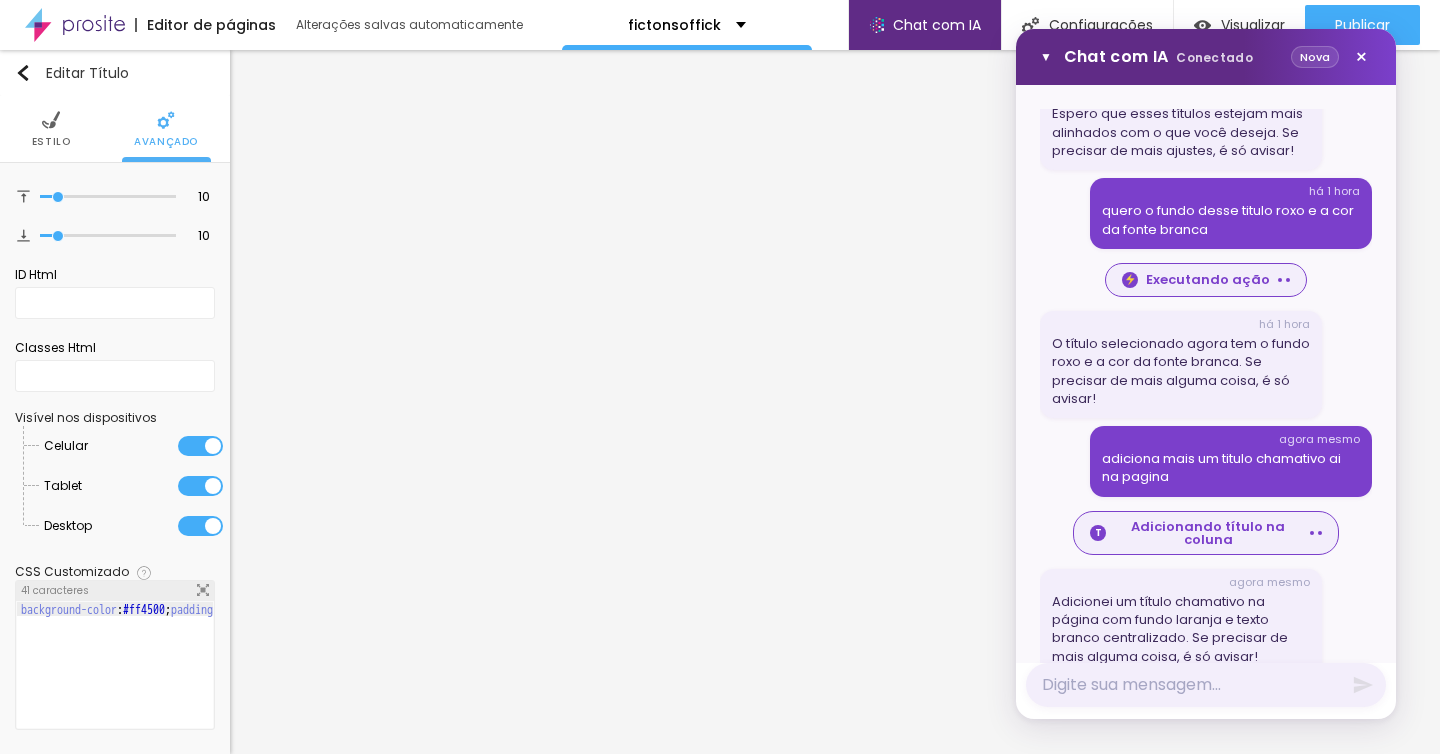 click on "Estilo" at bounding box center [51, 142] 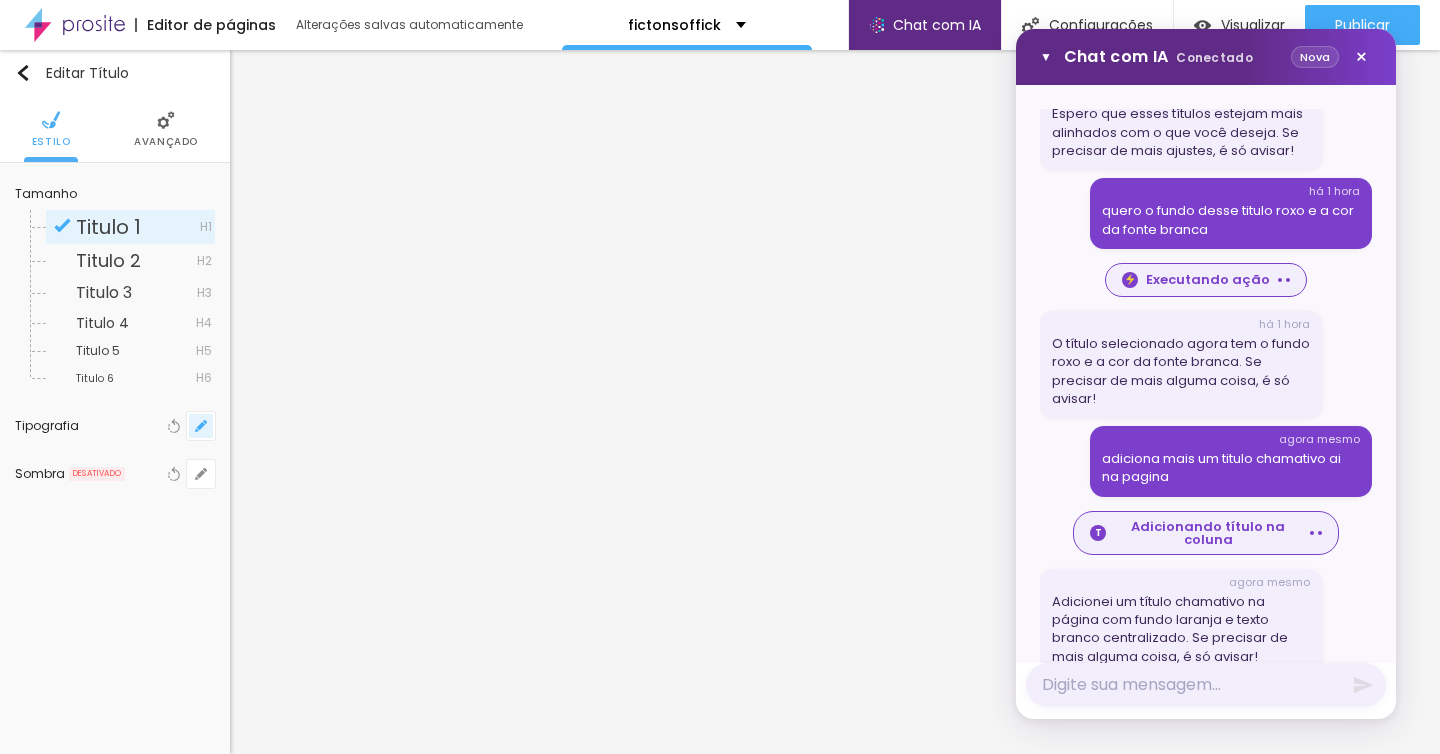 click at bounding box center (201, 426) 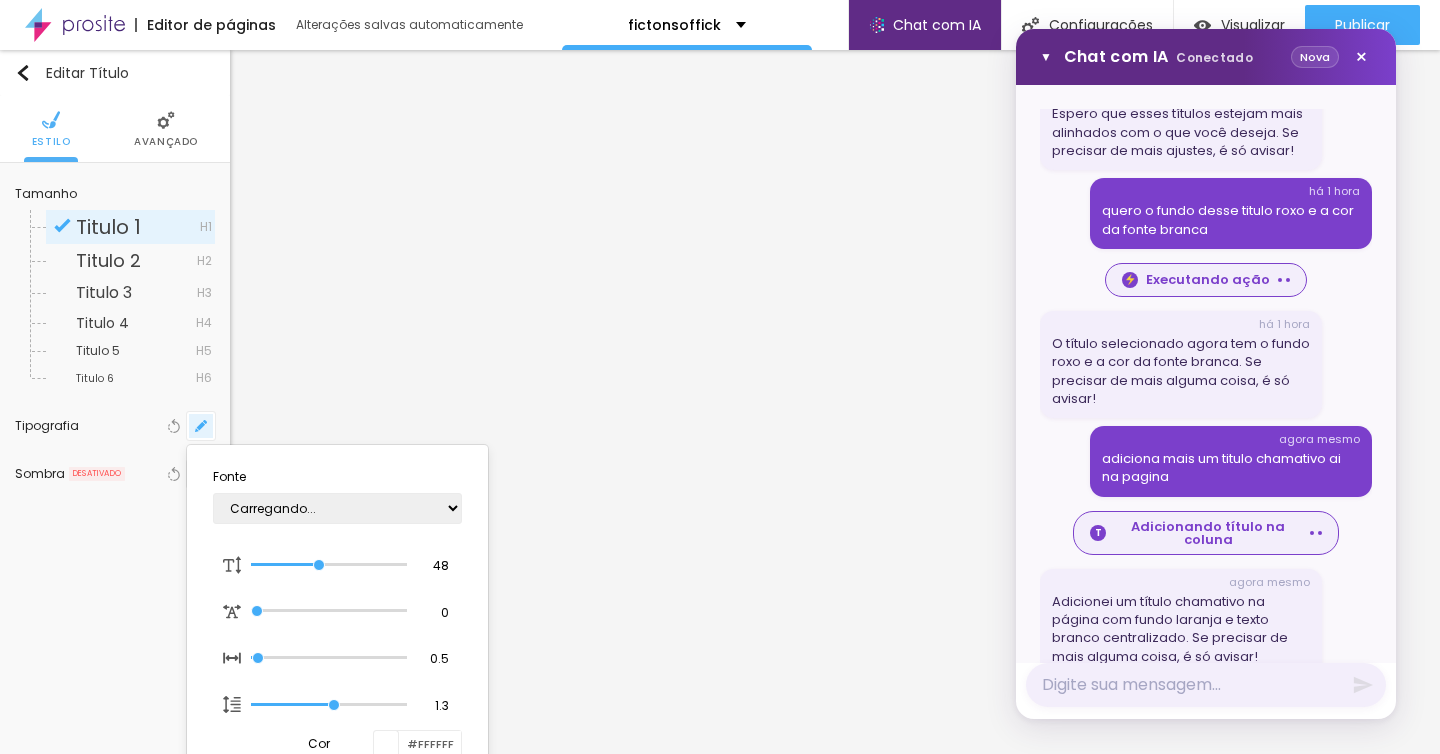 type on "1" 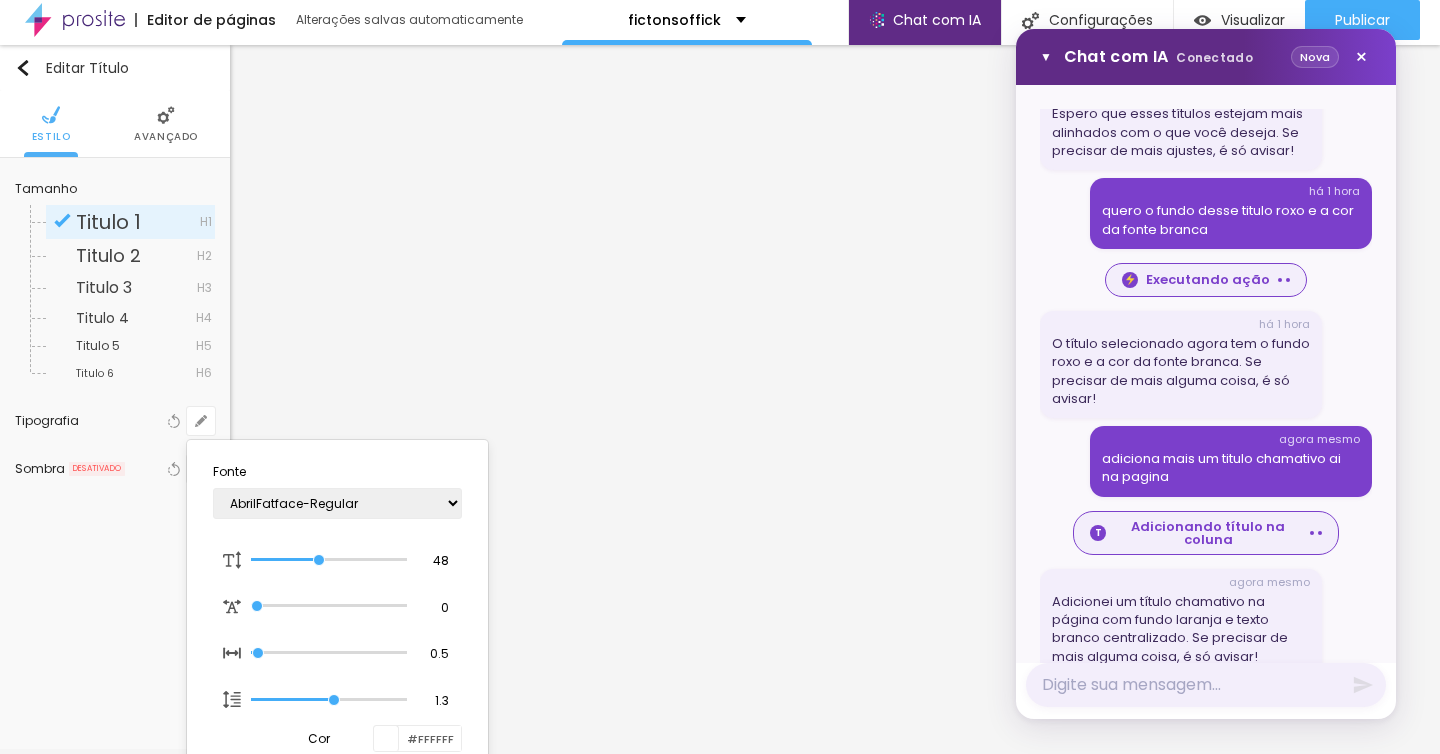 scroll, scrollTop: 0, scrollLeft: 0, axis: both 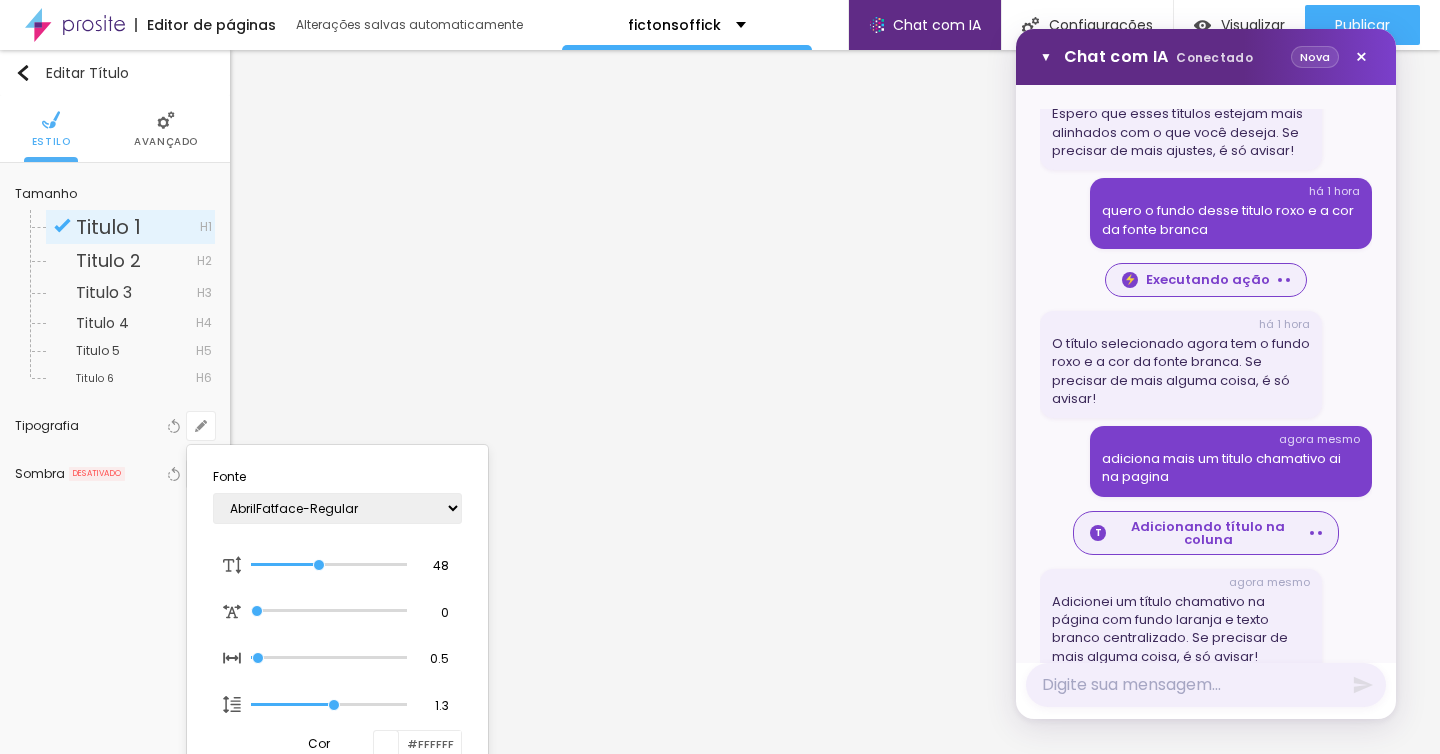 click at bounding box center [720, 377] 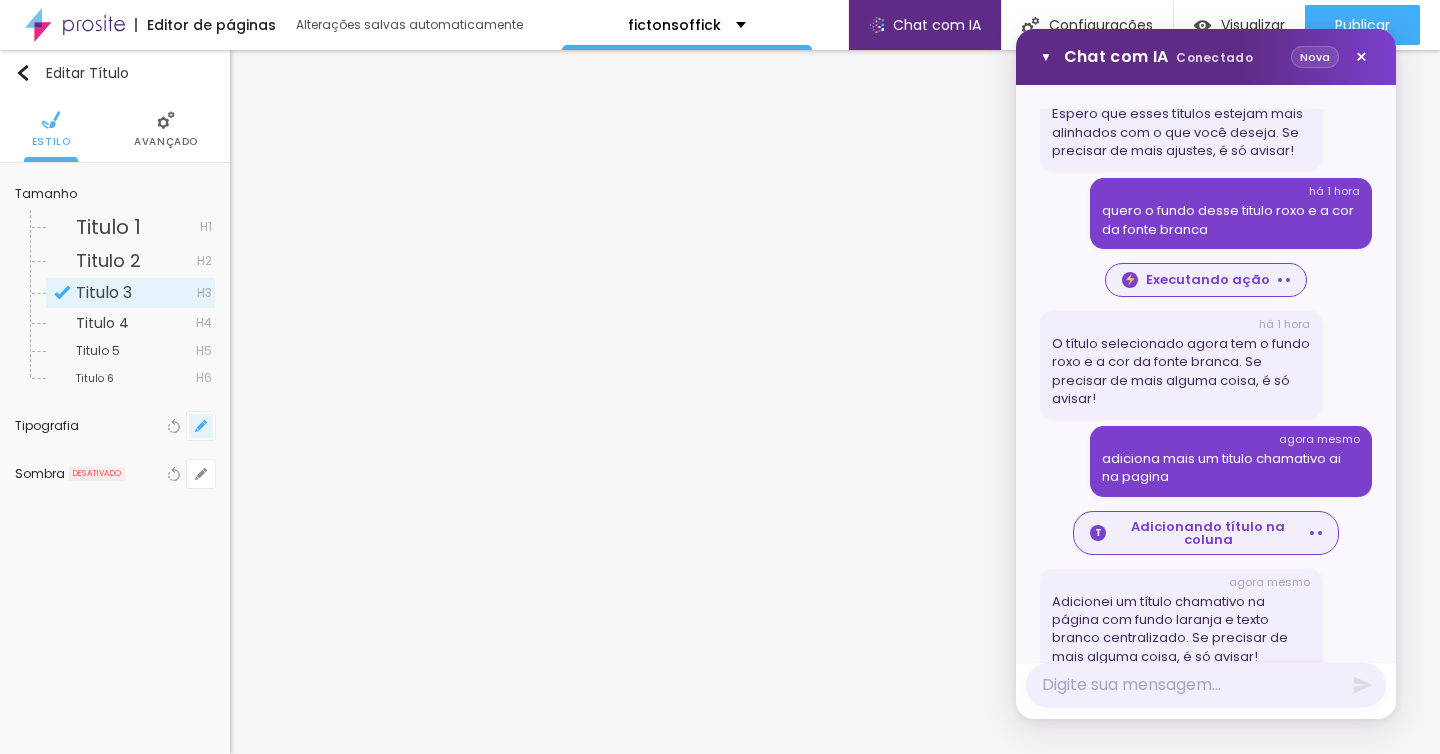 click at bounding box center (201, 426) 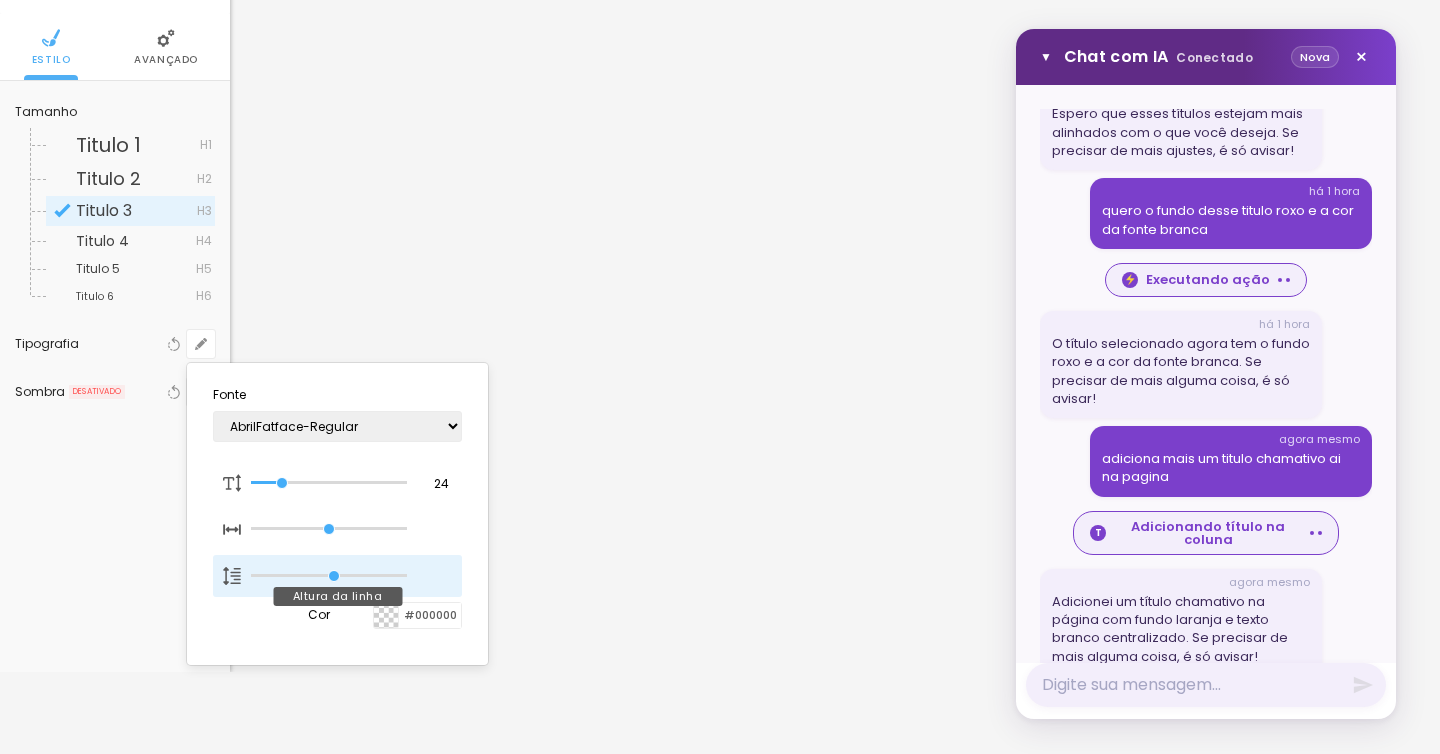 scroll, scrollTop: 110, scrollLeft: 0, axis: vertical 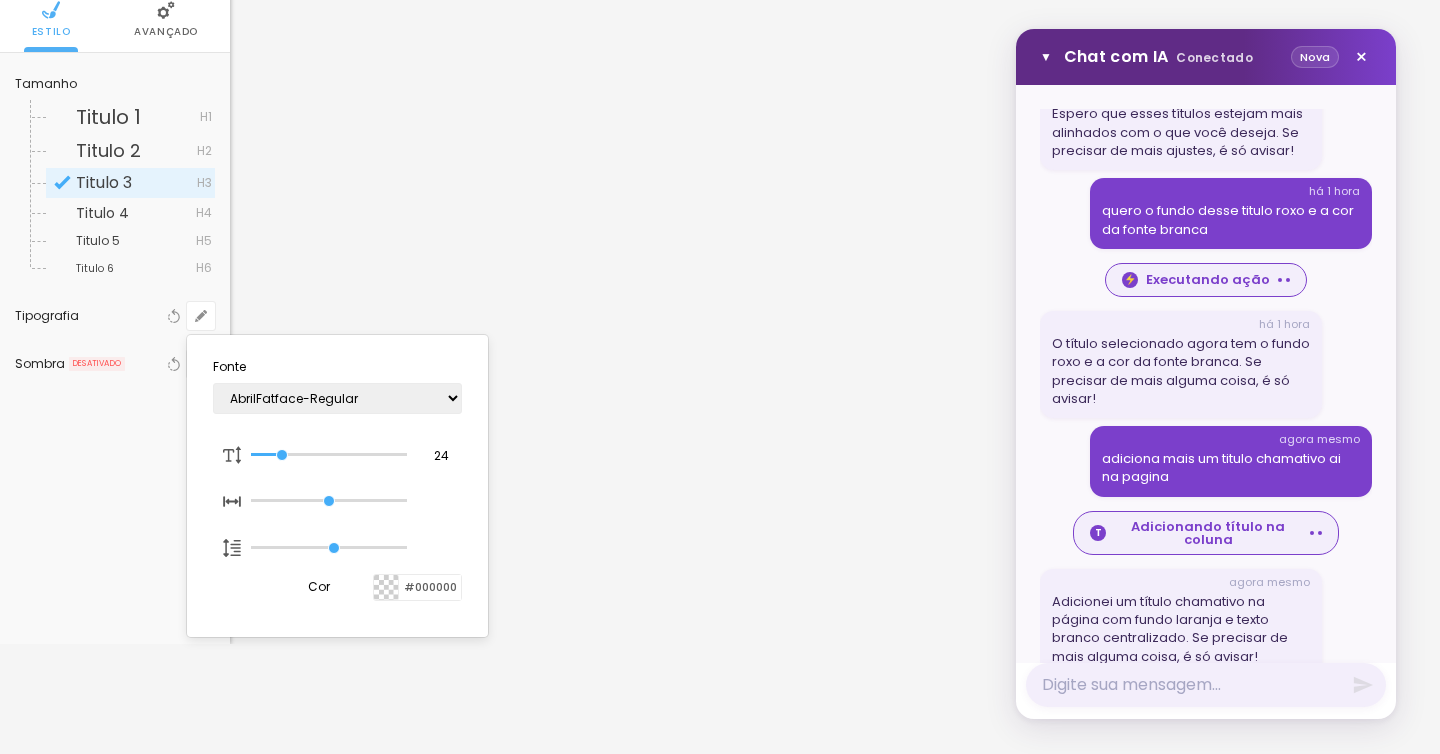 click at bounding box center [720, 377] 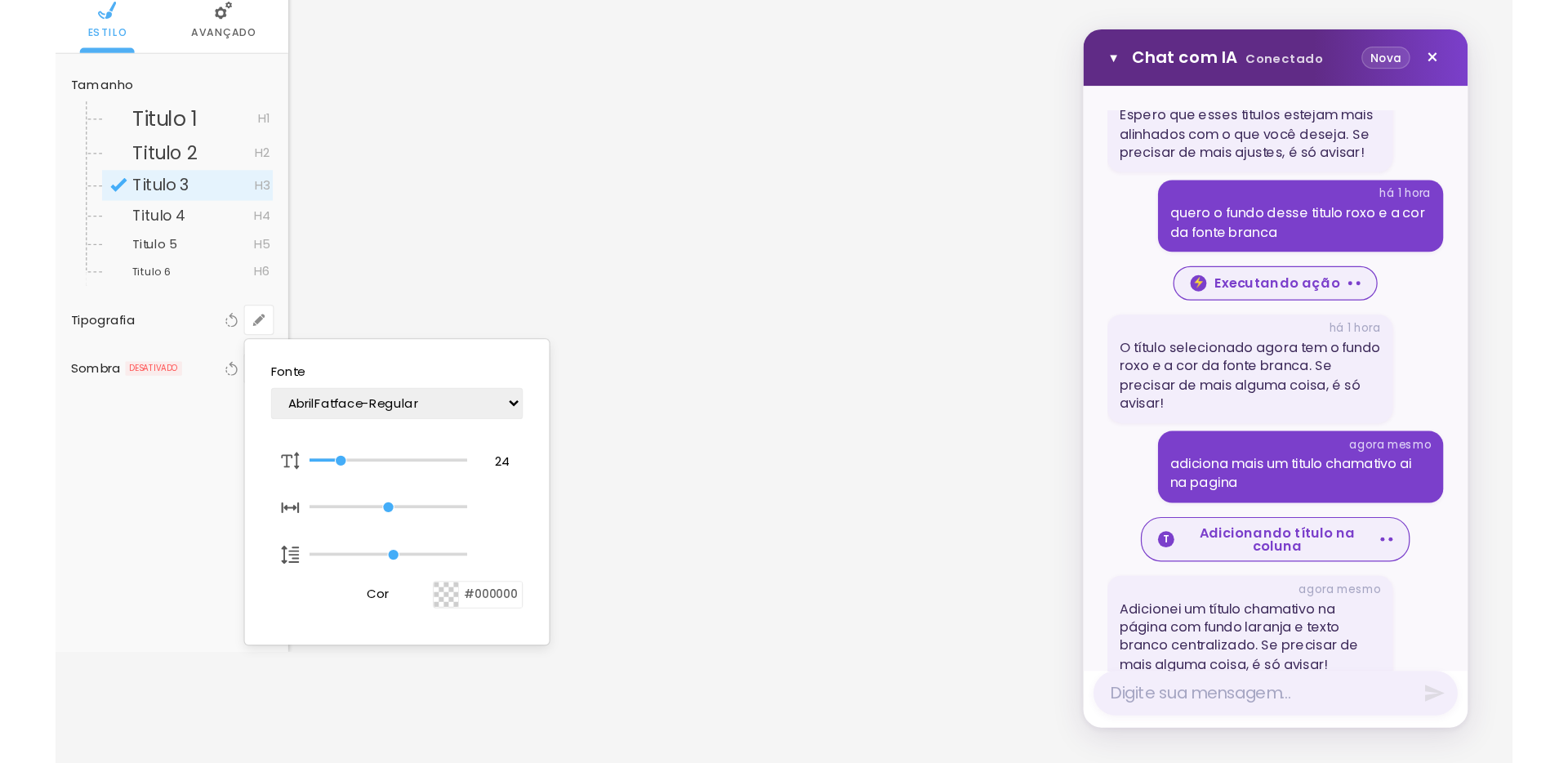 scroll, scrollTop: 0, scrollLeft: 0, axis: both 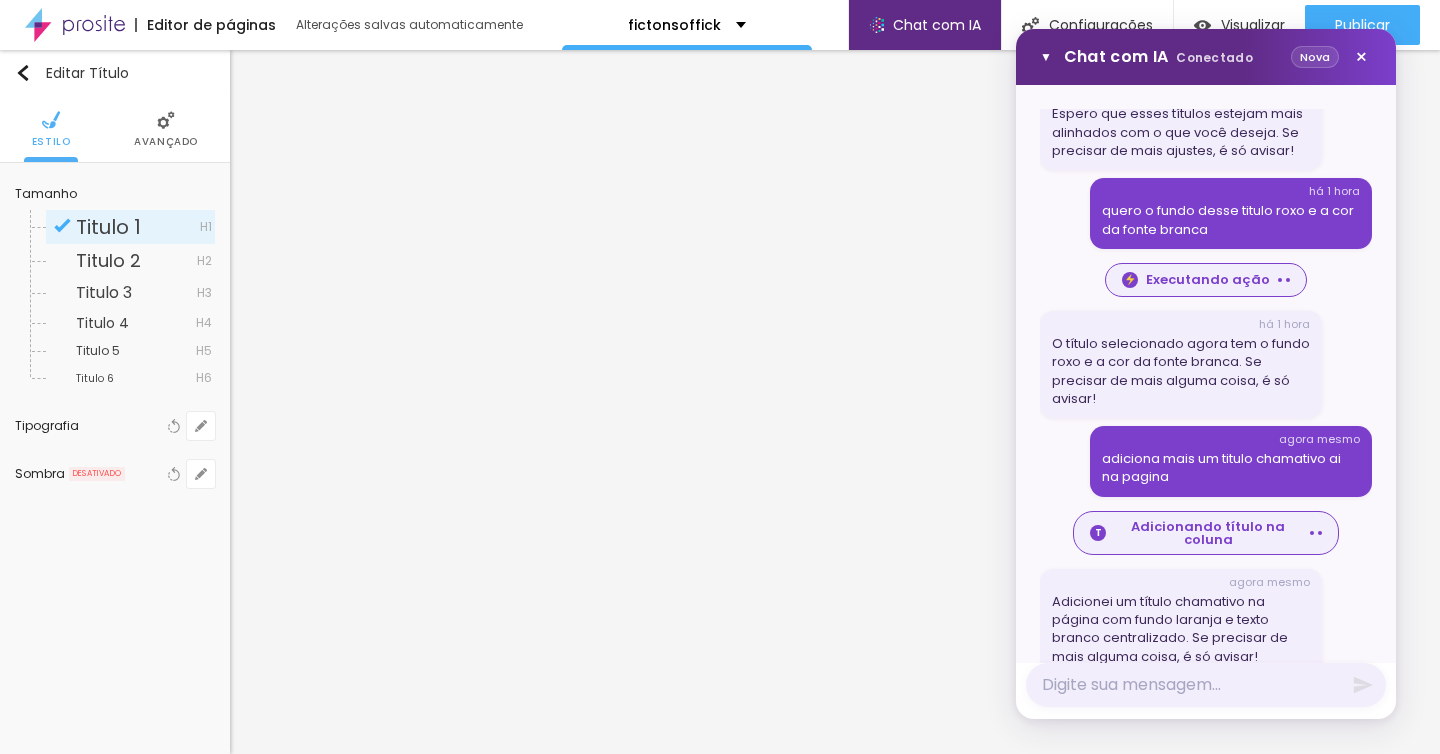 click on "Avançado" at bounding box center (166, 129) 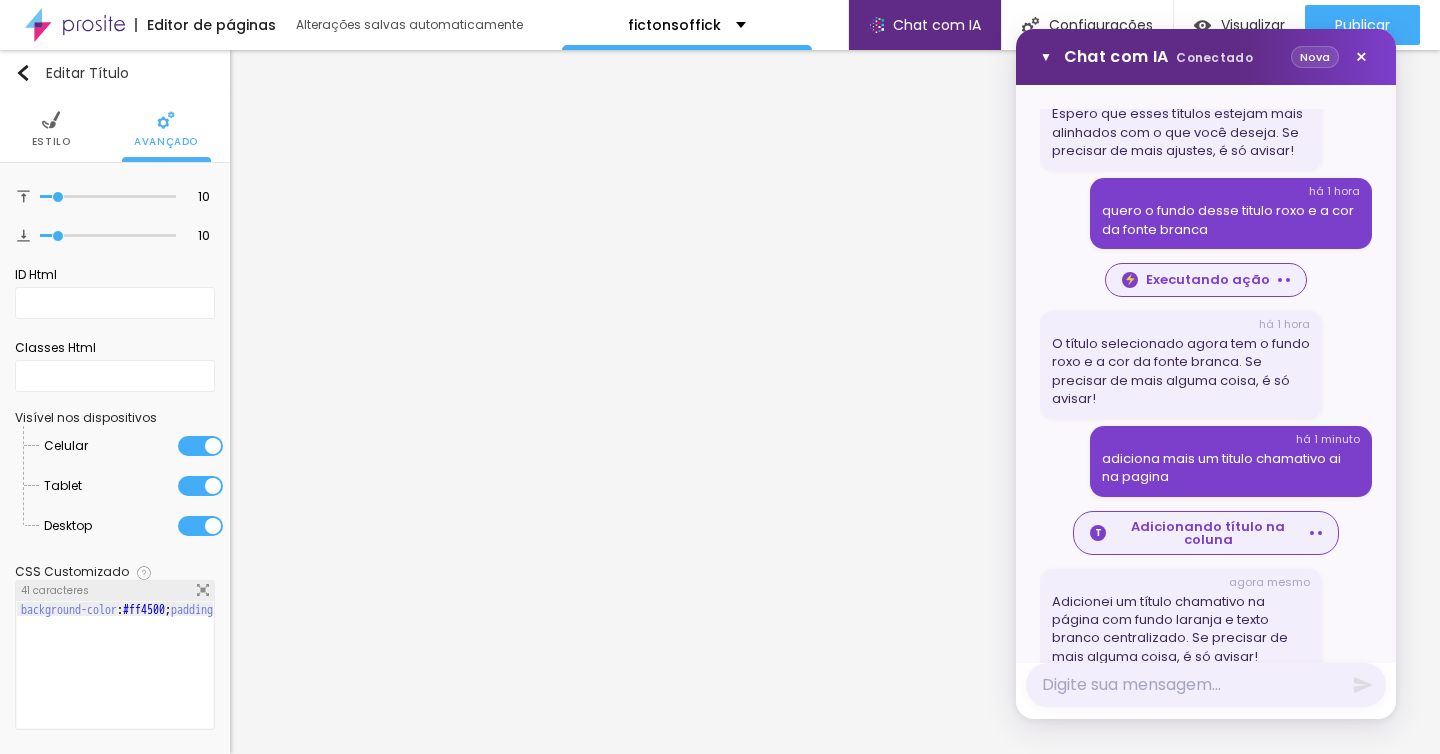 click on "Estilo Avançado" at bounding box center (115, 129) 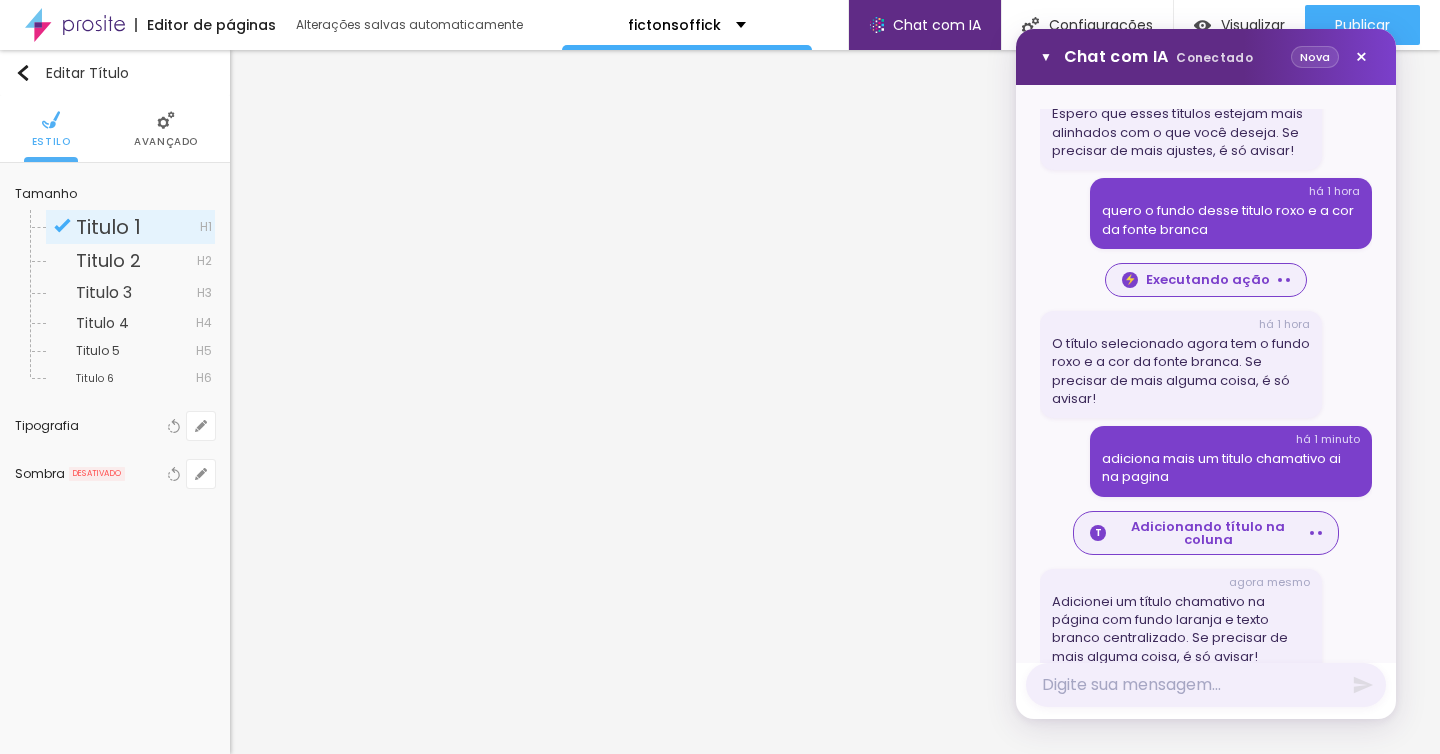 click on "Avançado" at bounding box center (166, 129) 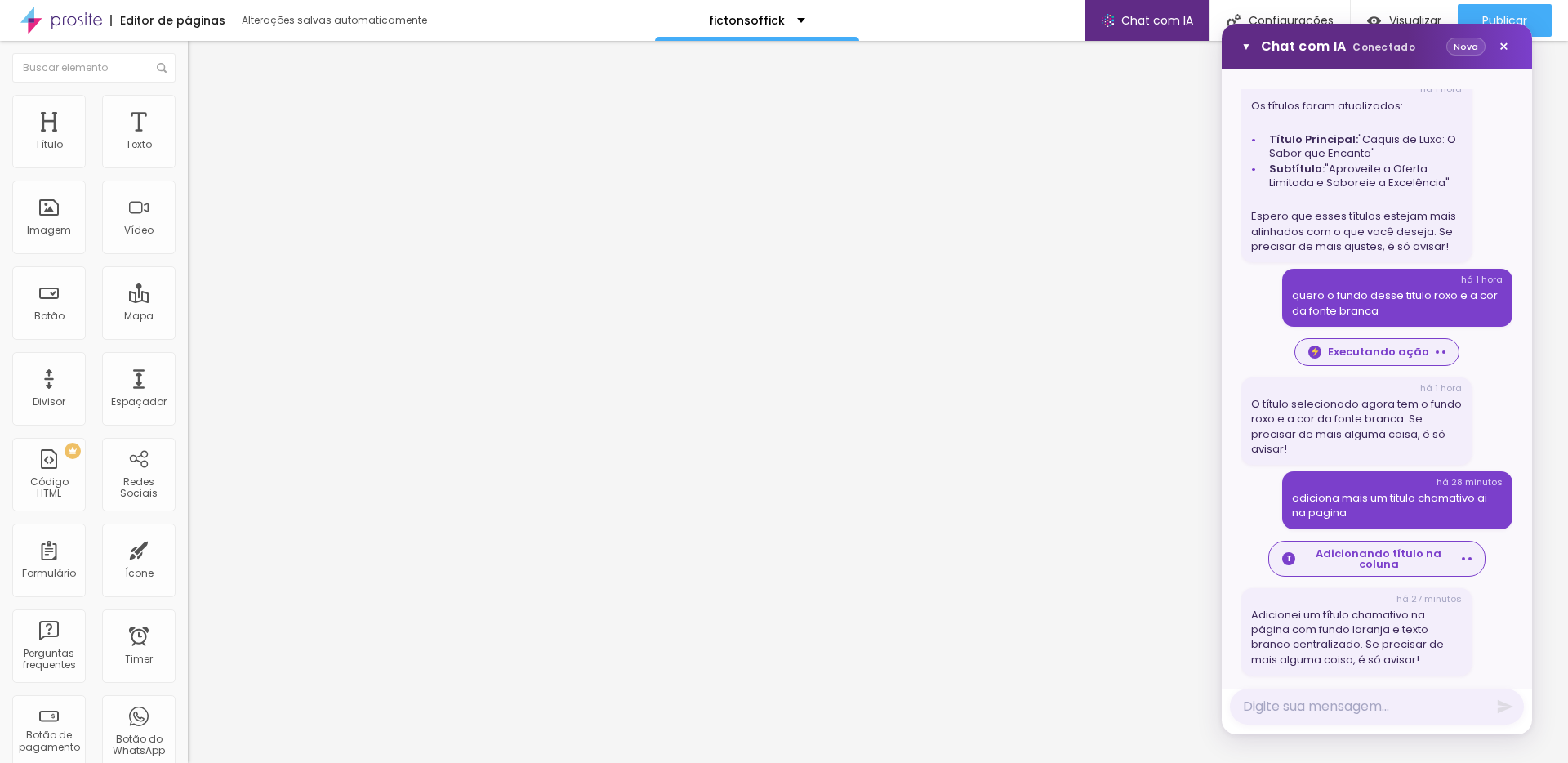 scroll, scrollTop: 2600, scrollLeft: 0, axis: vertical 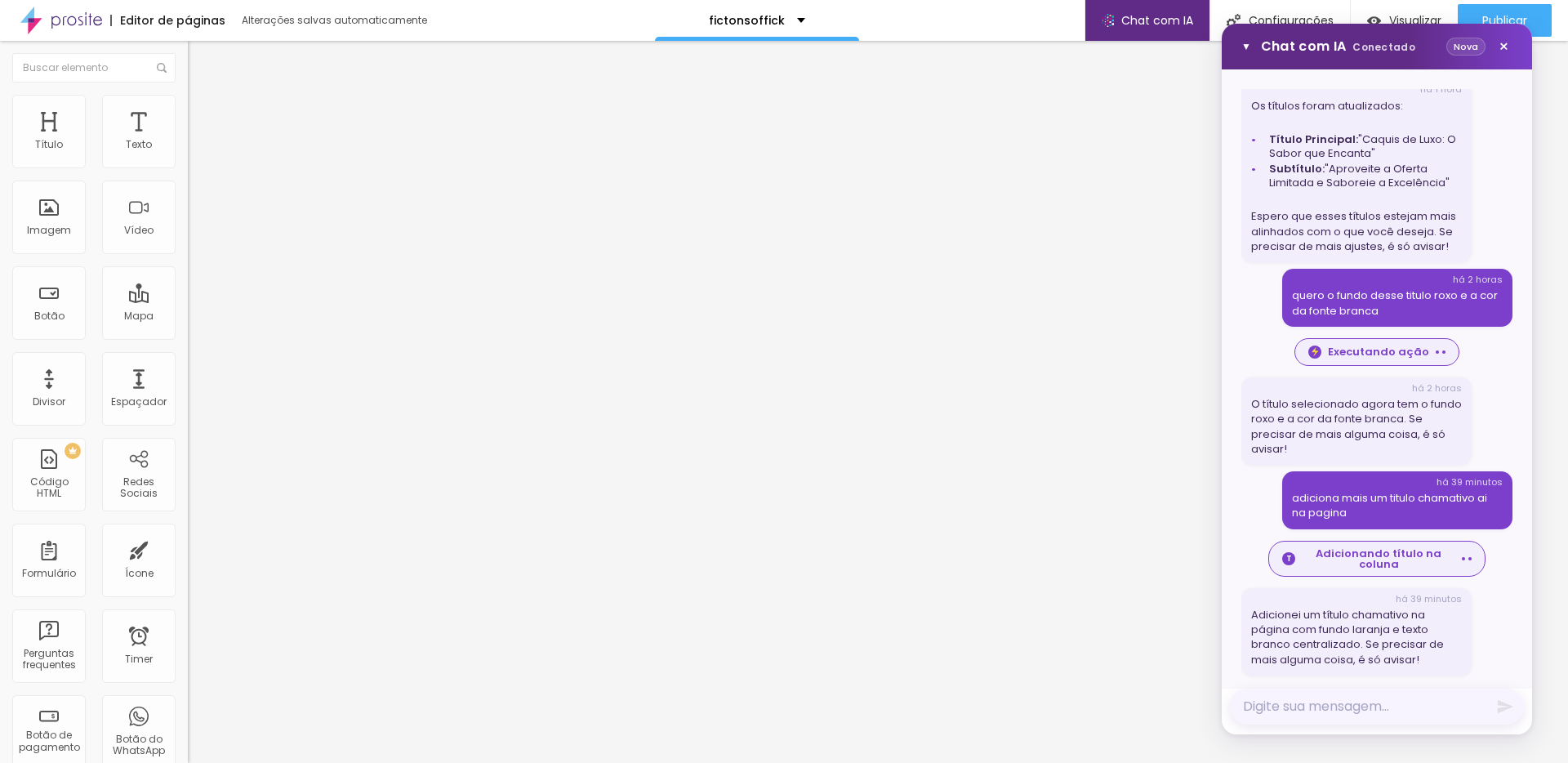 click at bounding box center [1377, 707] 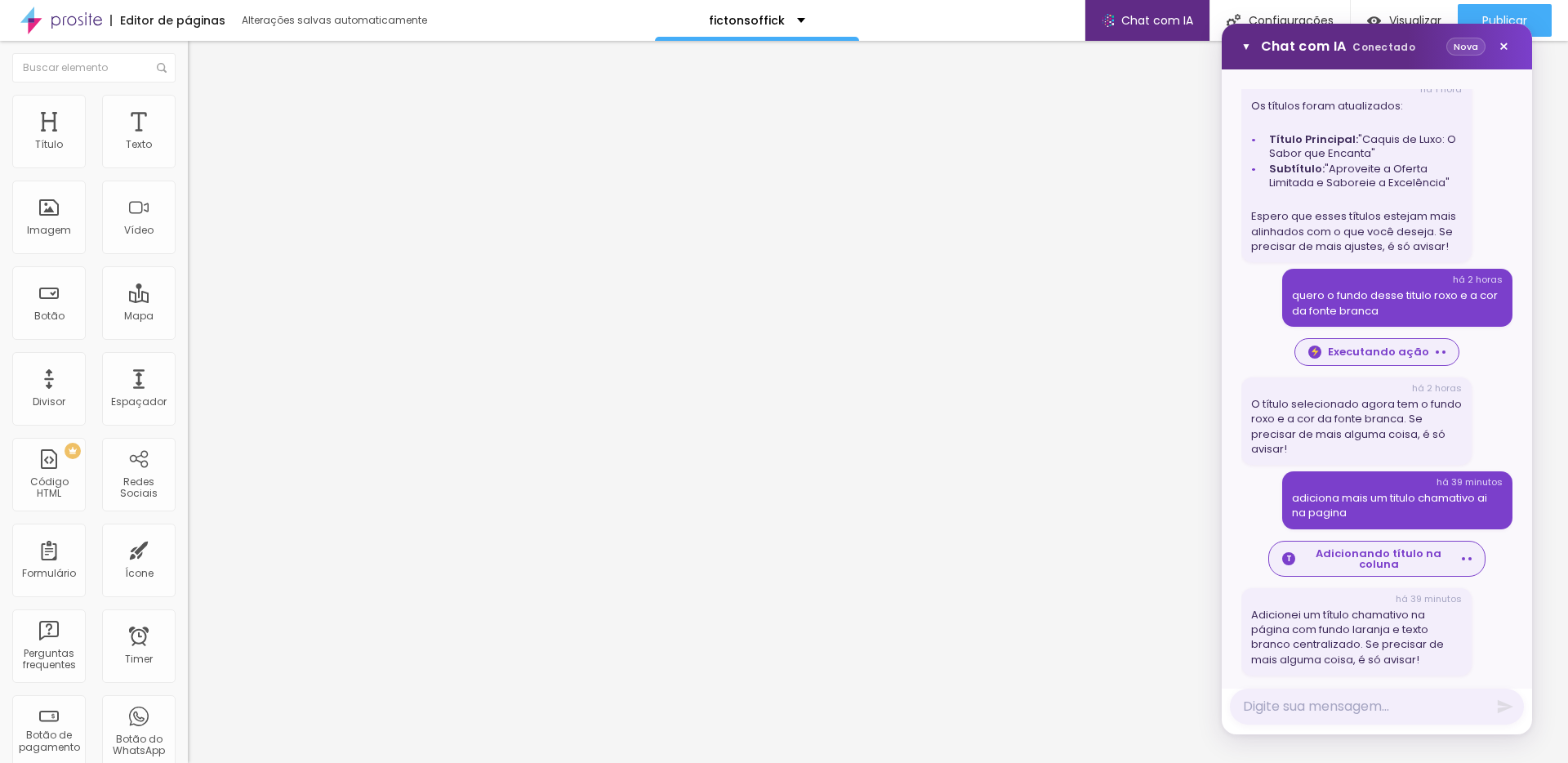 click on "Editor de páginas Alterações salvas automaticamente fictonsoffick Chat com IA Chat com IA Utilize a IA para construir e/ou editar sua página Configurações x title Clique para editar as configurações desta página como: Informações para compartilhamento, SEO, URL e layout. Visualizar Pre-visualização Clique para visualizar esta página antes de publicar. Publicar Publicar alterações Clique para publicar as ultimas alterações reaizadas Visualizar página Título Texto Imagem Vídeo Botão Mapa Divisor Espaçador   PREMIUM Código HTML Redes Sociais Formulário Ícone Perguntas frequentes Timer Botão de pagamento Botão do WhatsApp Novo Google Reviews Outros CRM Comentários do Facebook Antes/Depois No element selected Select an element to edit its properties
▼ Chat com IA Conectado Nova × há 4 horas po, esses textos não parecem representar a minha marca e a página que é pra vender caqui, muda eles há 4 horas Passos a seguir: Vamos começar! ⚡ Executando ação  ⚡" at bounding box center [784, 382] 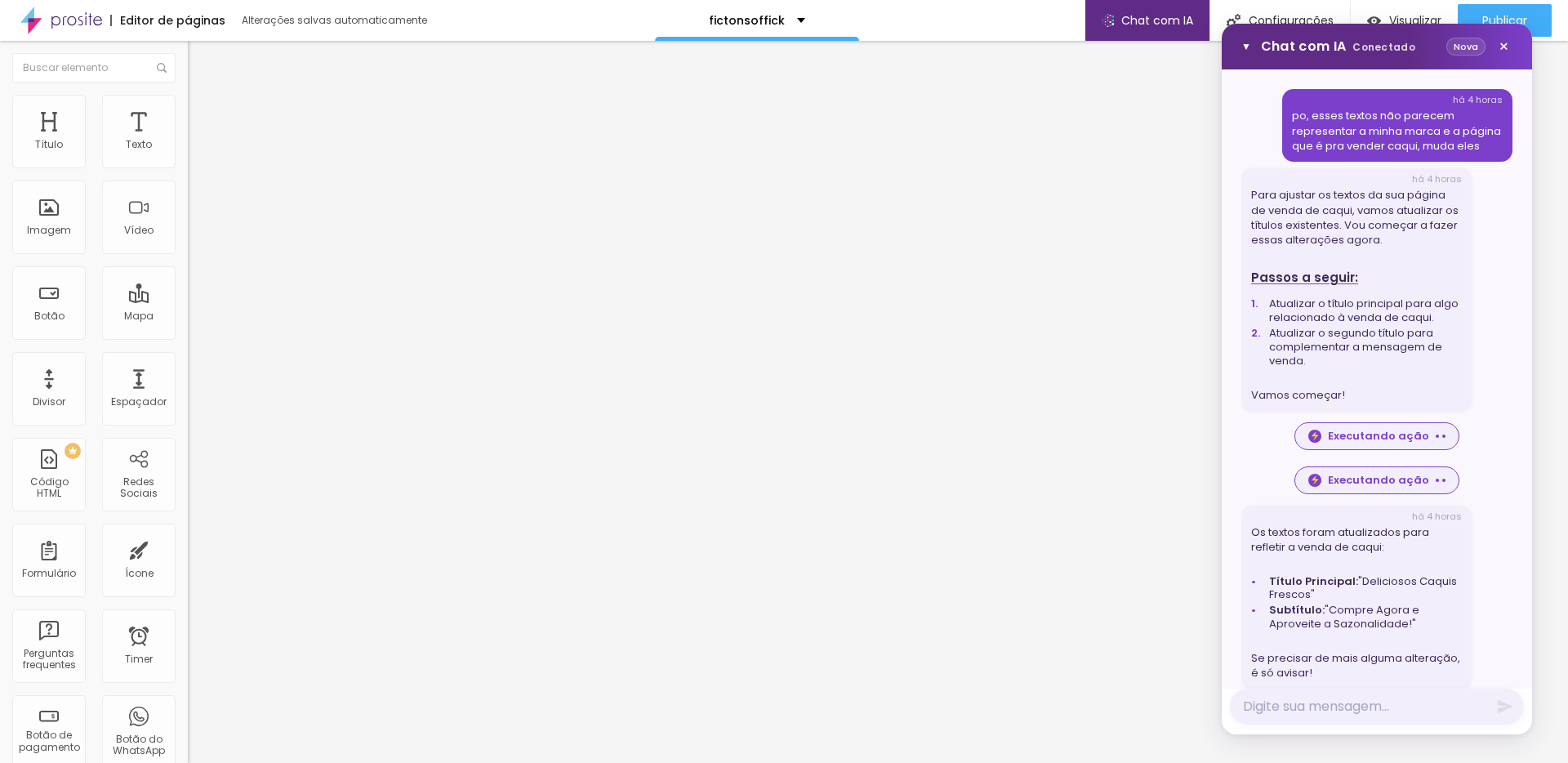 scroll, scrollTop: 518, scrollLeft: 0, axis: vertical 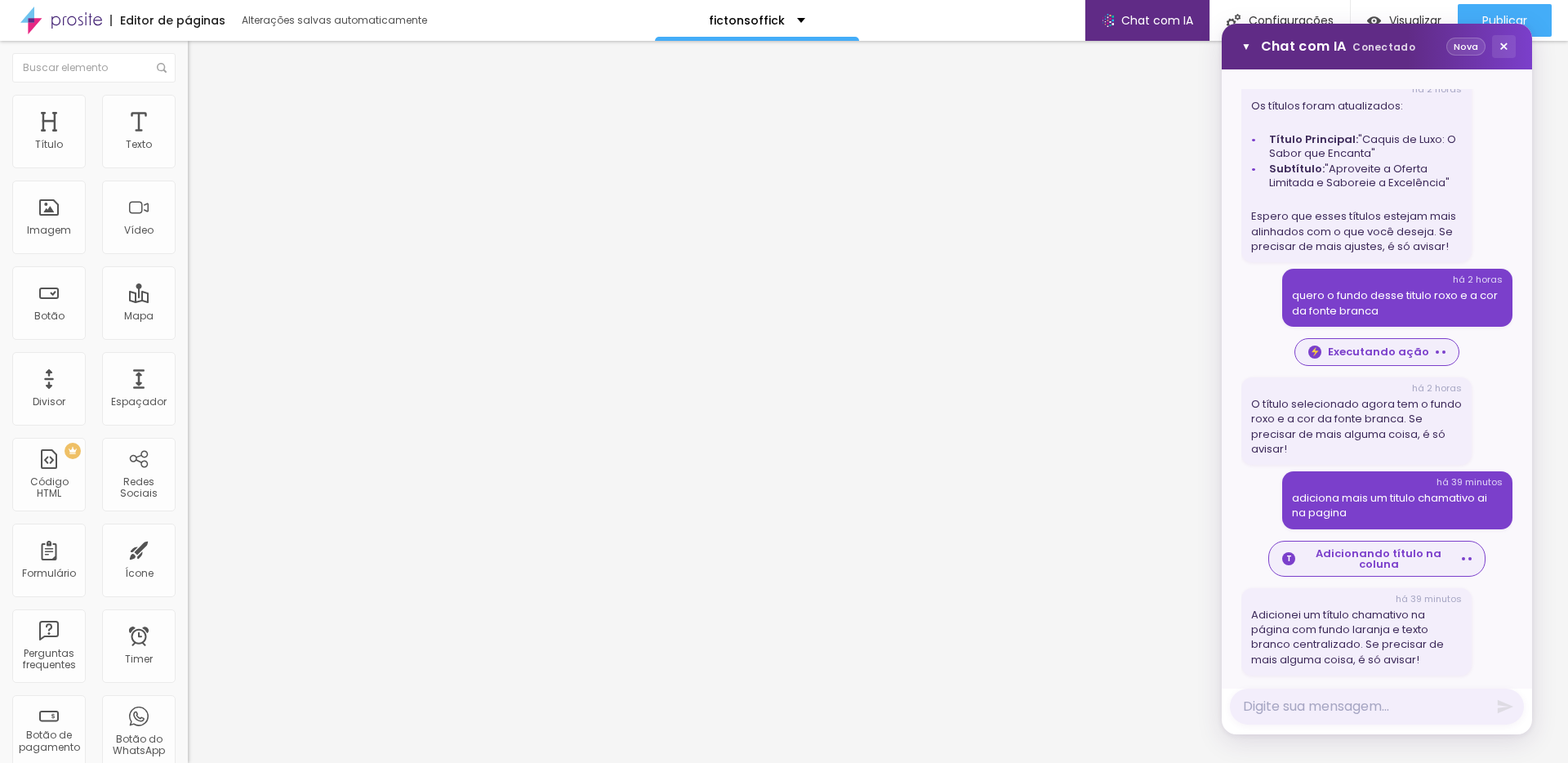 click on "×" at bounding box center (1503, 47) 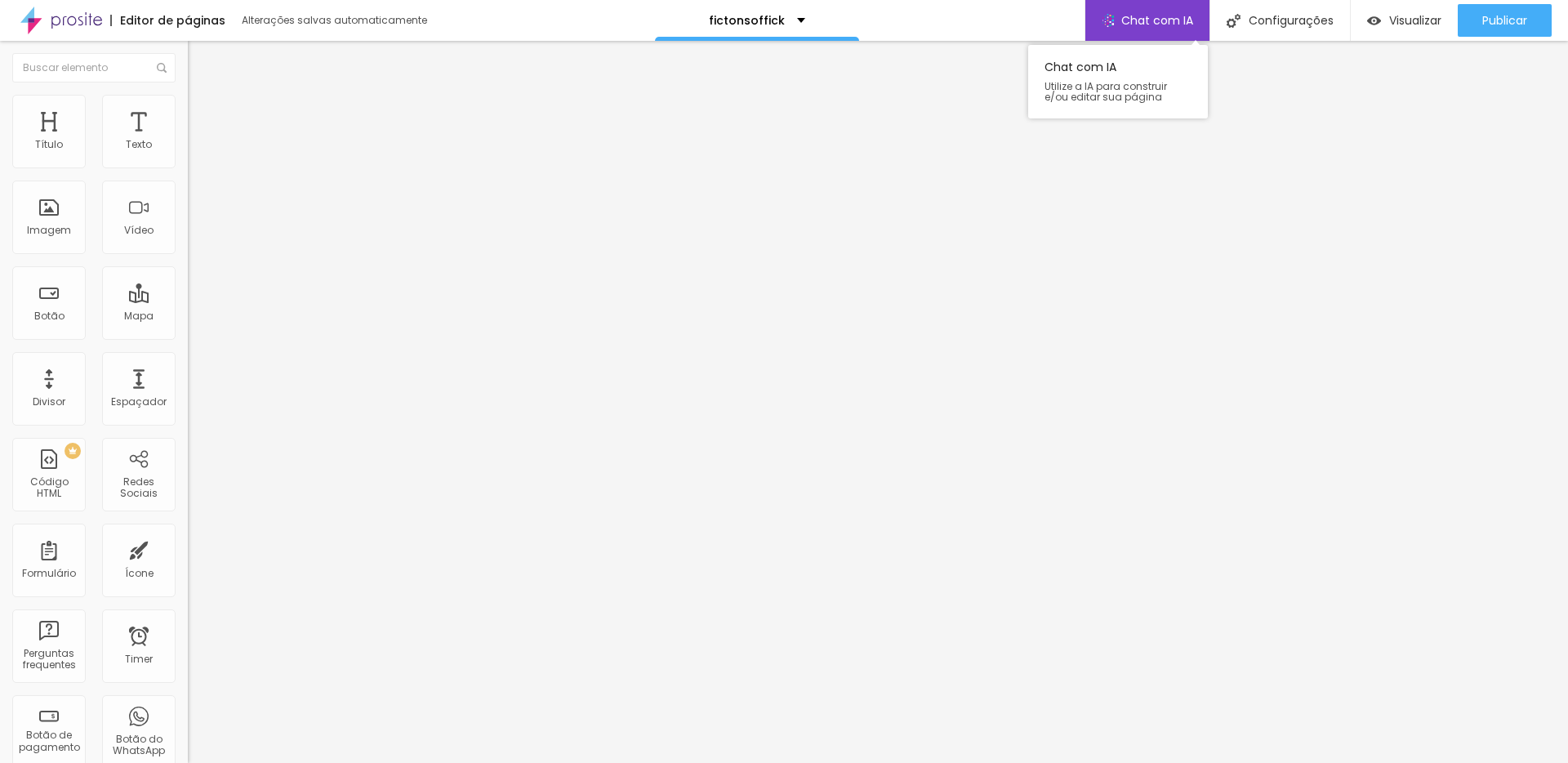 click on "Chat com IA" at bounding box center [1157, 20] 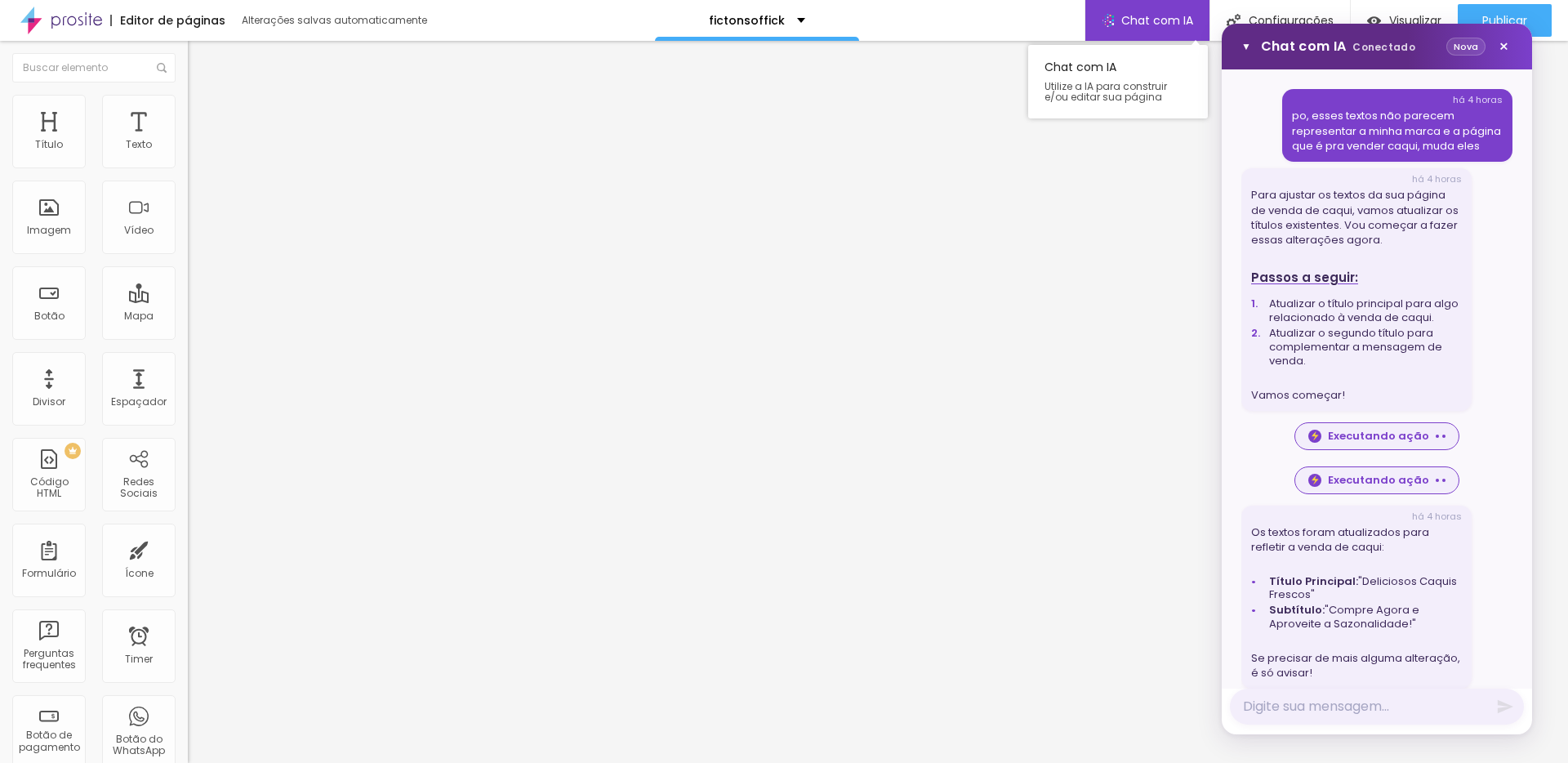 scroll, scrollTop: 145, scrollLeft: 0, axis: vertical 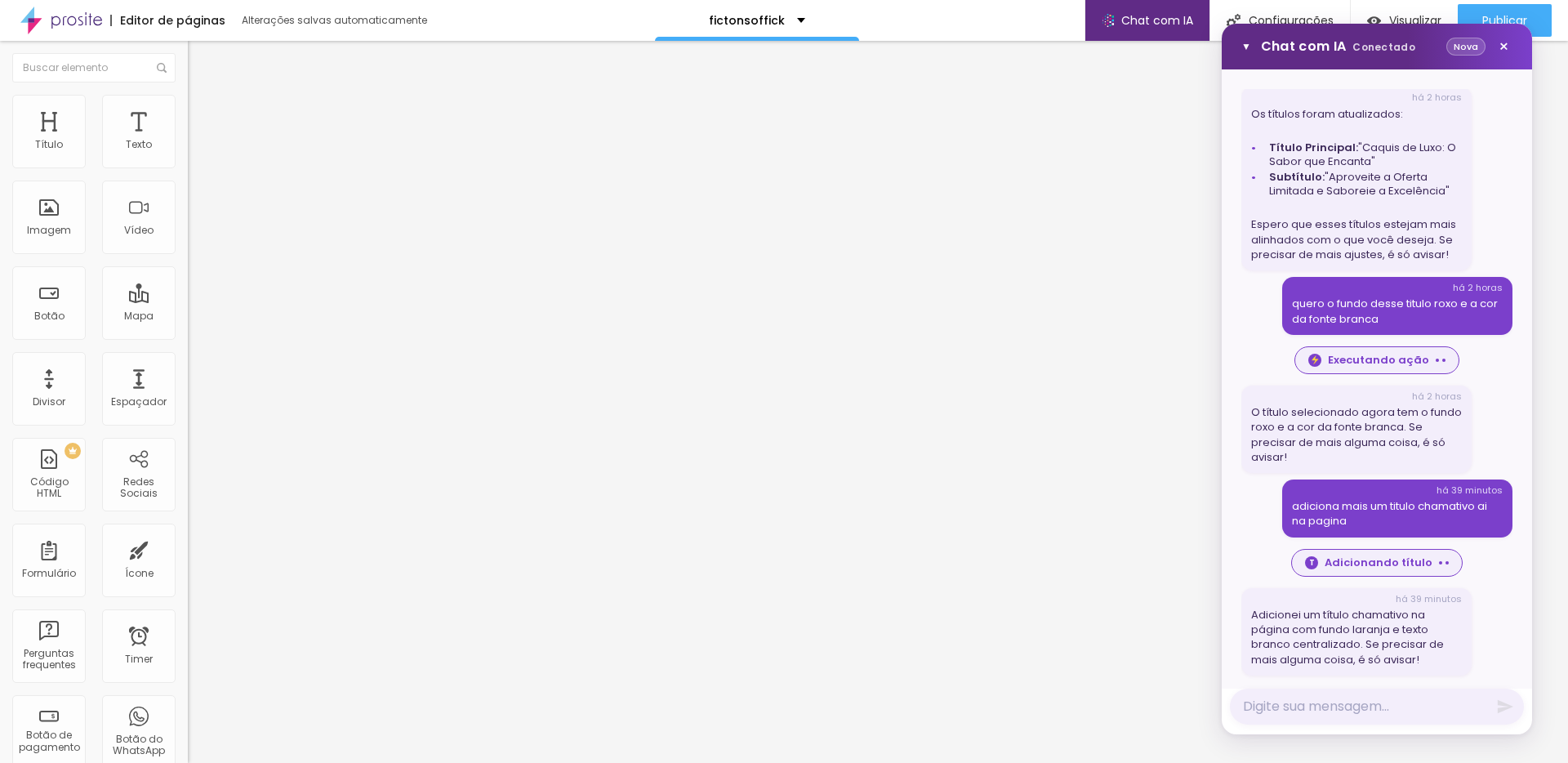 click on "Nova" at bounding box center (1466, 47) 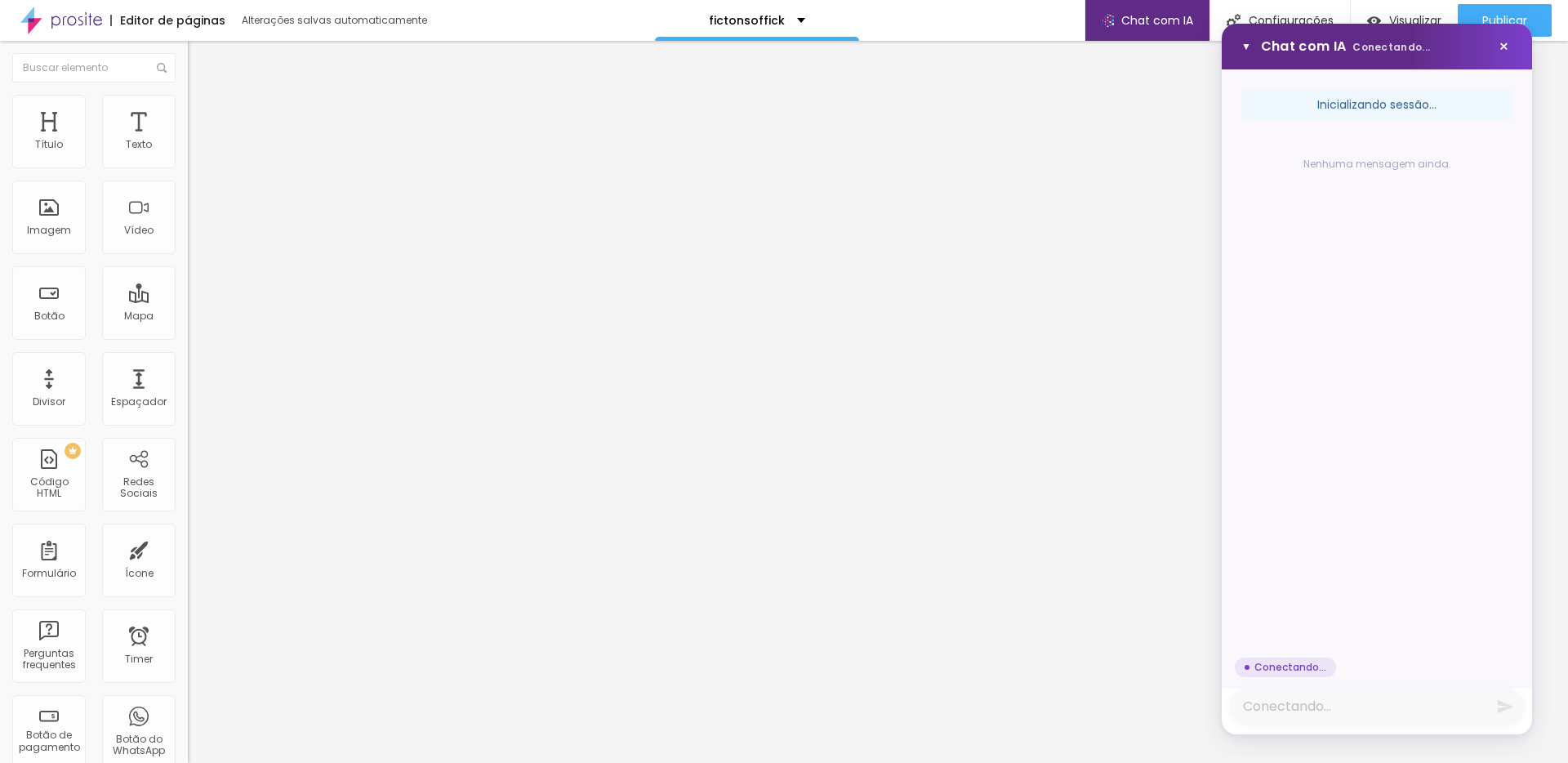 scroll, scrollTop: 0, scrollLeft: 0, axis: both 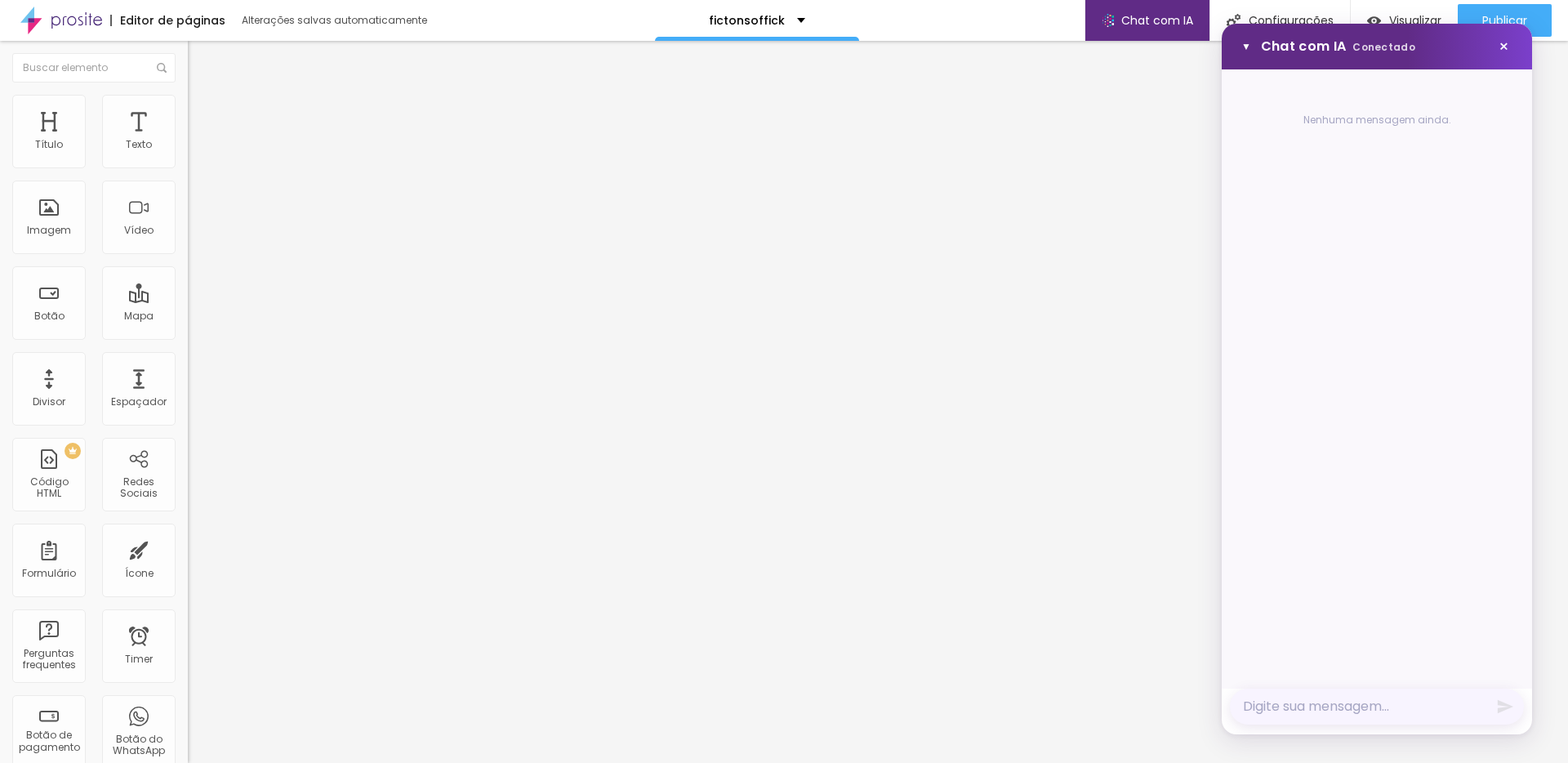click at bounding box center [1377, 707] 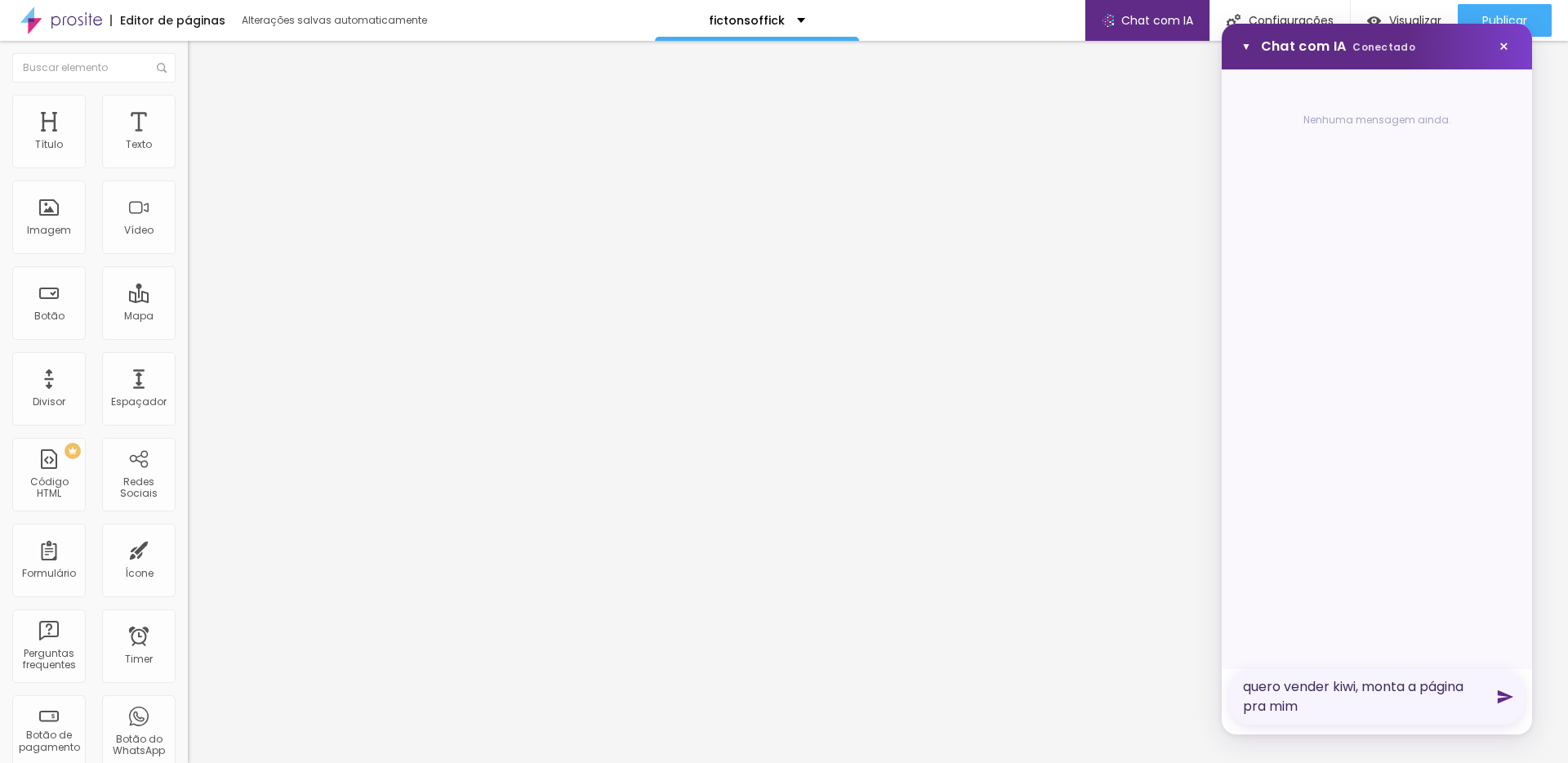 type on "quero vender kiwi, monta a página pra mim" 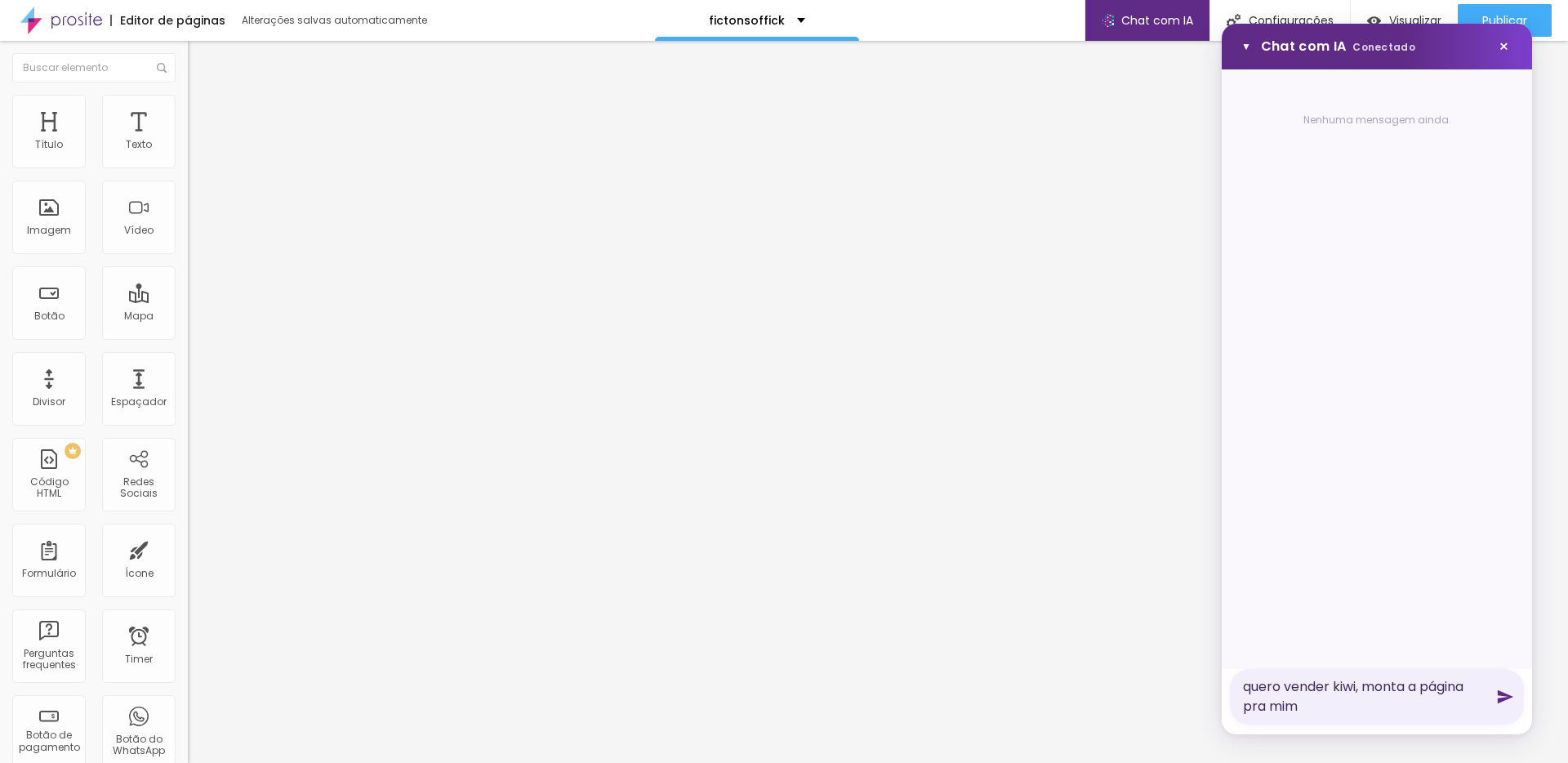 click 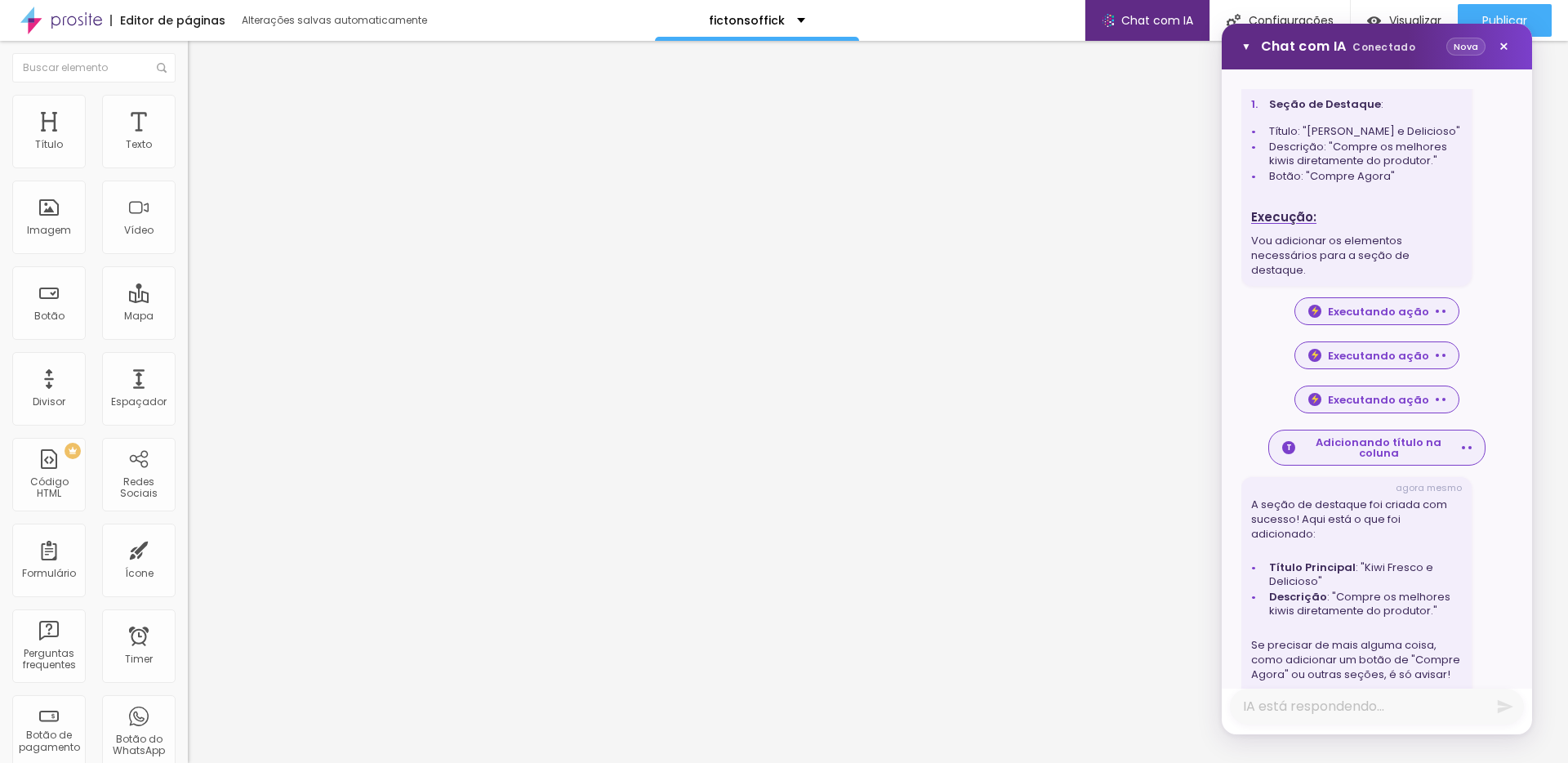 scroll, scrollTop: 199, scrollLeft: 0, axis: vertical 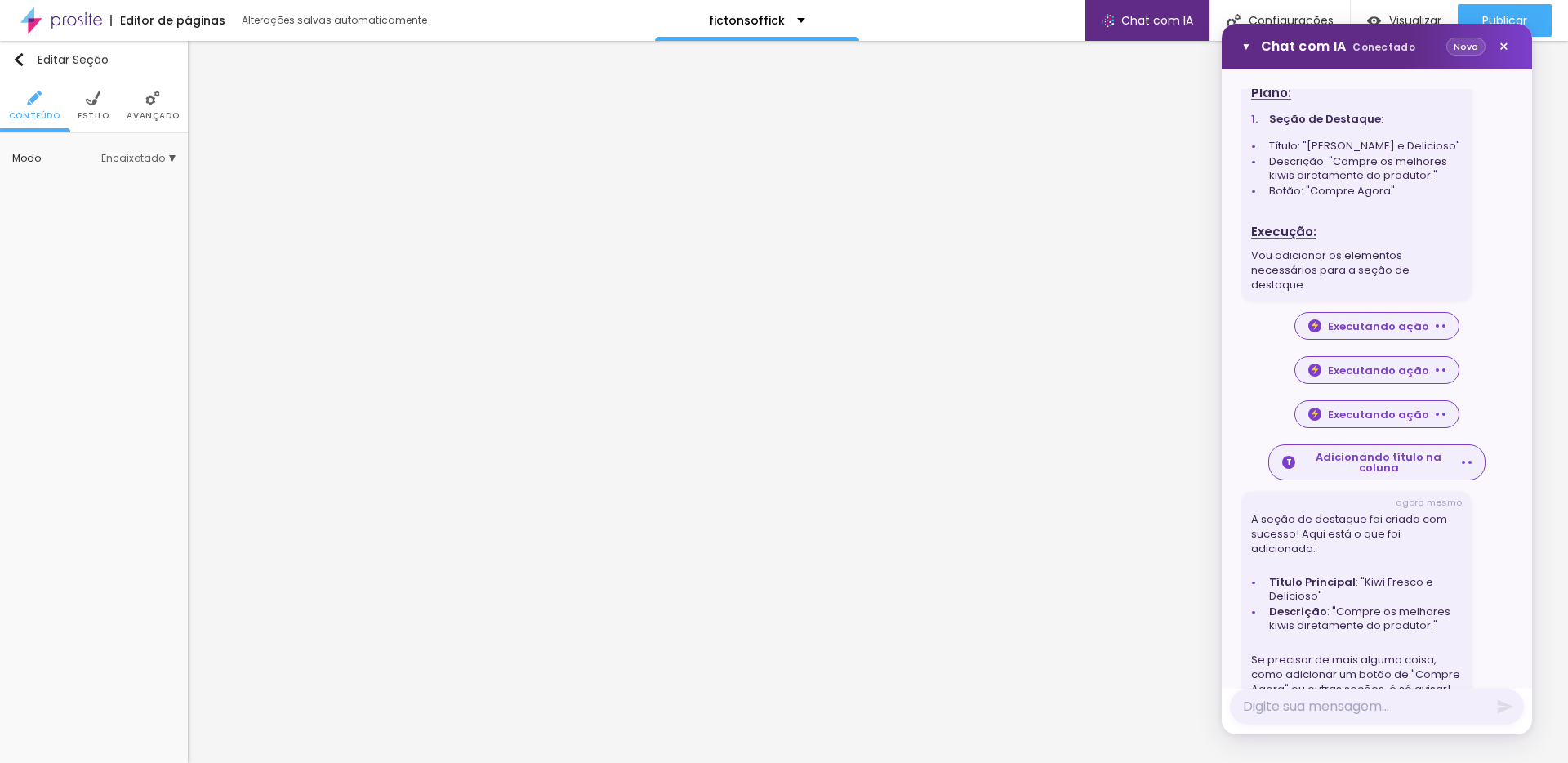 click on "Estilo" at bounding box center [93, 116] 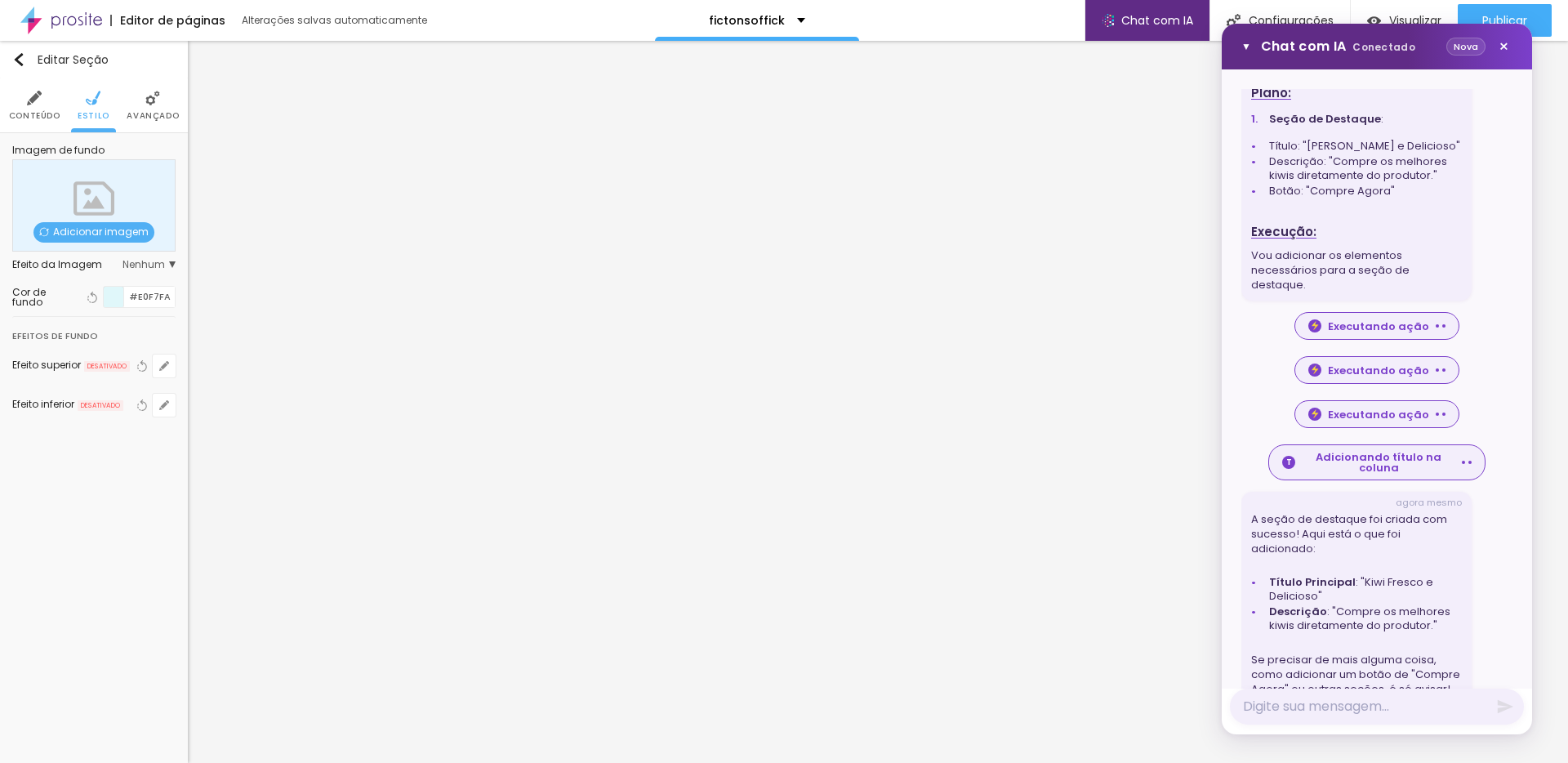 click at bounding box center [114, 297] 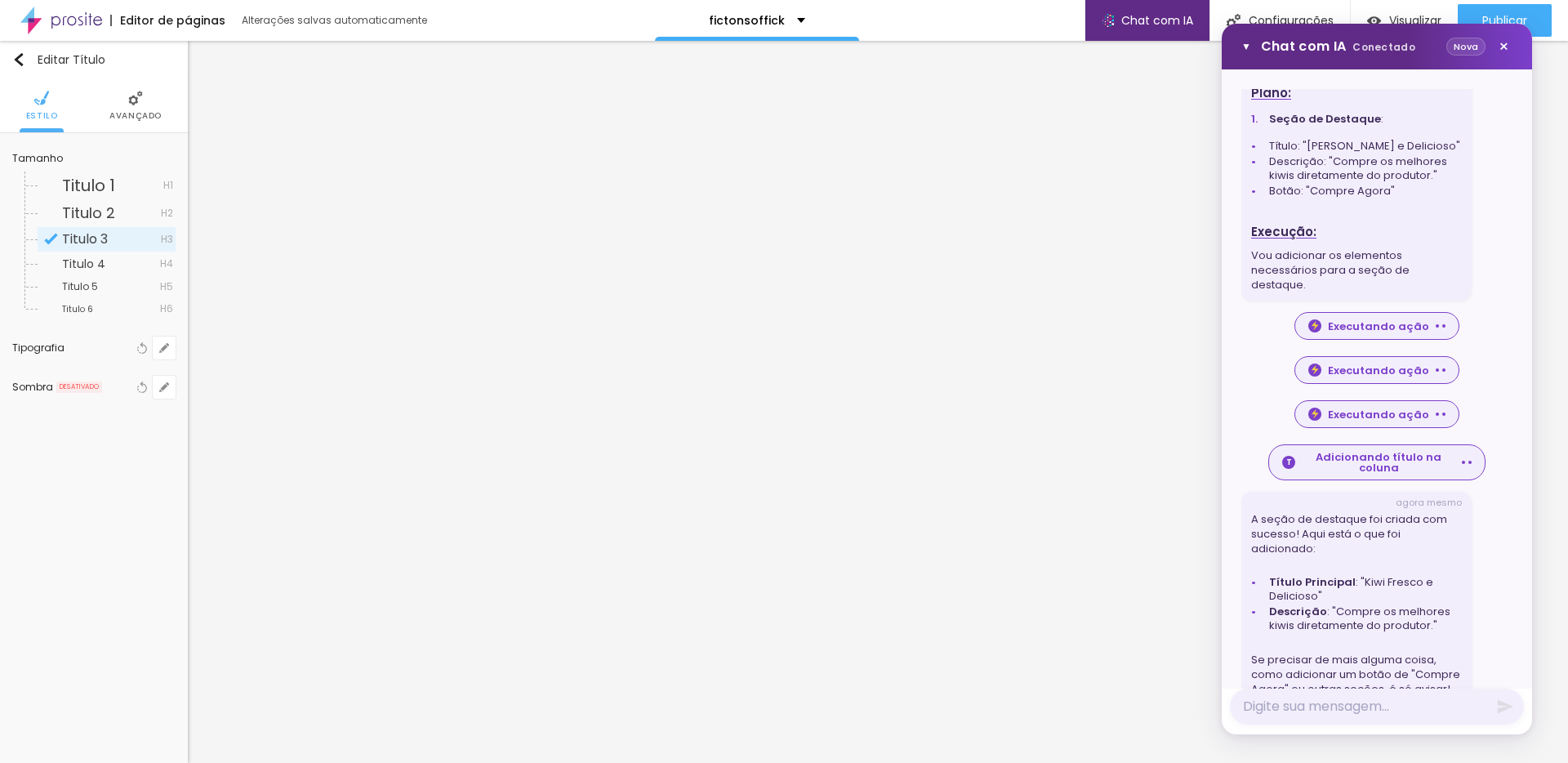click on "Avançado" at bounding box center (136, 105) 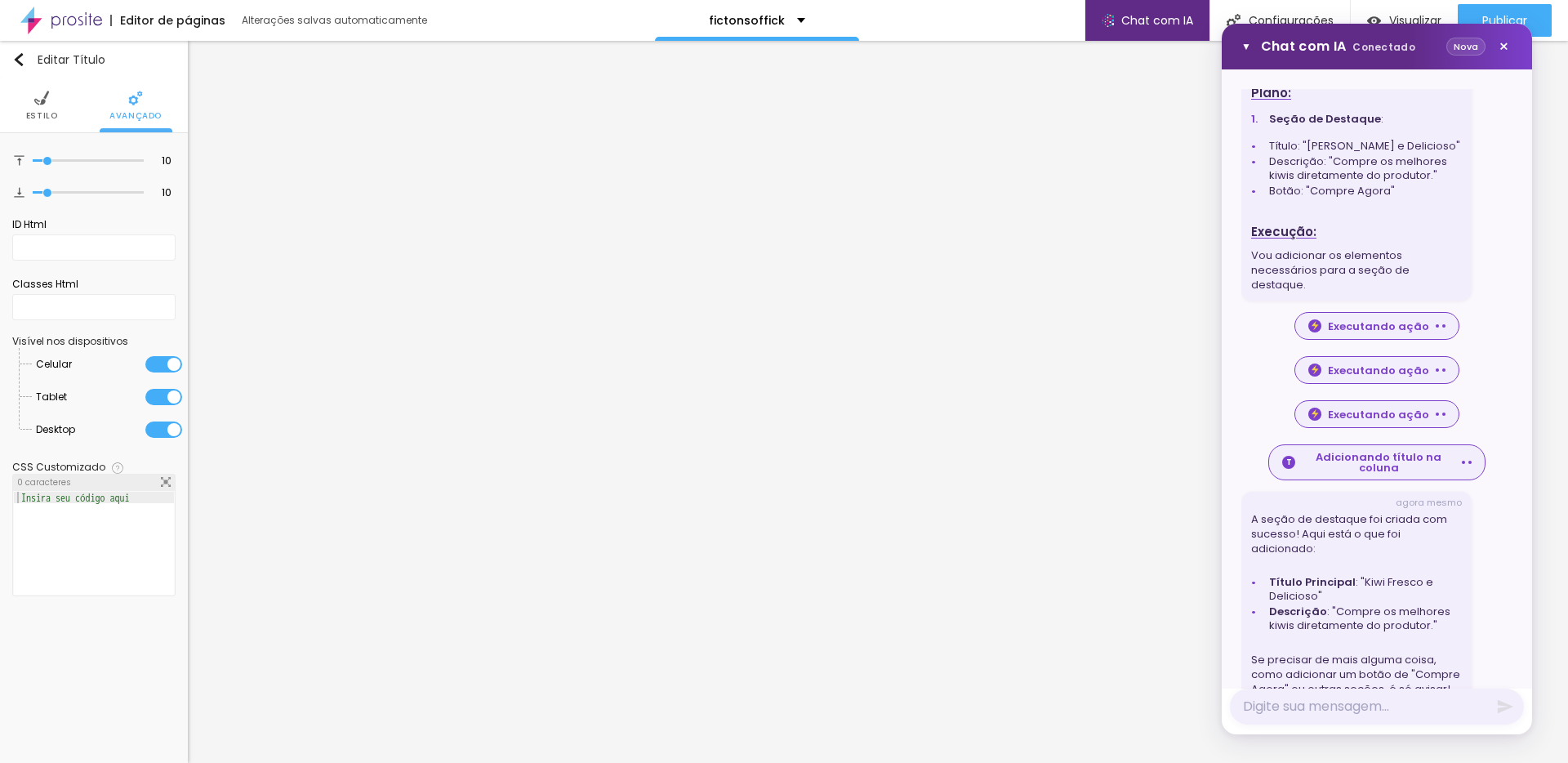 click at bounding box center [42, 98] 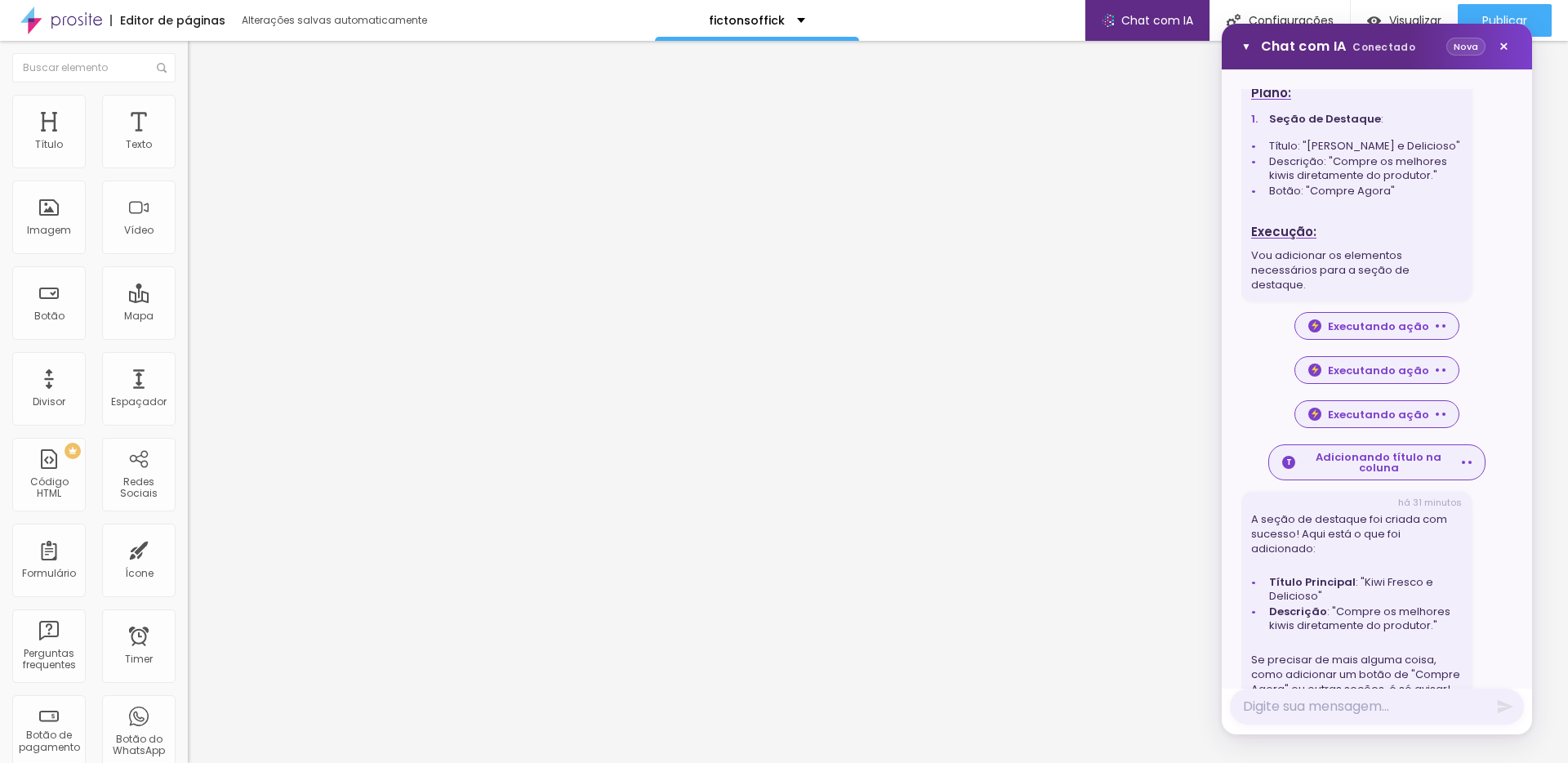 scroll, scrollTop: 199, scrollLeft: 0, axis: vertical 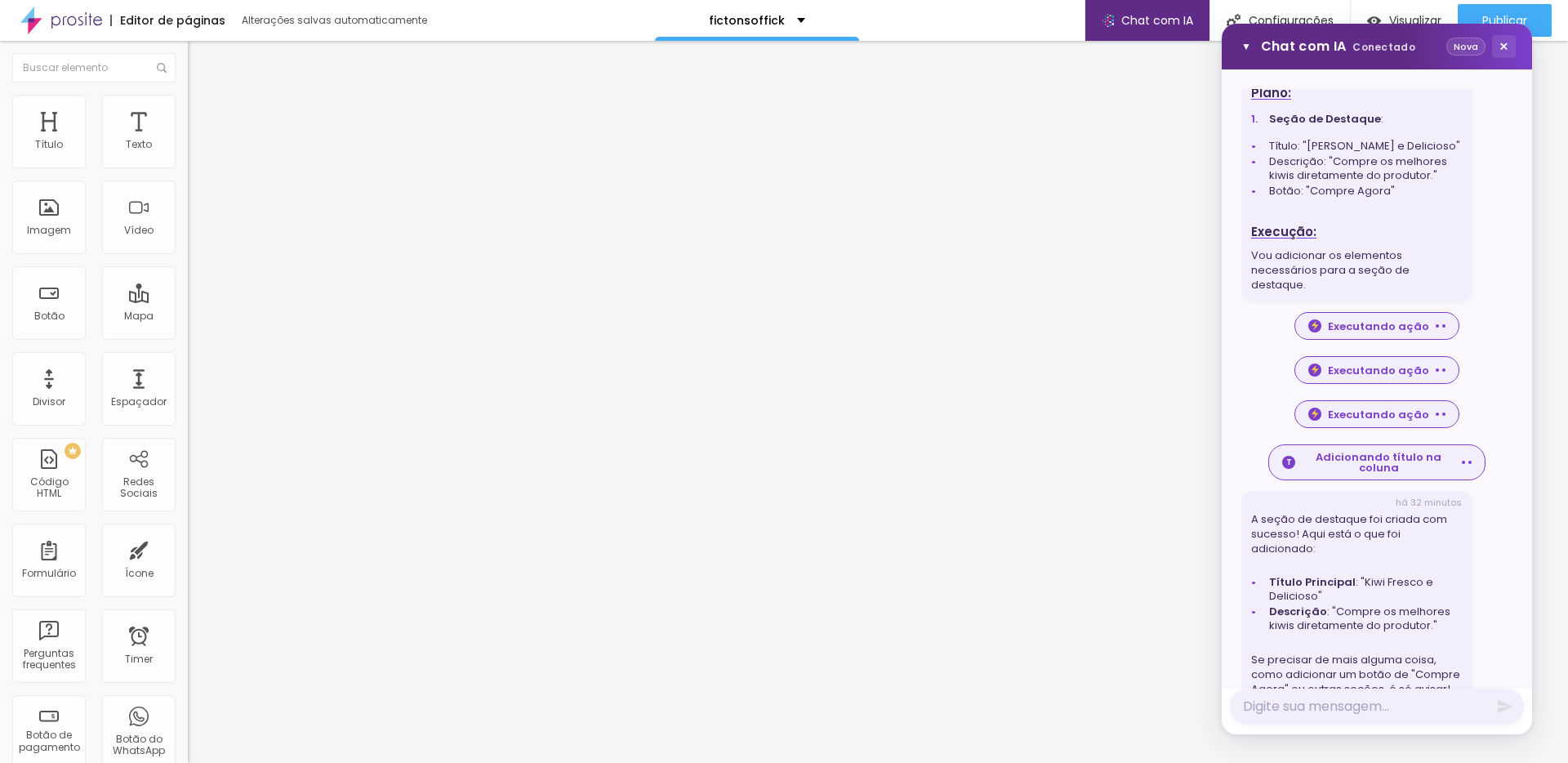 click on "×" at bounding box center [1503, 47] 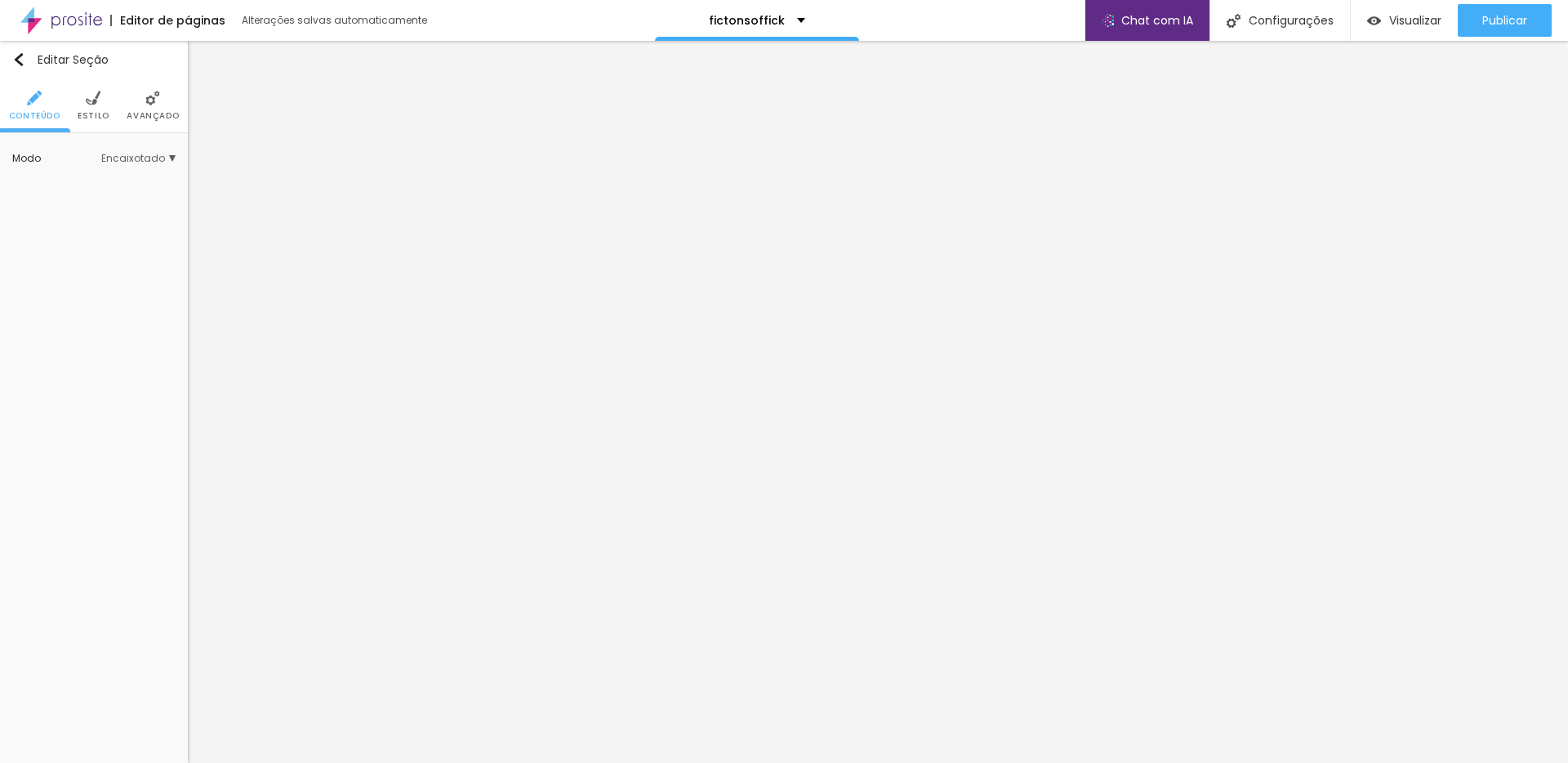click on "Avançado" at bounding box center [153, 116] 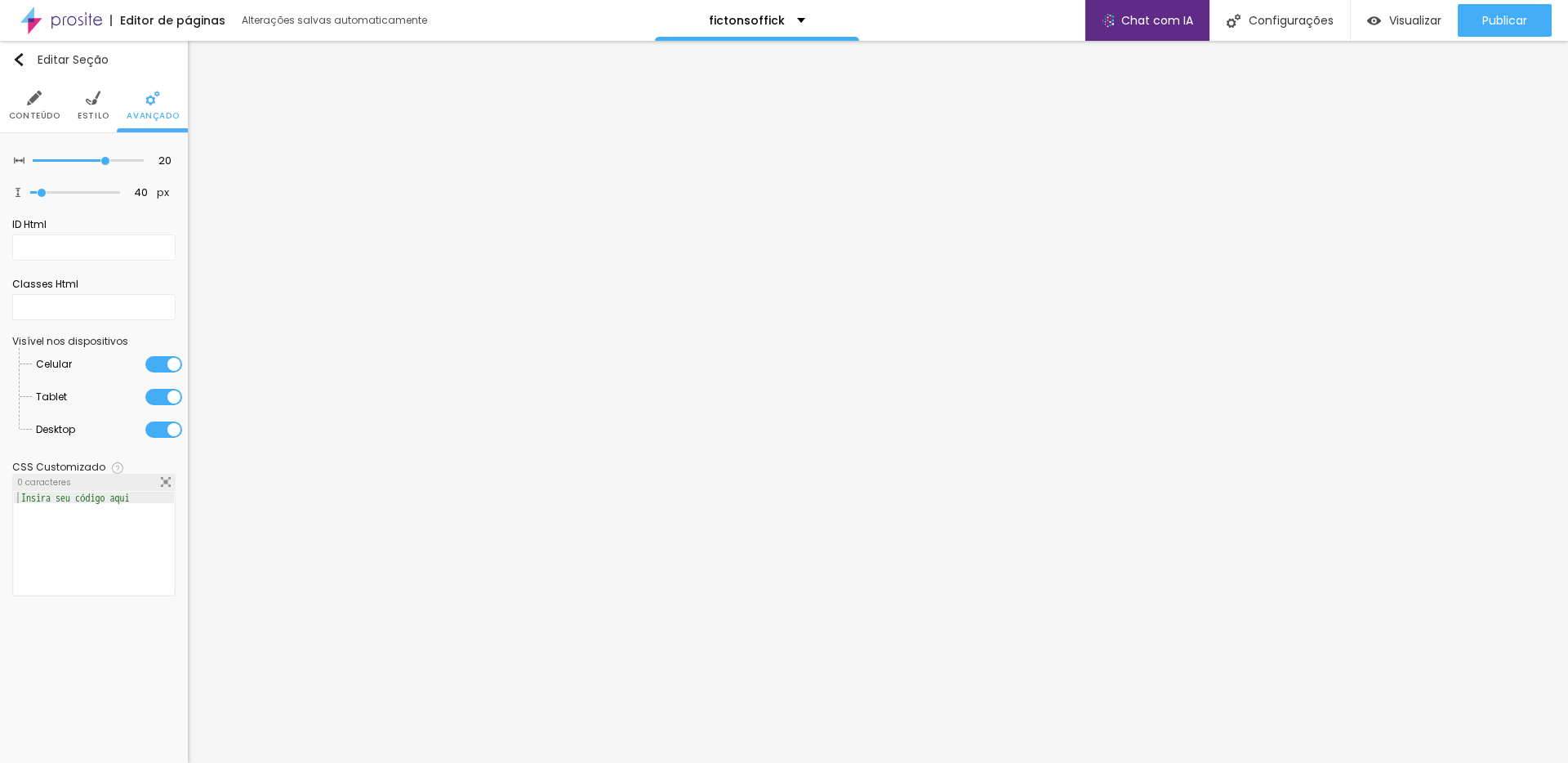click on "Estilo" at bounding box center [93, 116] 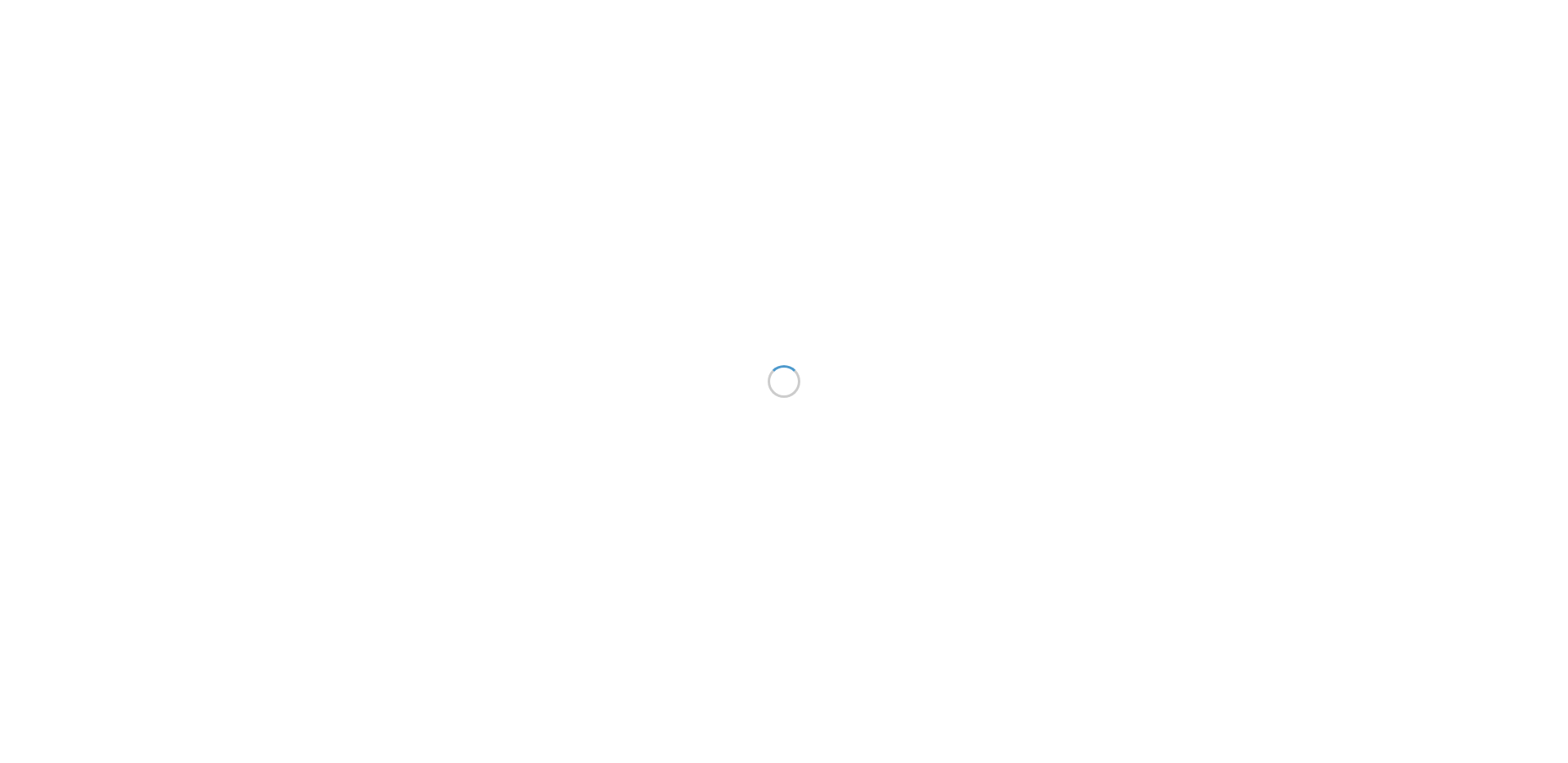 scroll, scrollTop: 0, scrollLeft: 0, axis: both 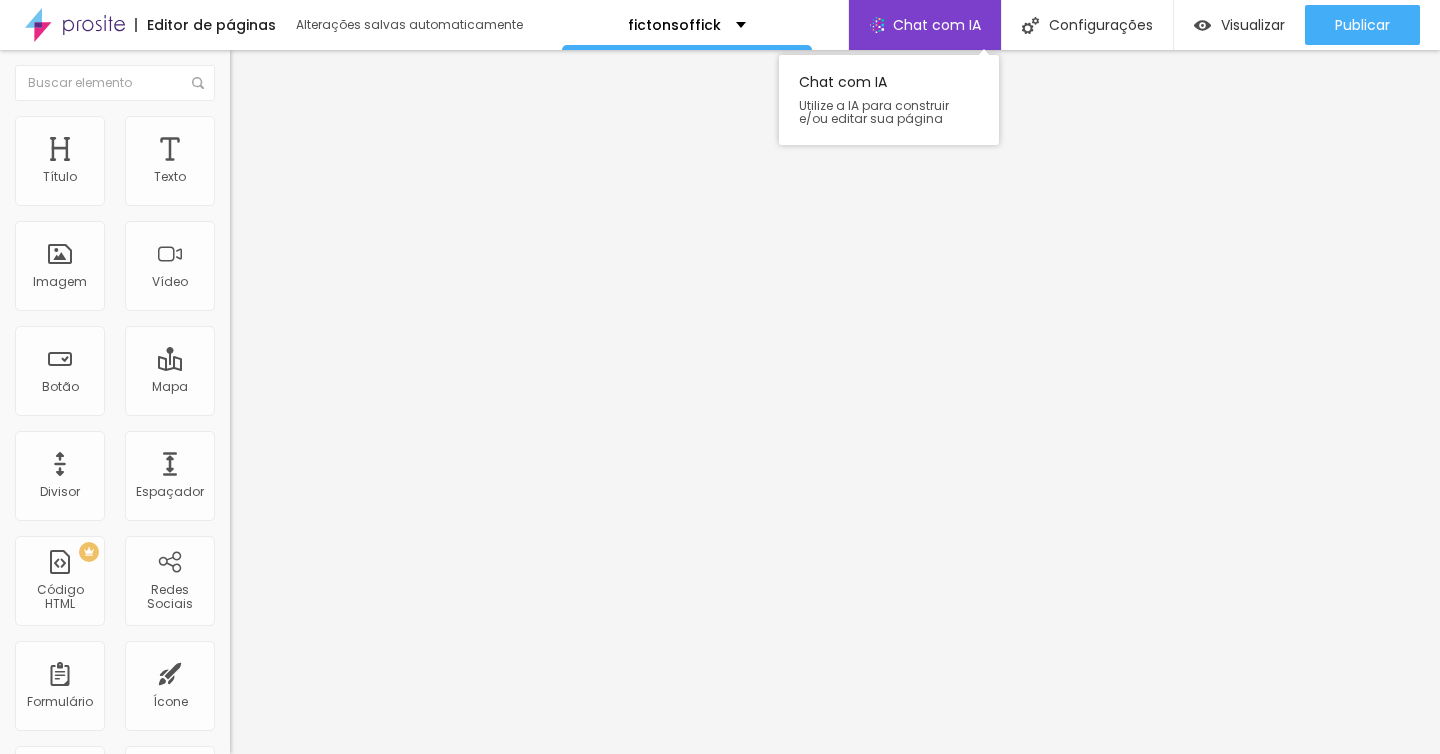 click on "Chat com IA" at bounding box center [937, 25] 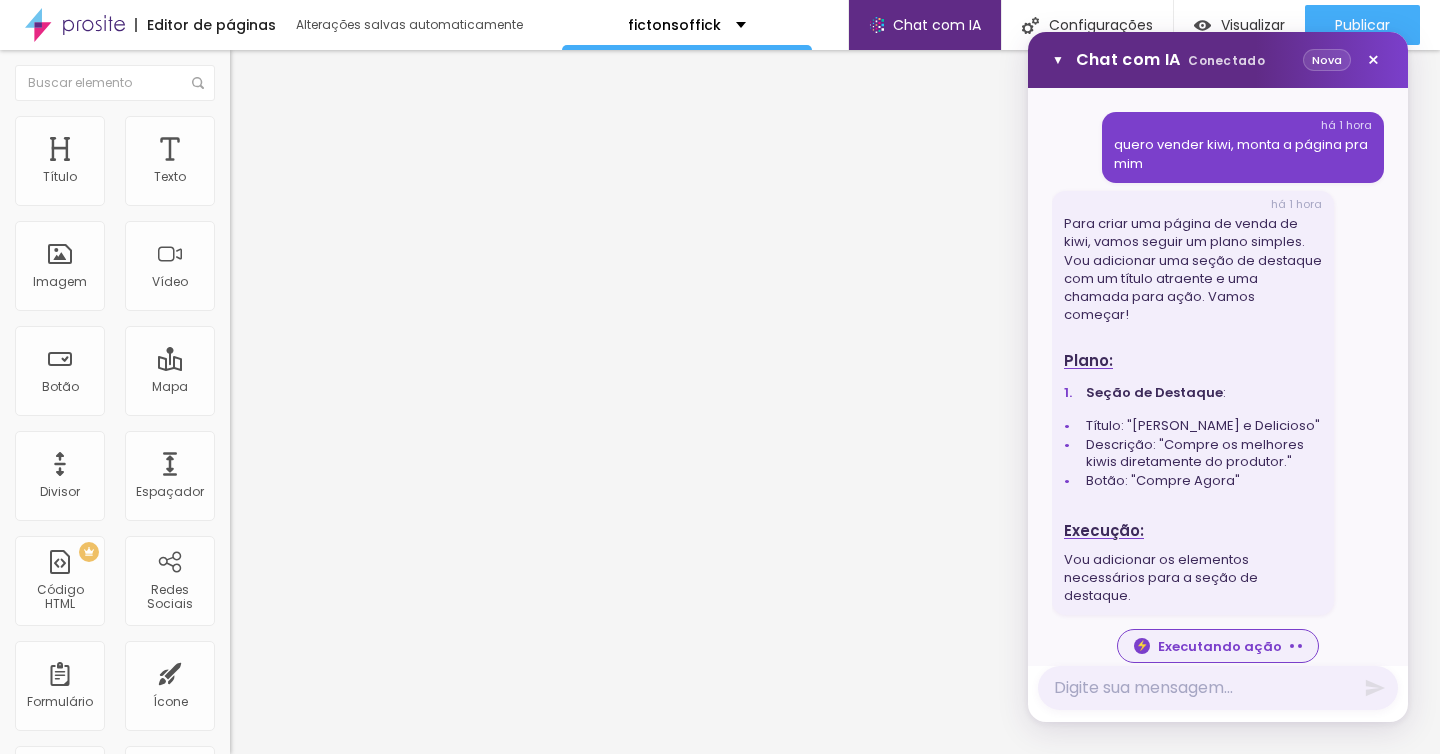 scroll, scrollTop: 126, scrollLeft: 0, axis: vertical 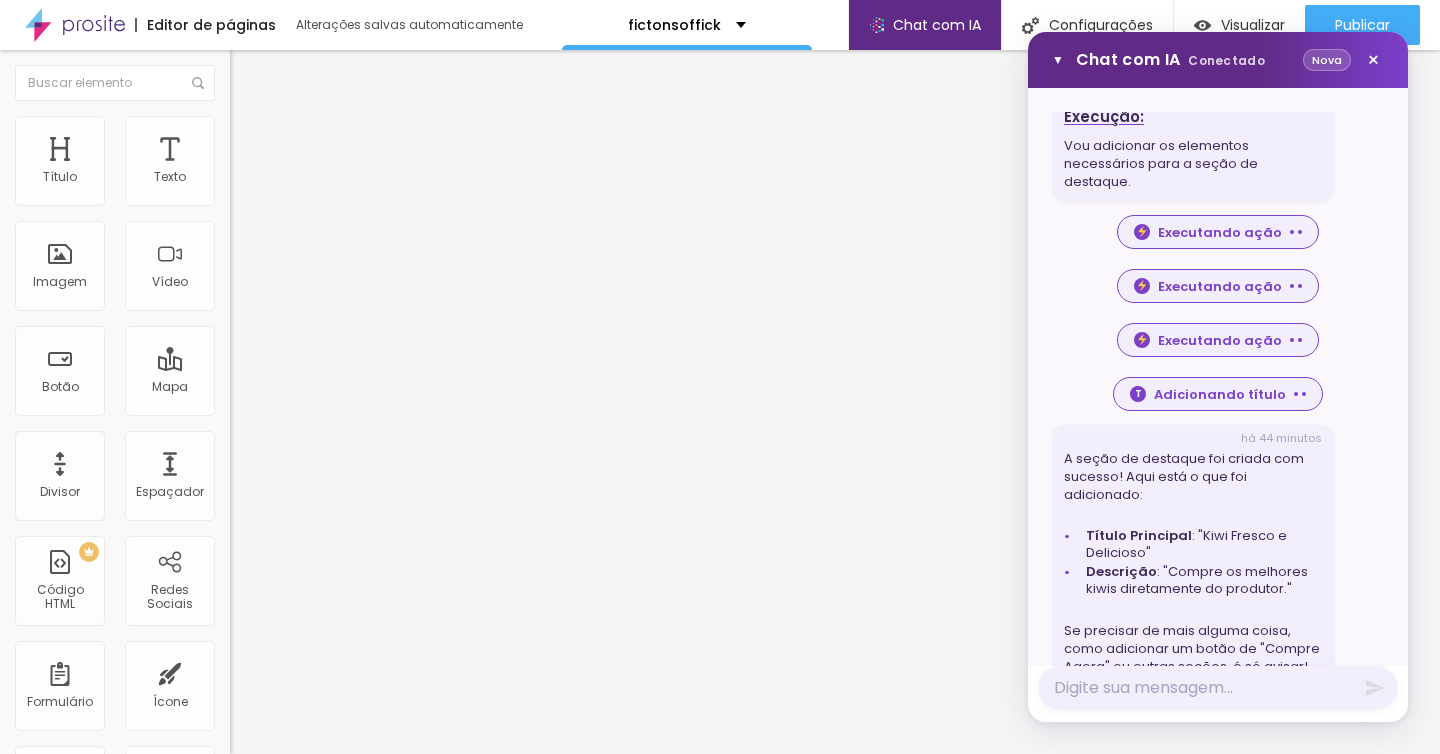 click on "Nova" at bounding box center (1327, 60) 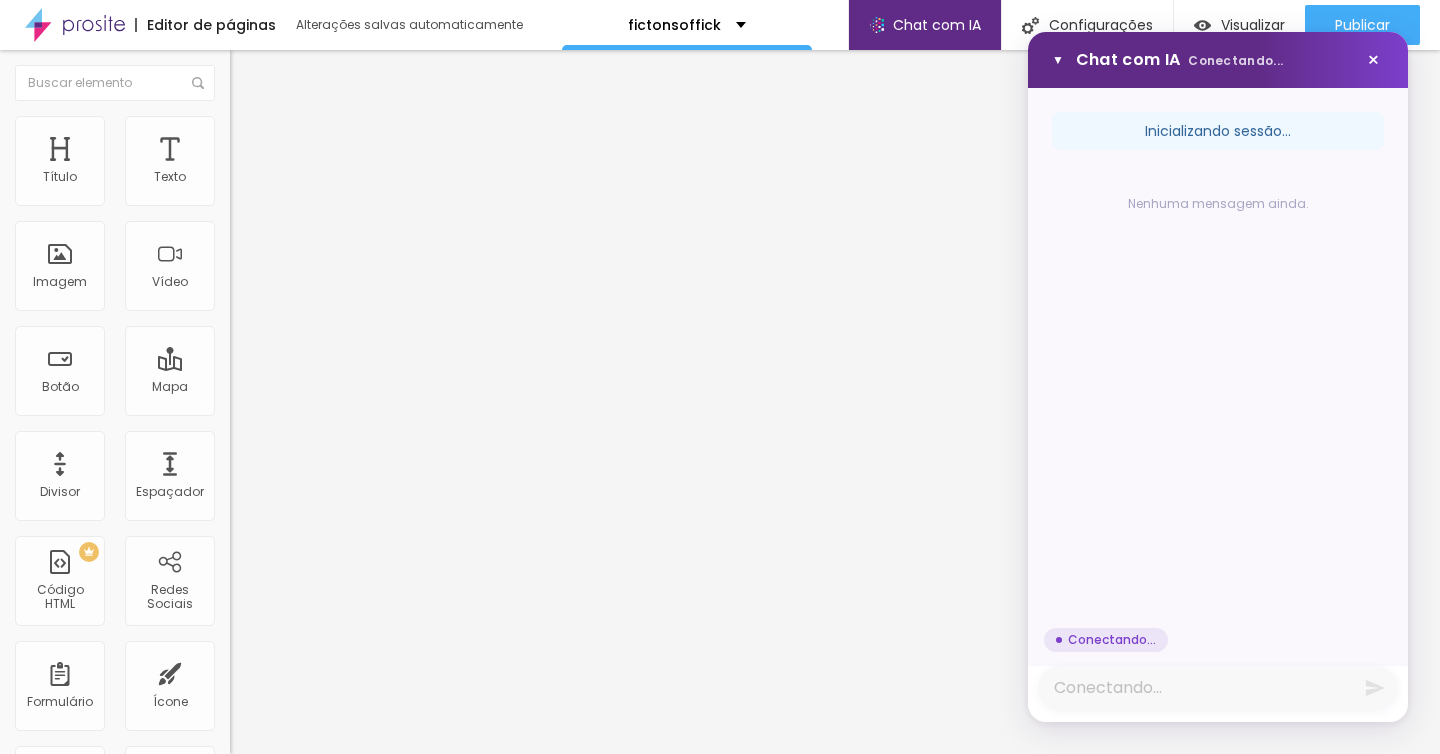 scroll, scrollTop: 0, scrollLeft: 0, axis: both 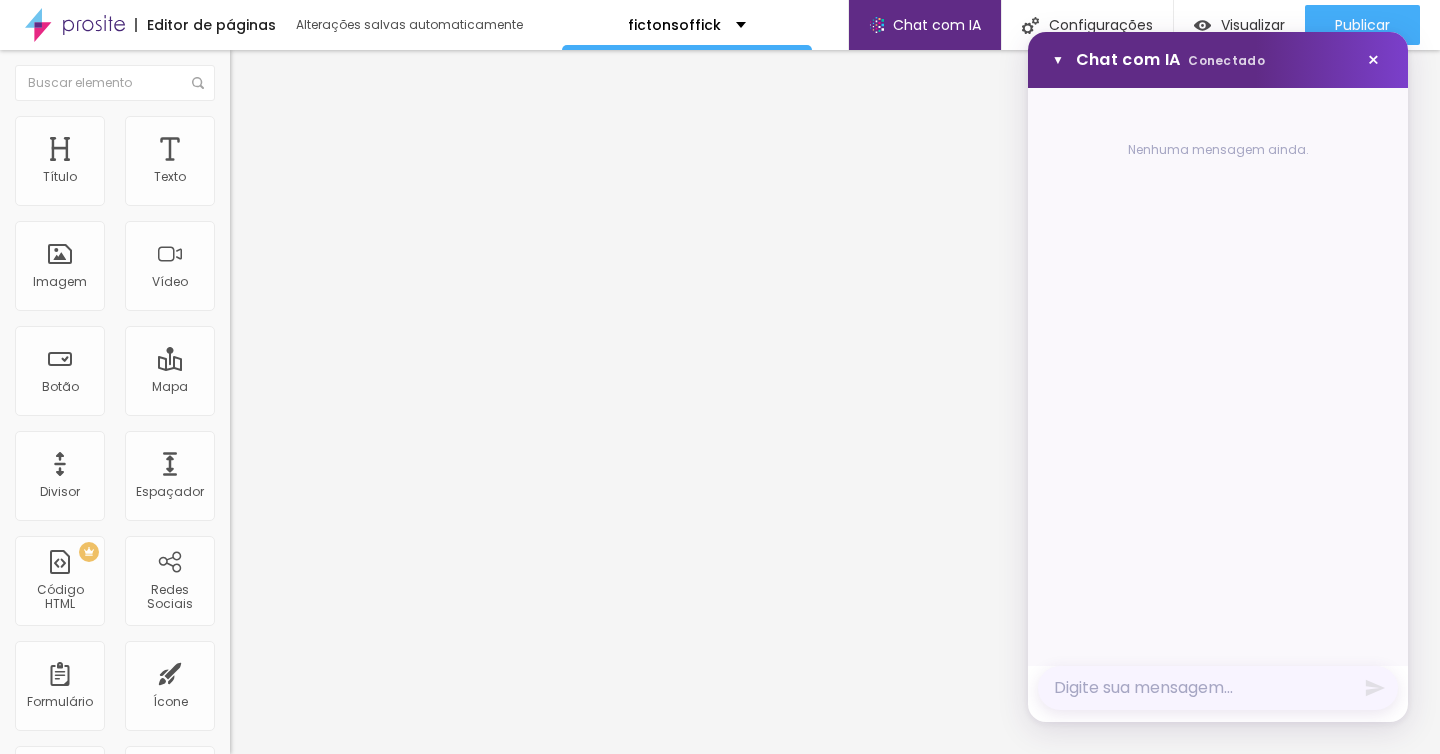 click at bounding box center [1218, 688] 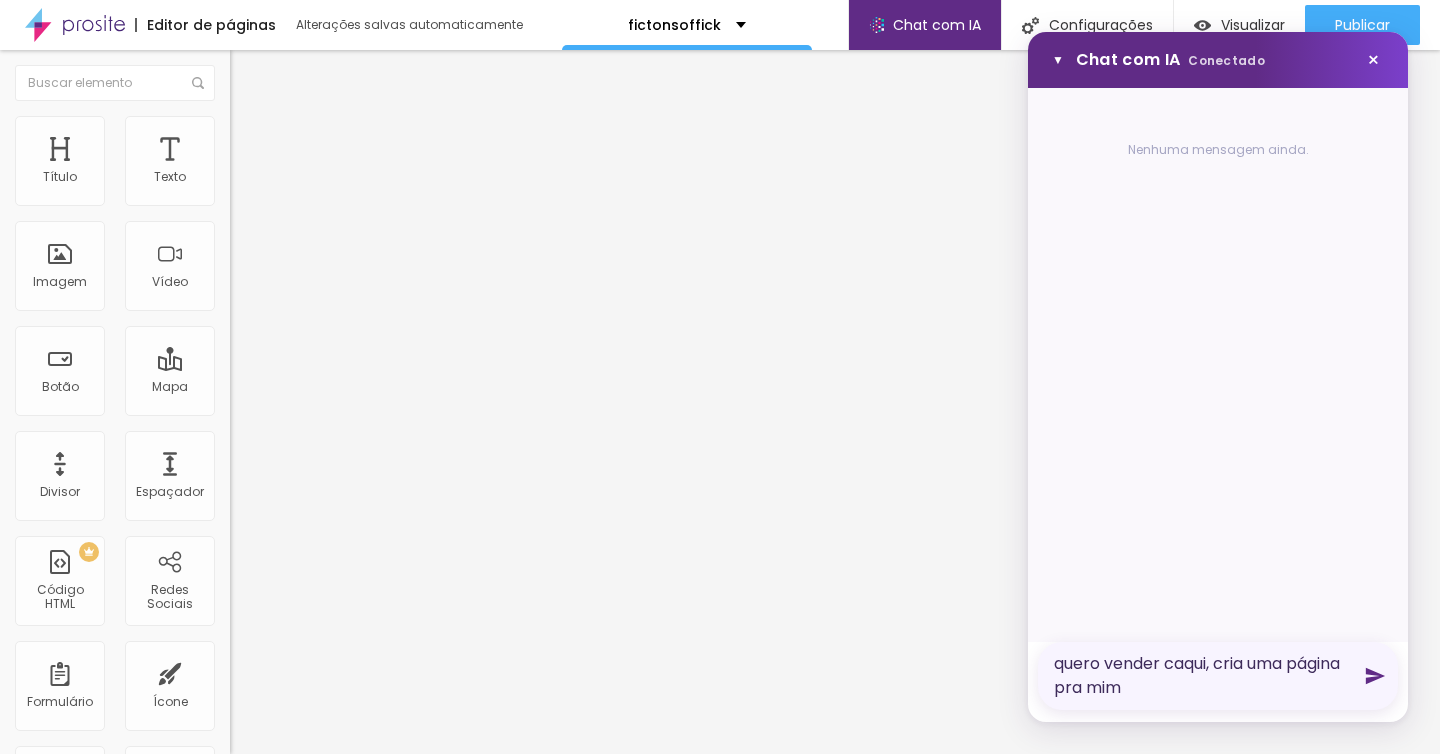 type on "quero vender caqui, cria uma página pra mim" 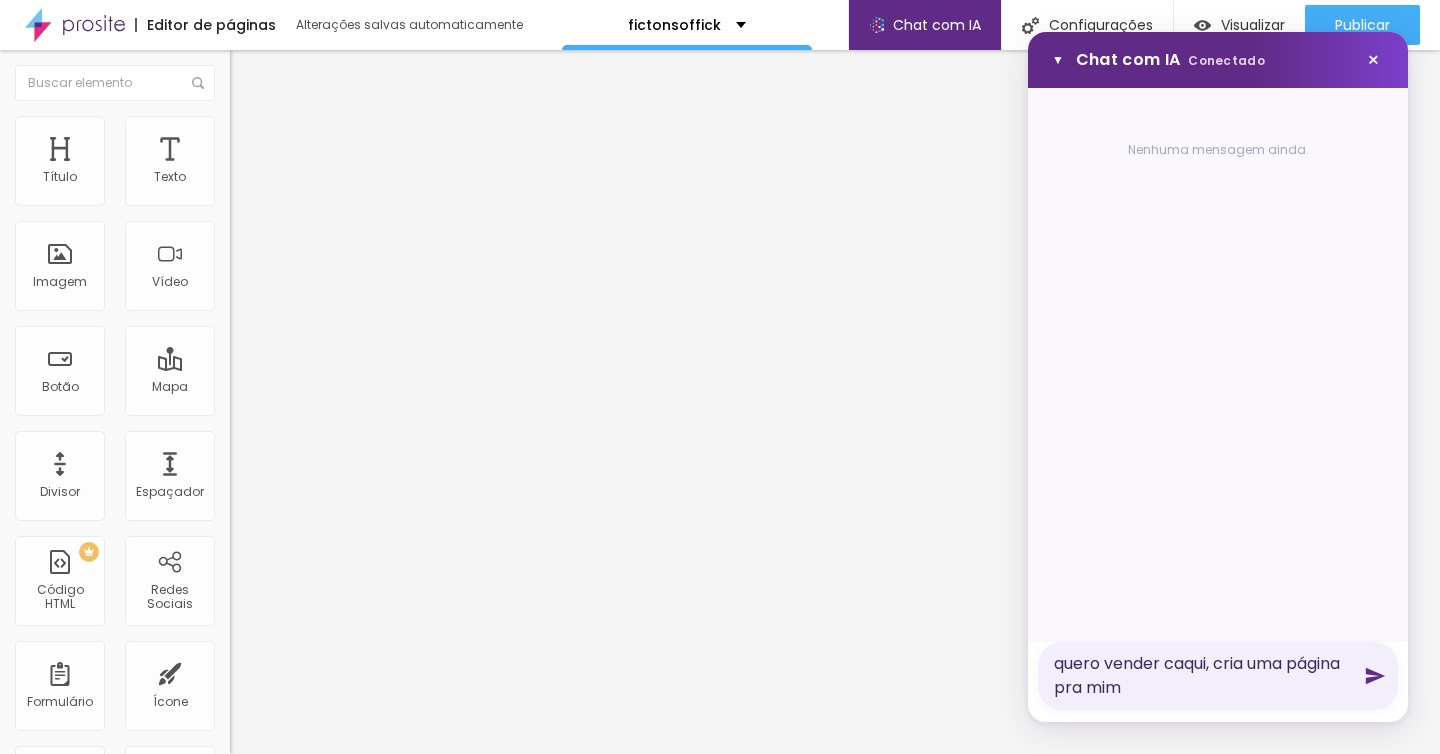 click 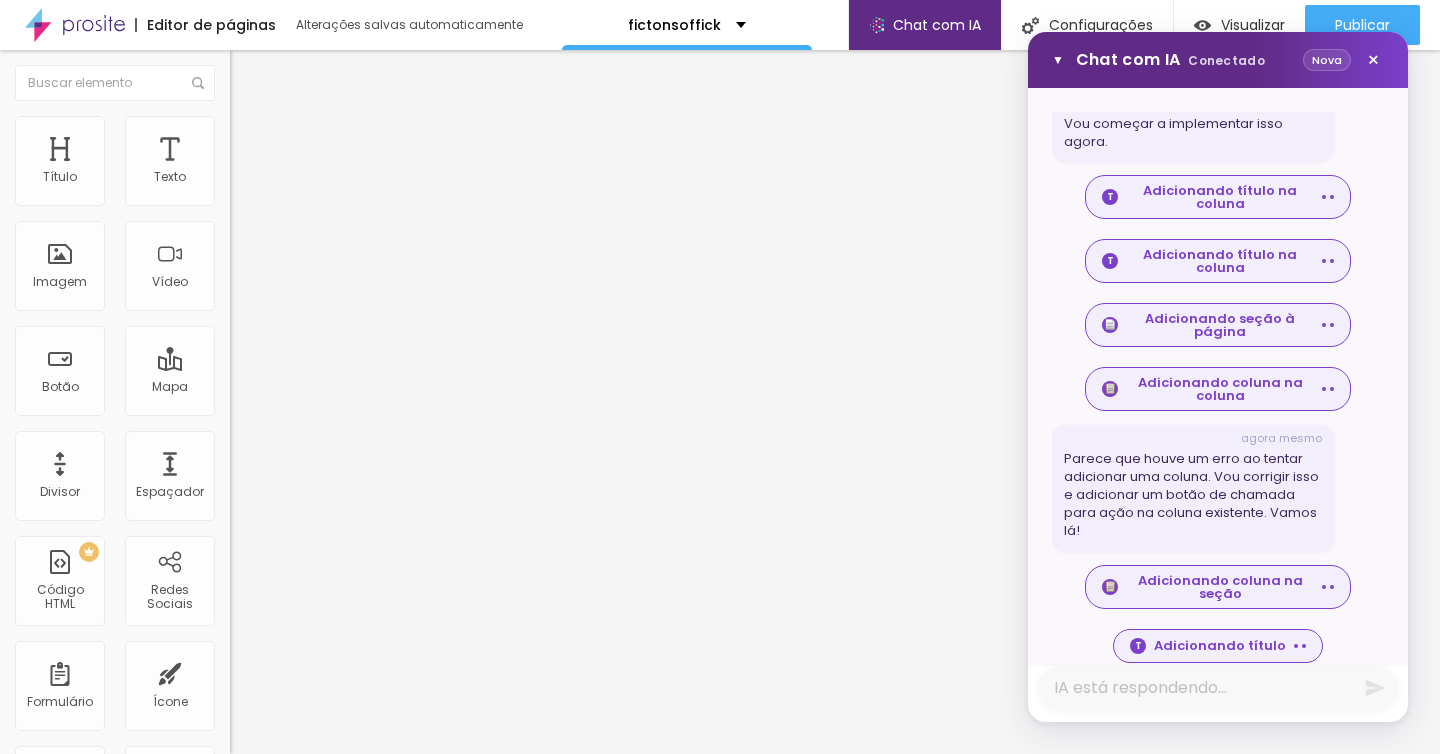 scroll, scrollTop: 664, scrollLeft: 0, axis: vertical 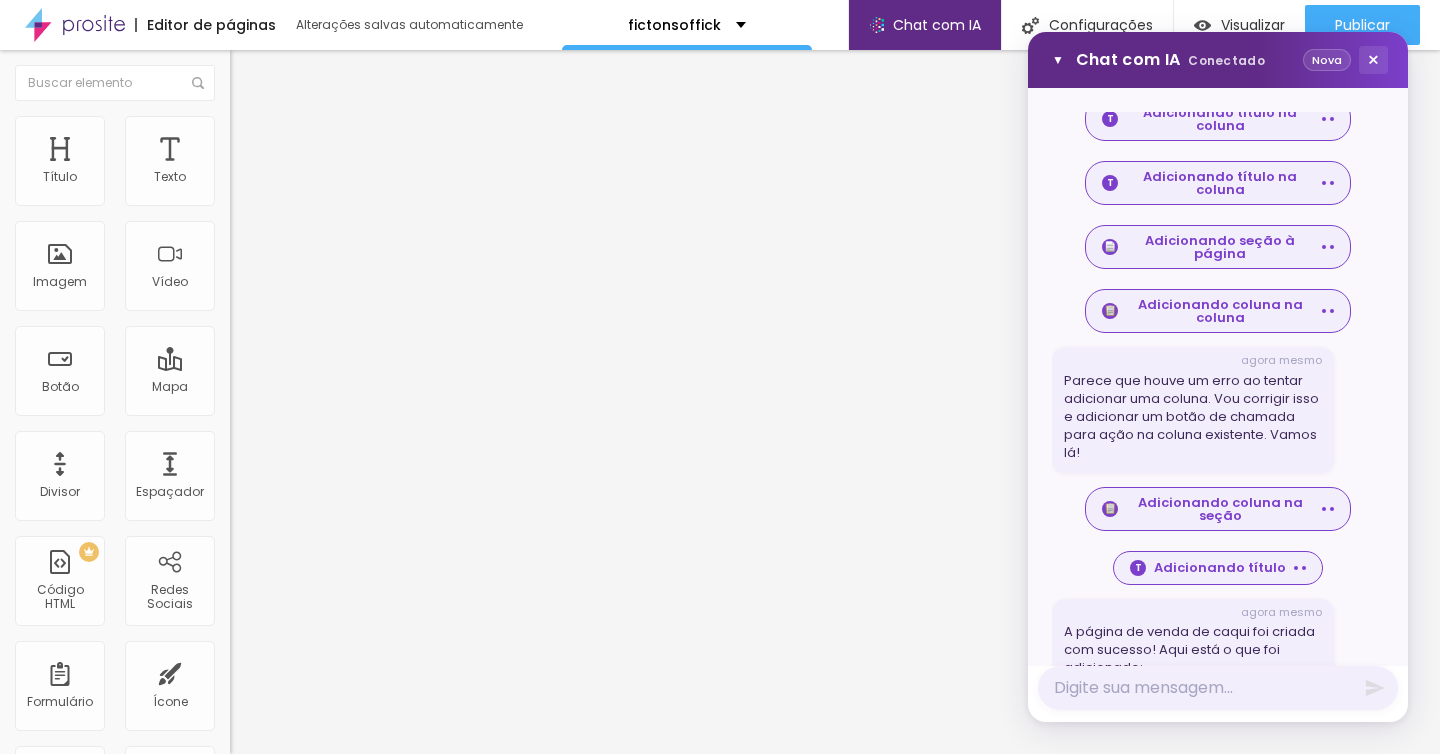 click on "×" at bounding box center (1373, 60) 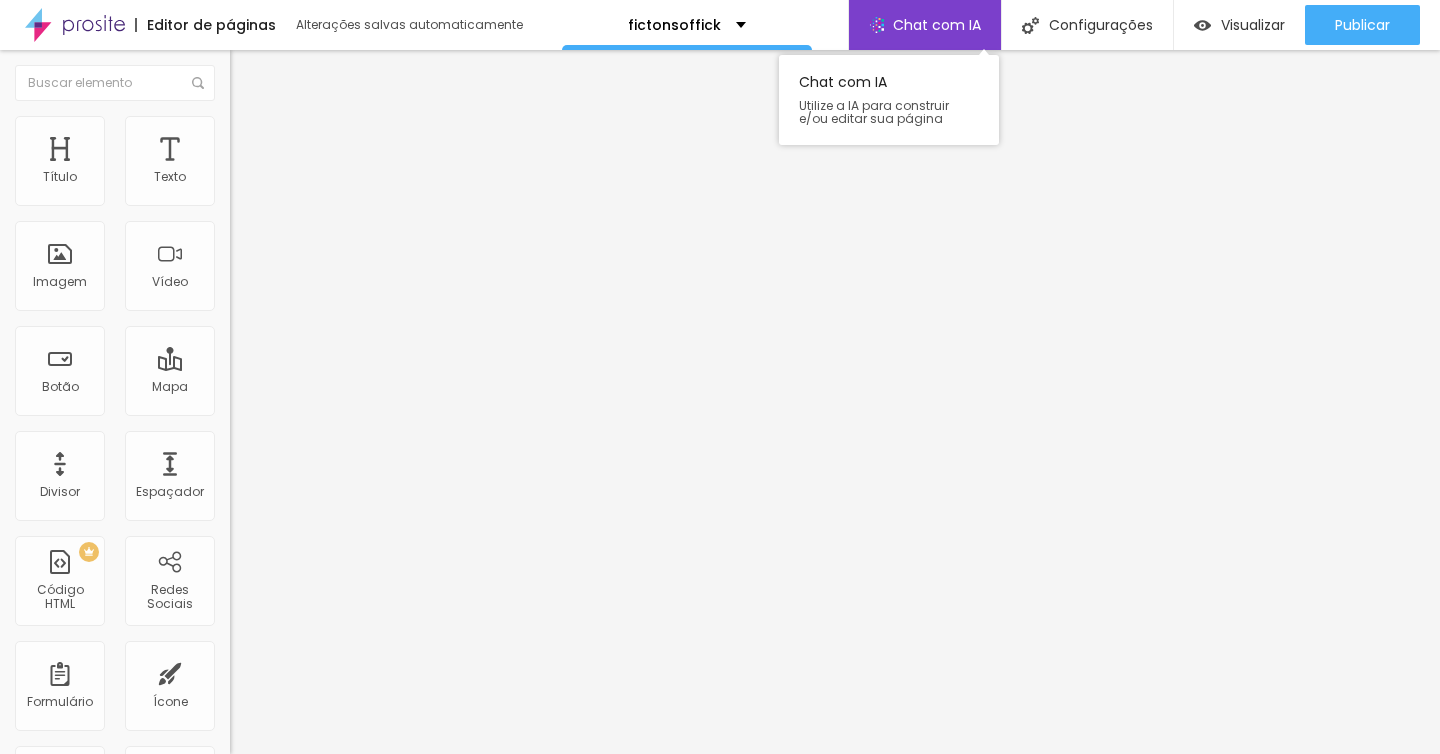 click on "Chat com IA" at bounding box center (937, 25) 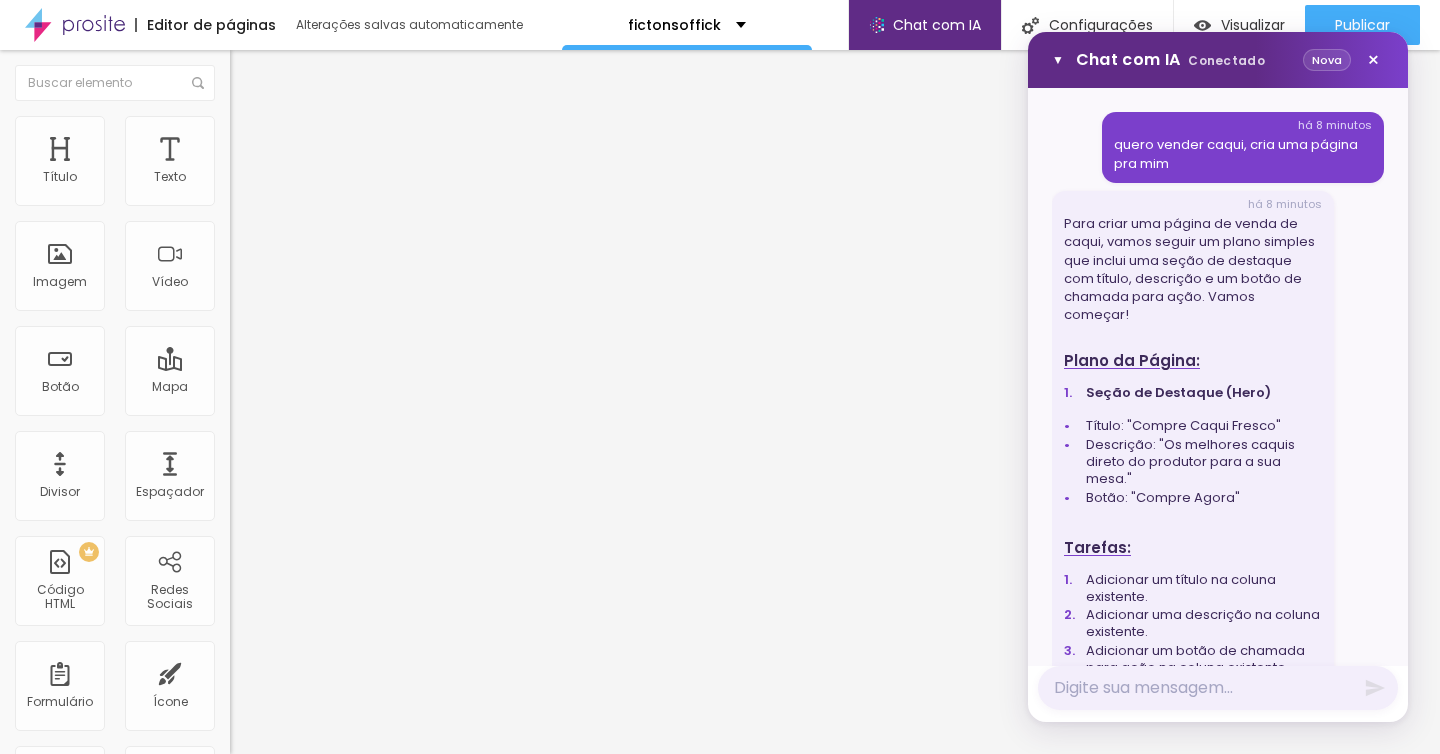 scroll, scrollTop: 177, scrollLeft: 0, axis: vertical 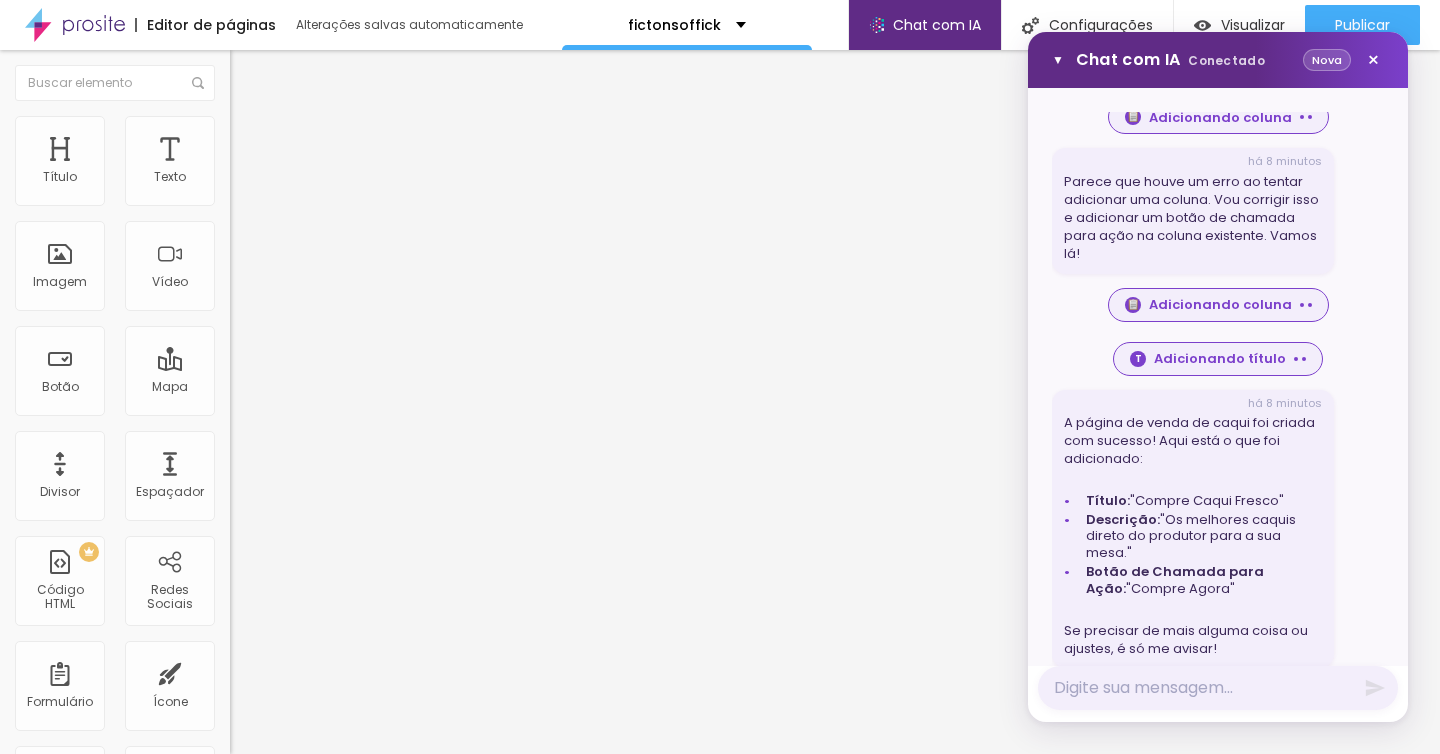 click on "Nova" at bounding box center [1327, 60] 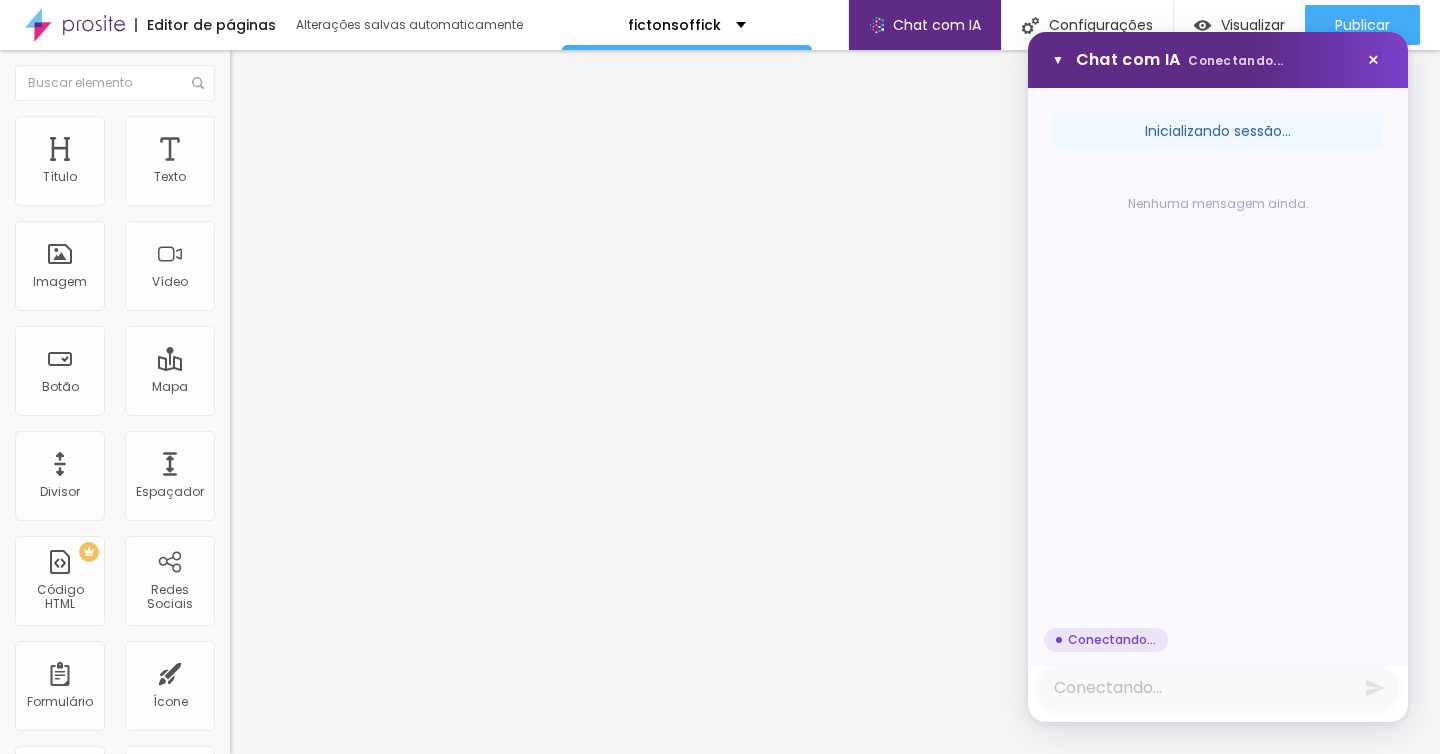 scroll, scrollTop: 0, scrollLeft: 0, axis: both 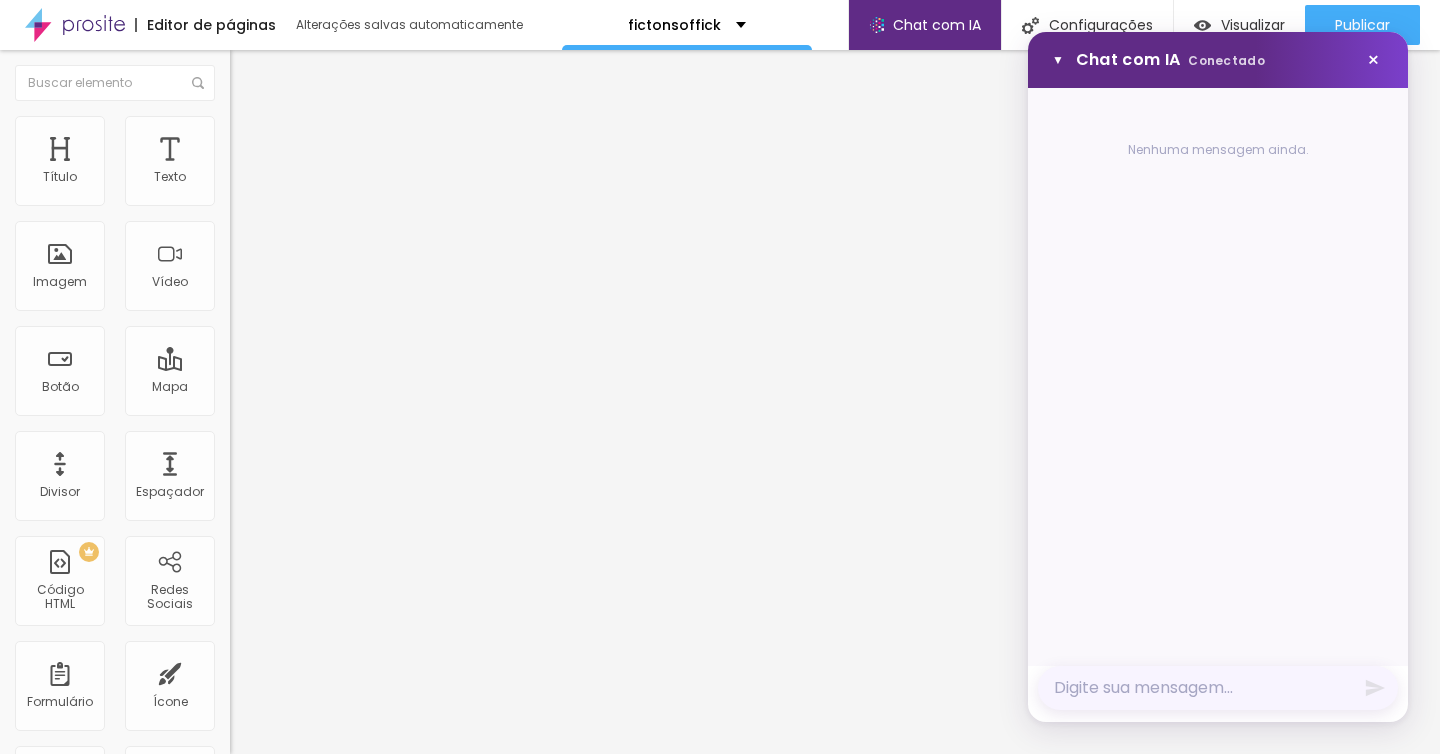 click at bounding box center (1218, 688) 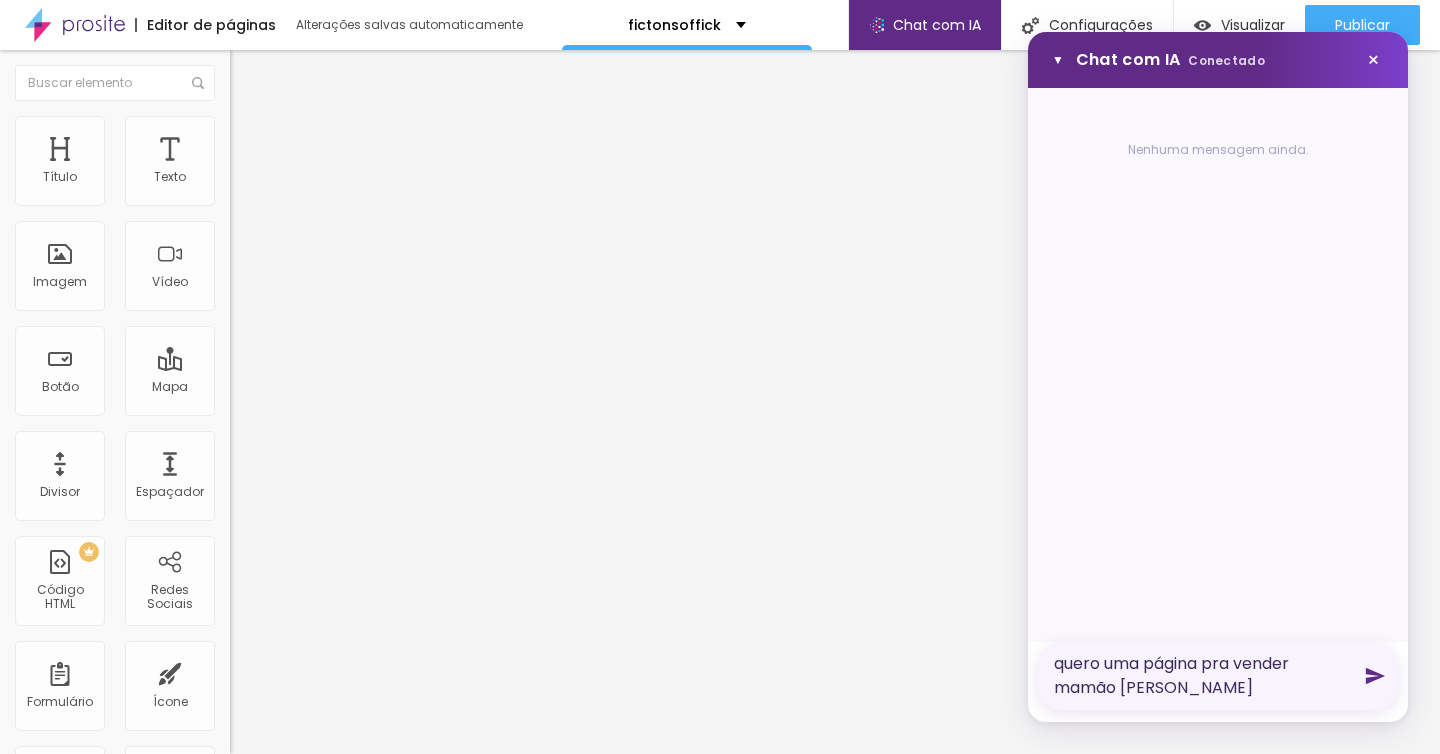 type on "quero uma página pra vender mamão [PERSON_NAME]" 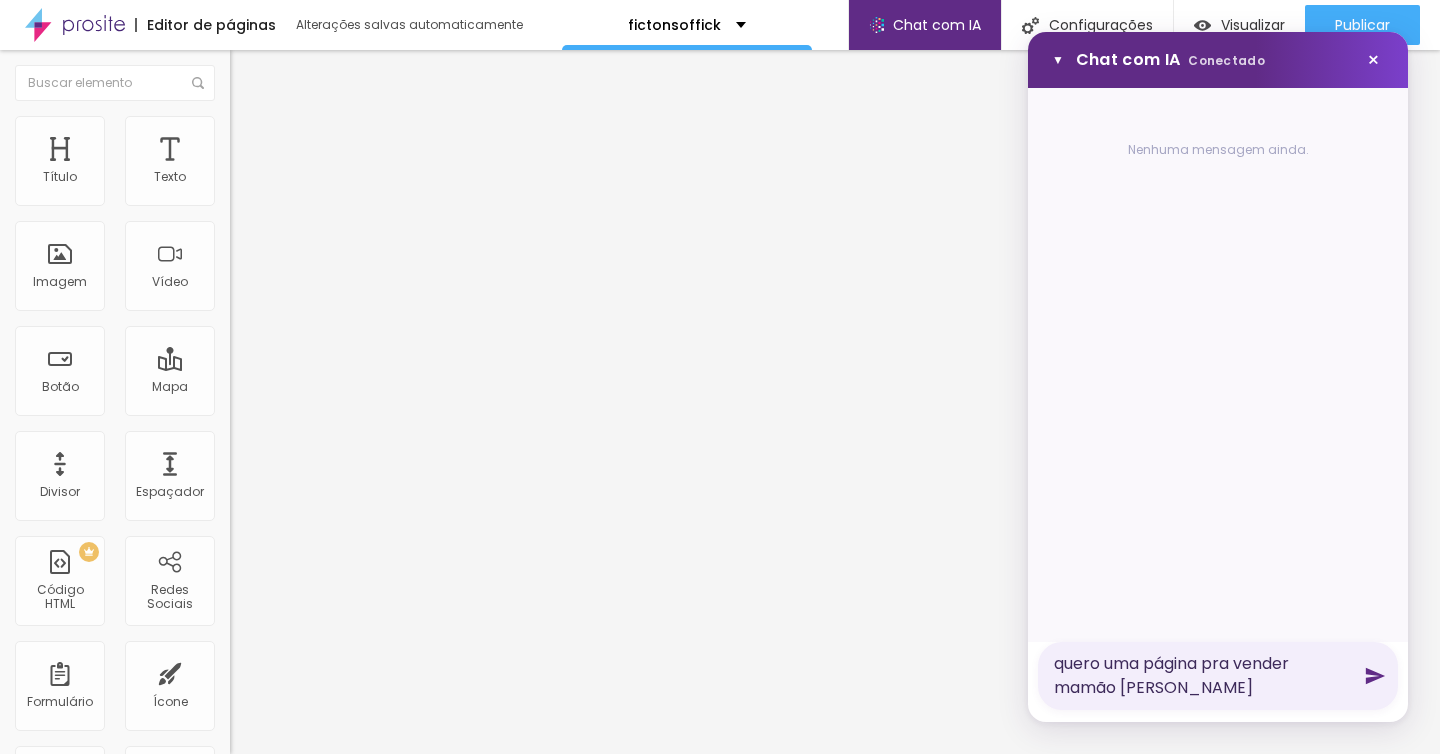 click 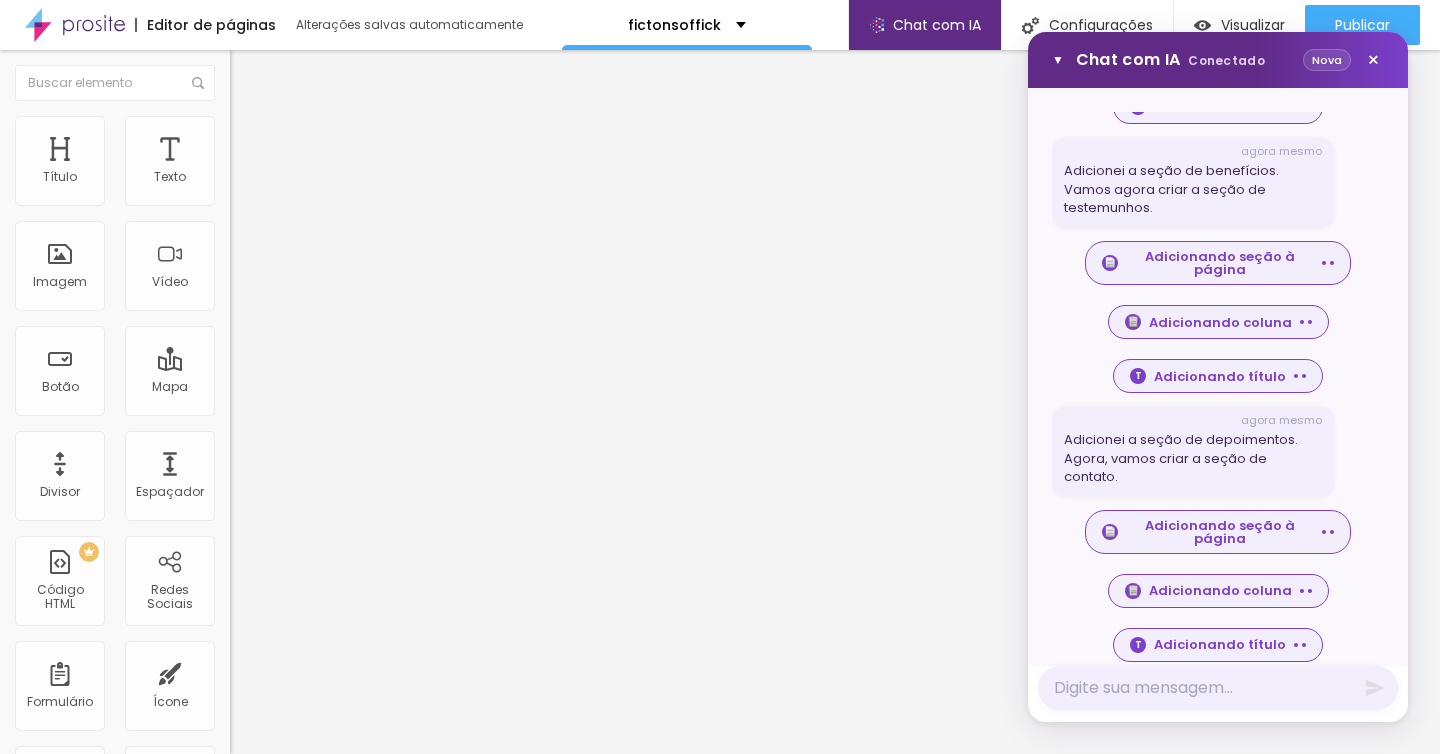 scroll, scrollTop: 1833, scrollLeft: 0, axis: vertical 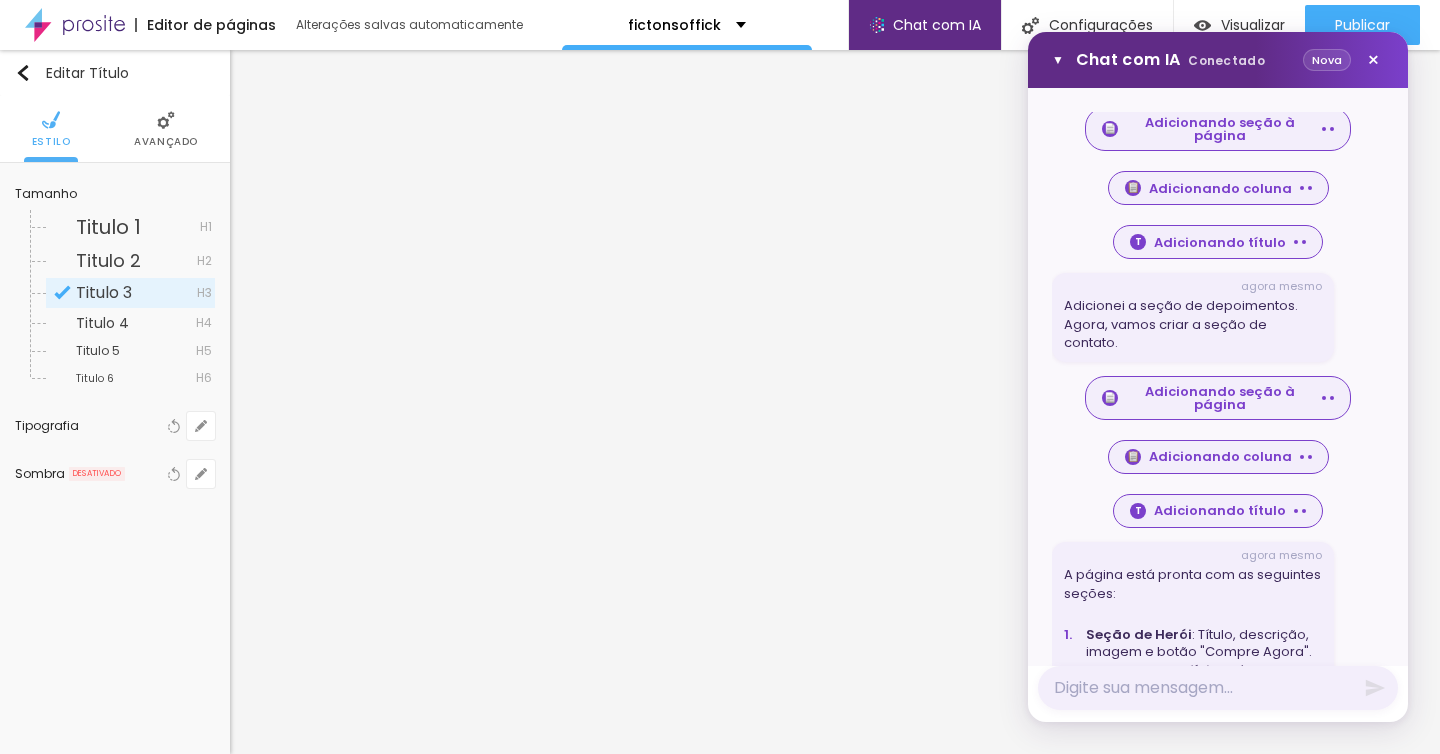 click on "Avançado" at bounding box center (166, 129) 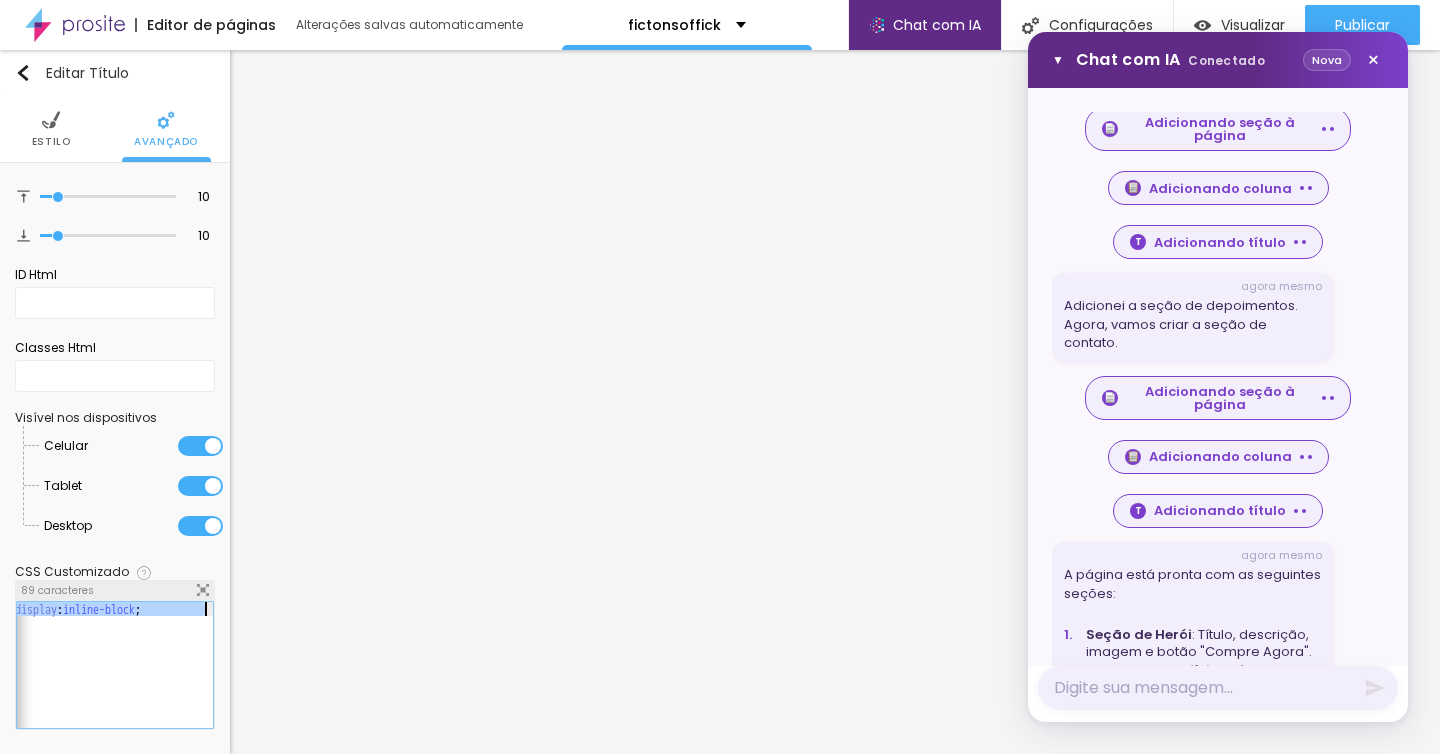 scroll, scrollTop: 0, scrollLeft: 455, axis: horizontal 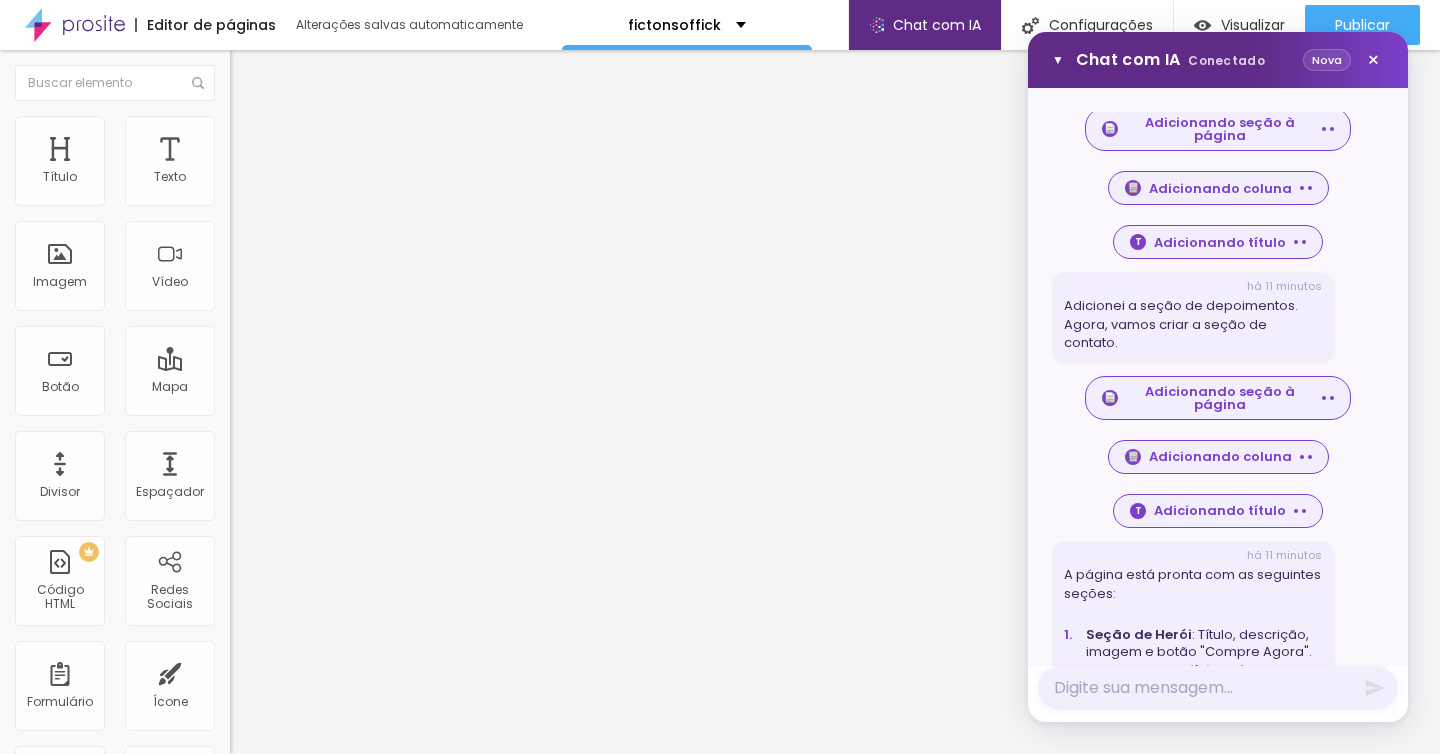 click on "Nova" at bounding box center [1327, 60] 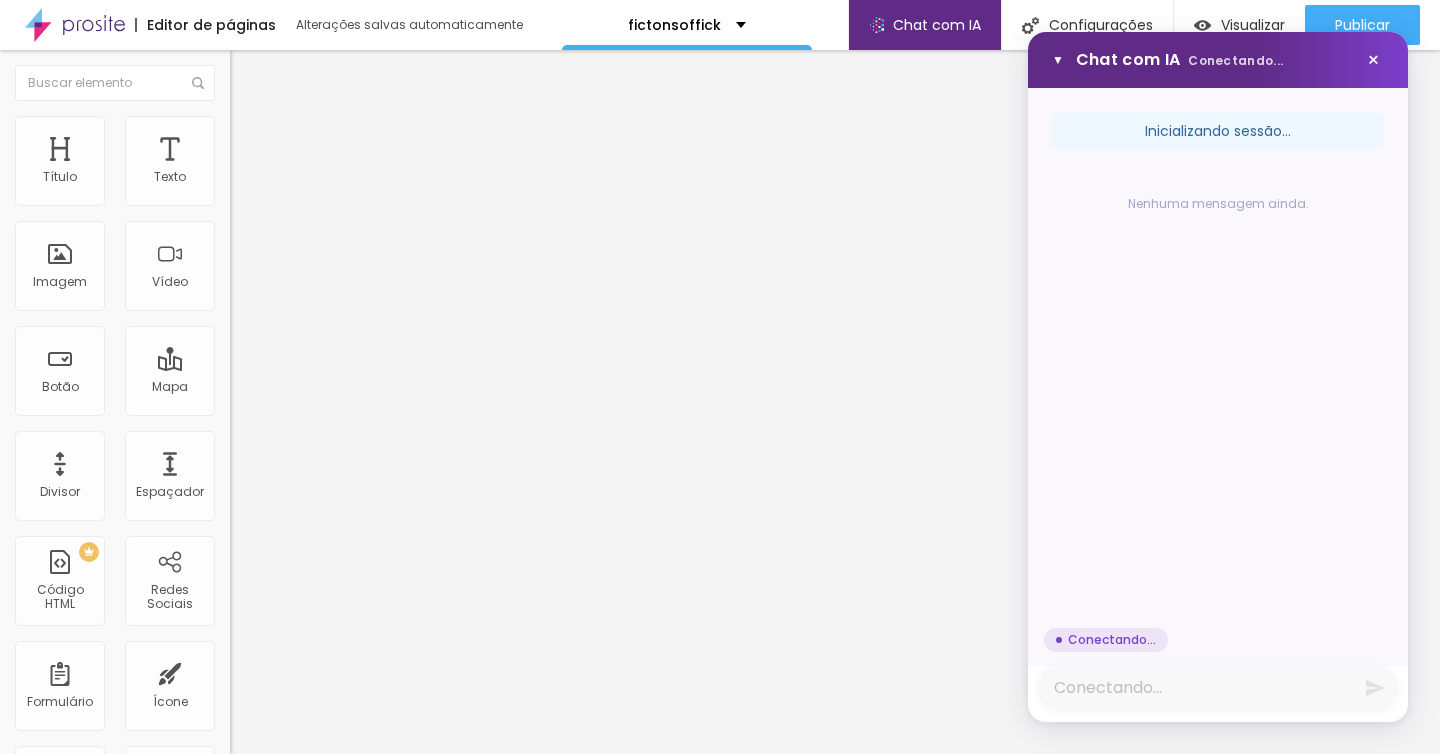 scroll, scrollTop: 0, scrollLeft: 0, axis: both 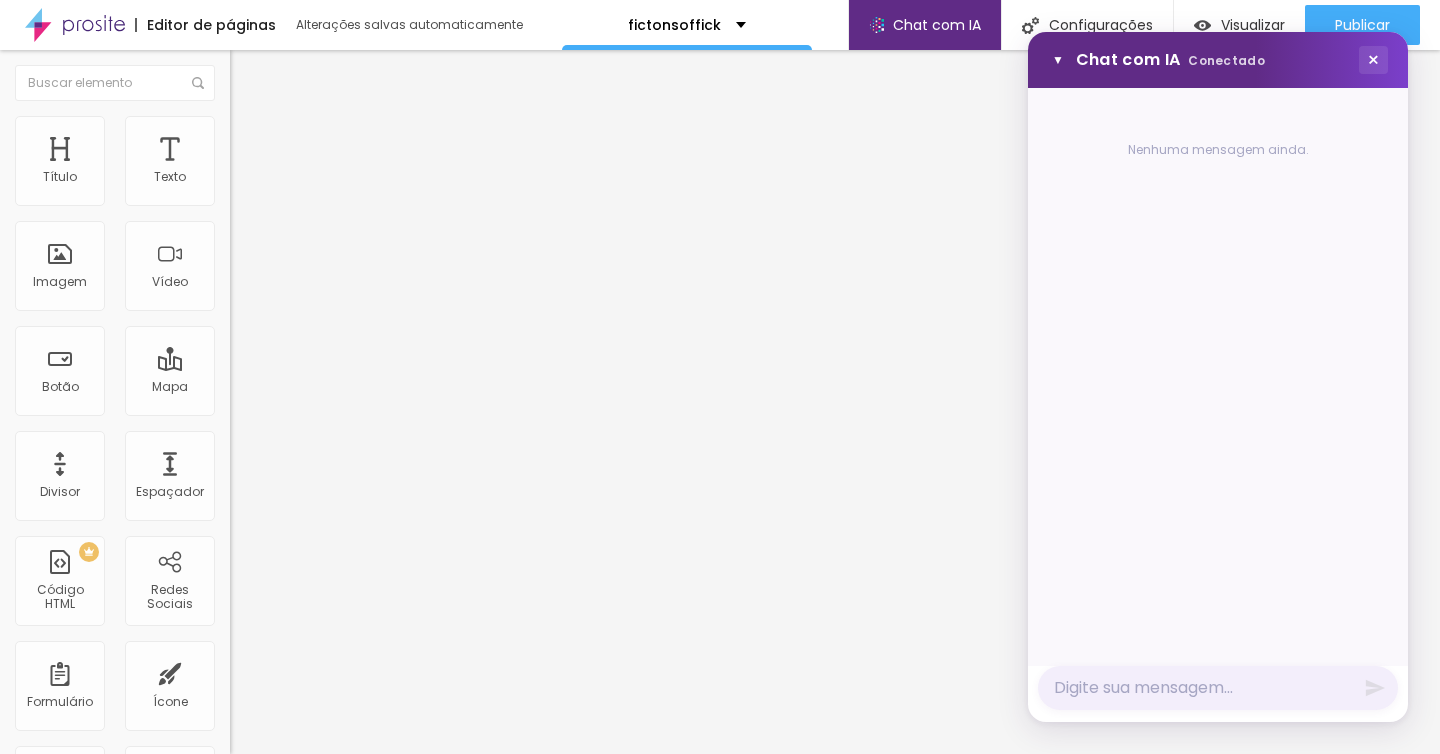 click on "×" at bounding box center (1373, 60) 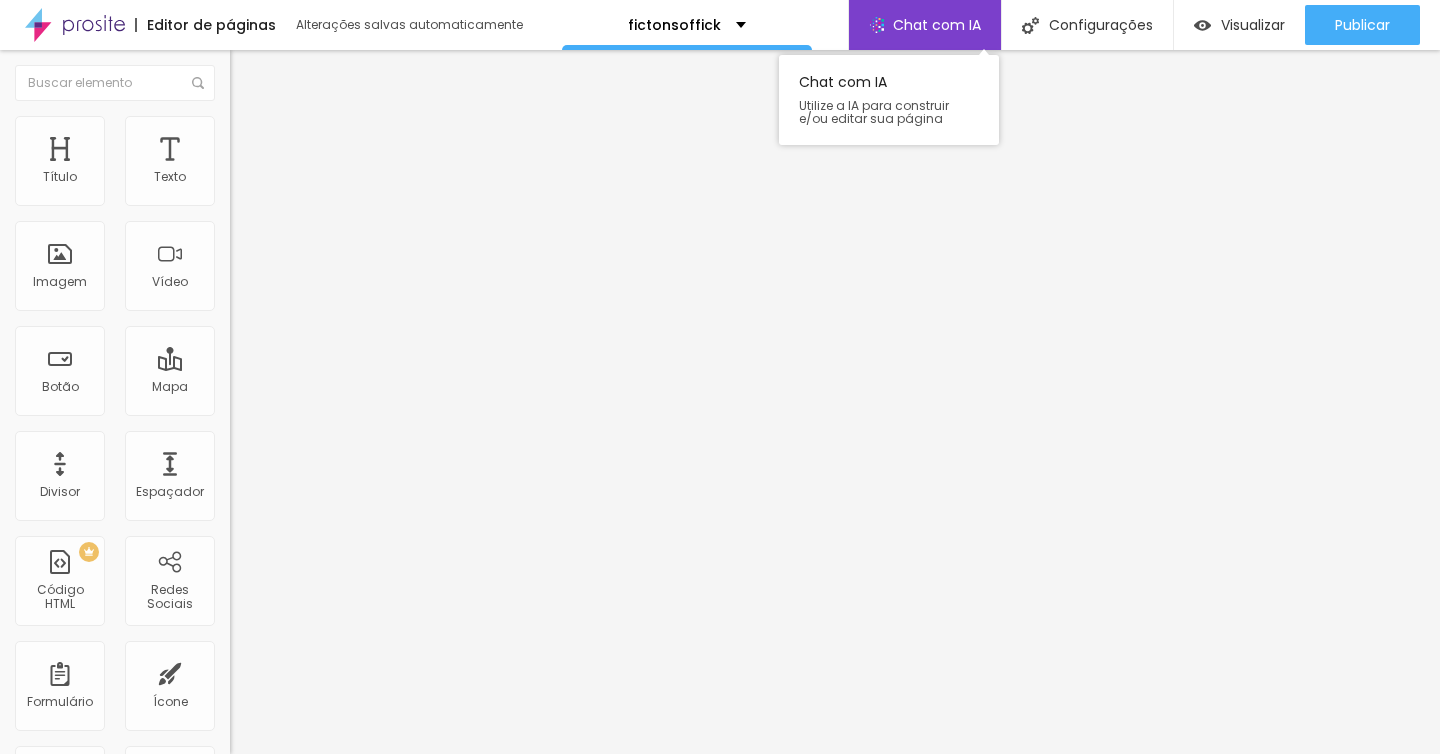 click on "Chat com IA" at bounding box center [937, 25] 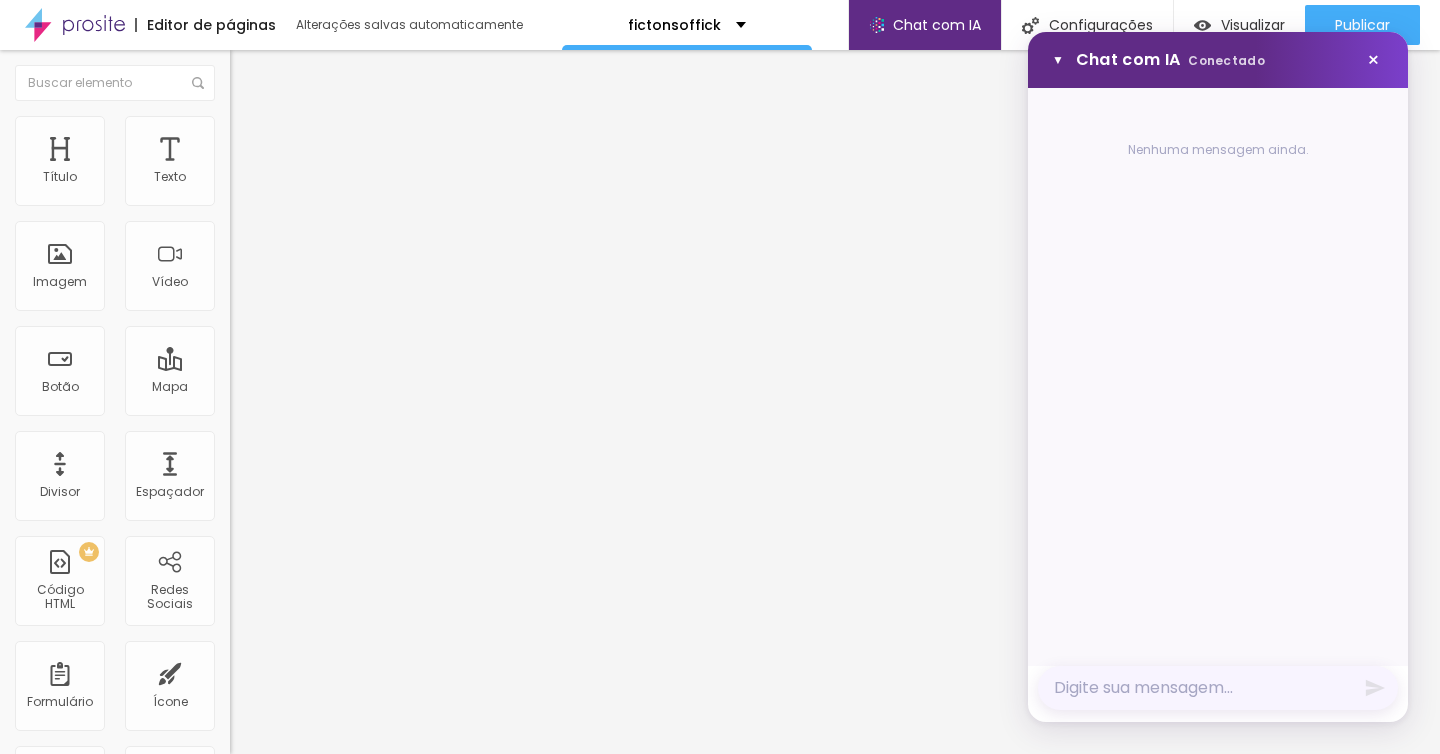 click at bounding box center [1218, 688] 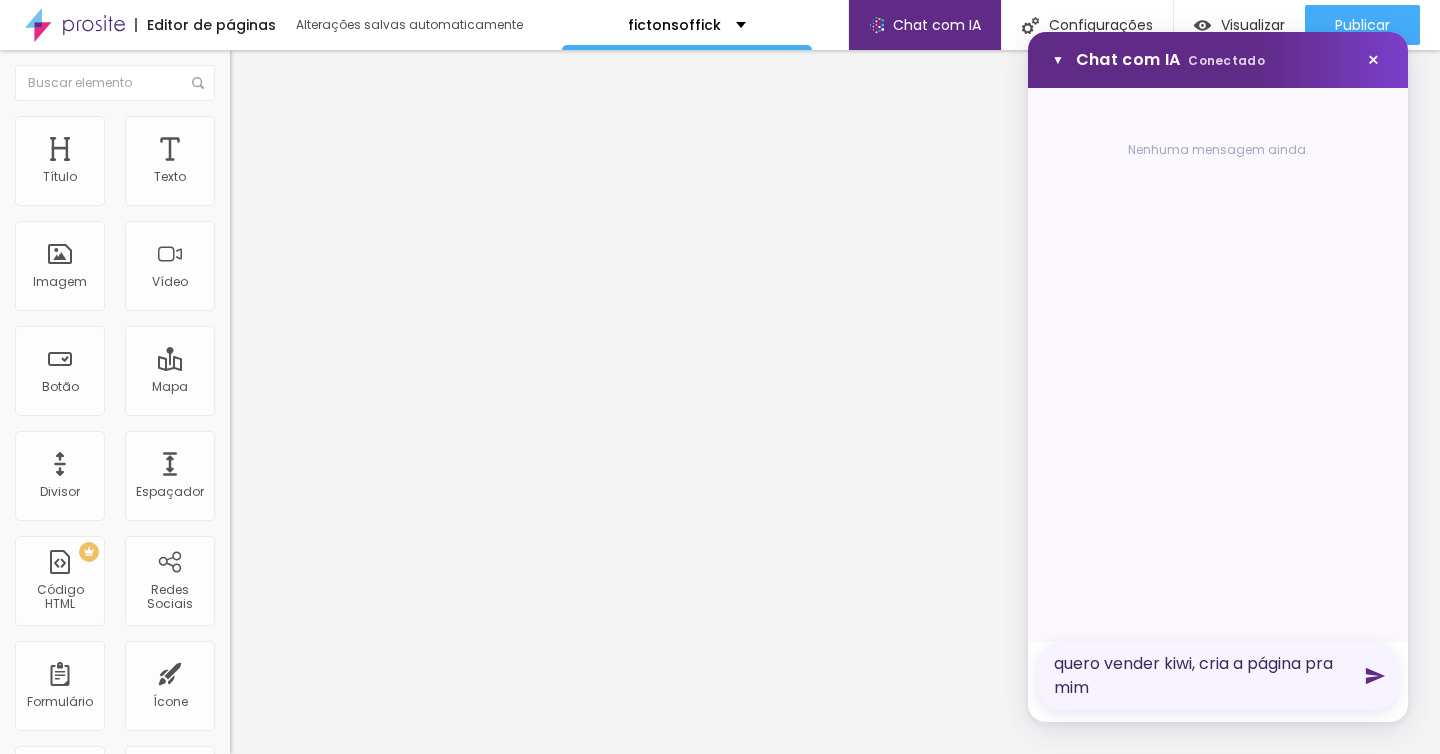 type on "quero vender kiwi, cria a página pra mim" 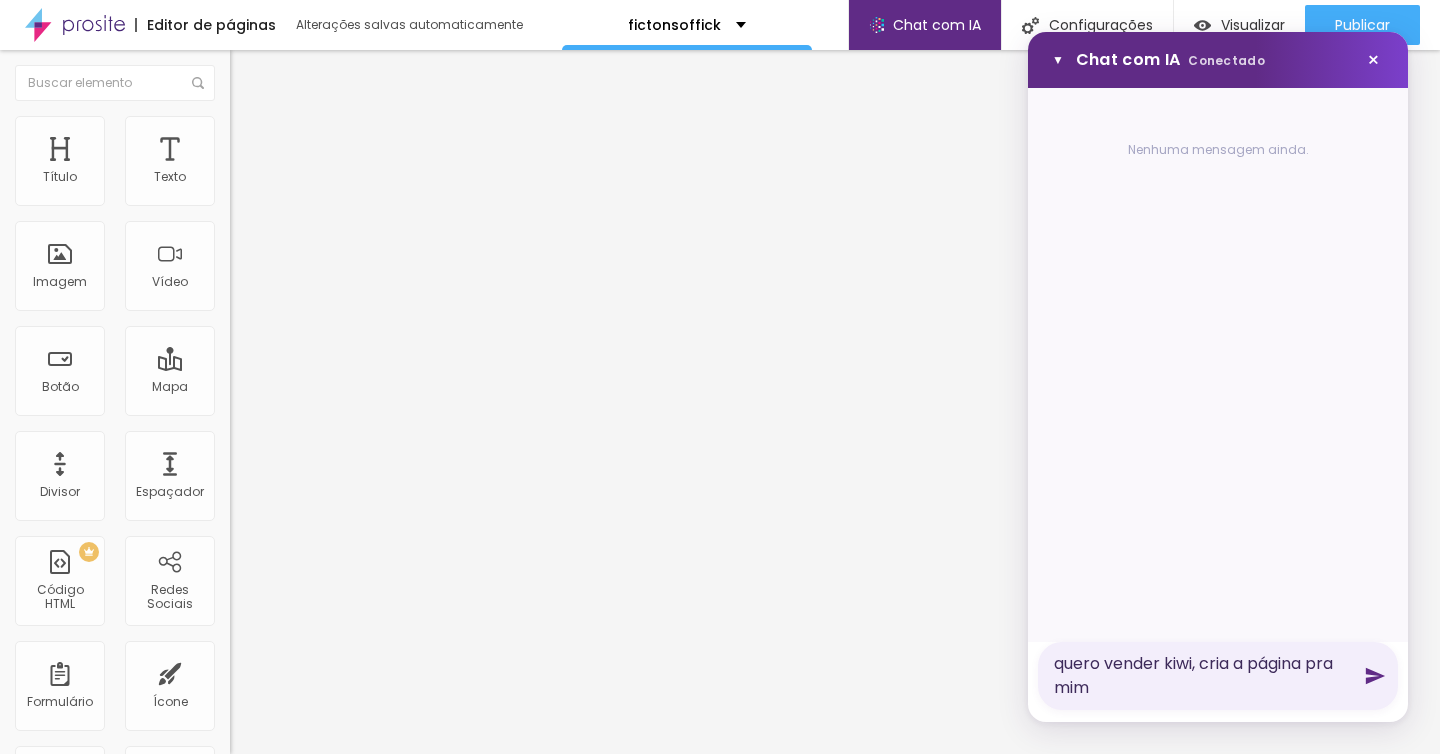 click 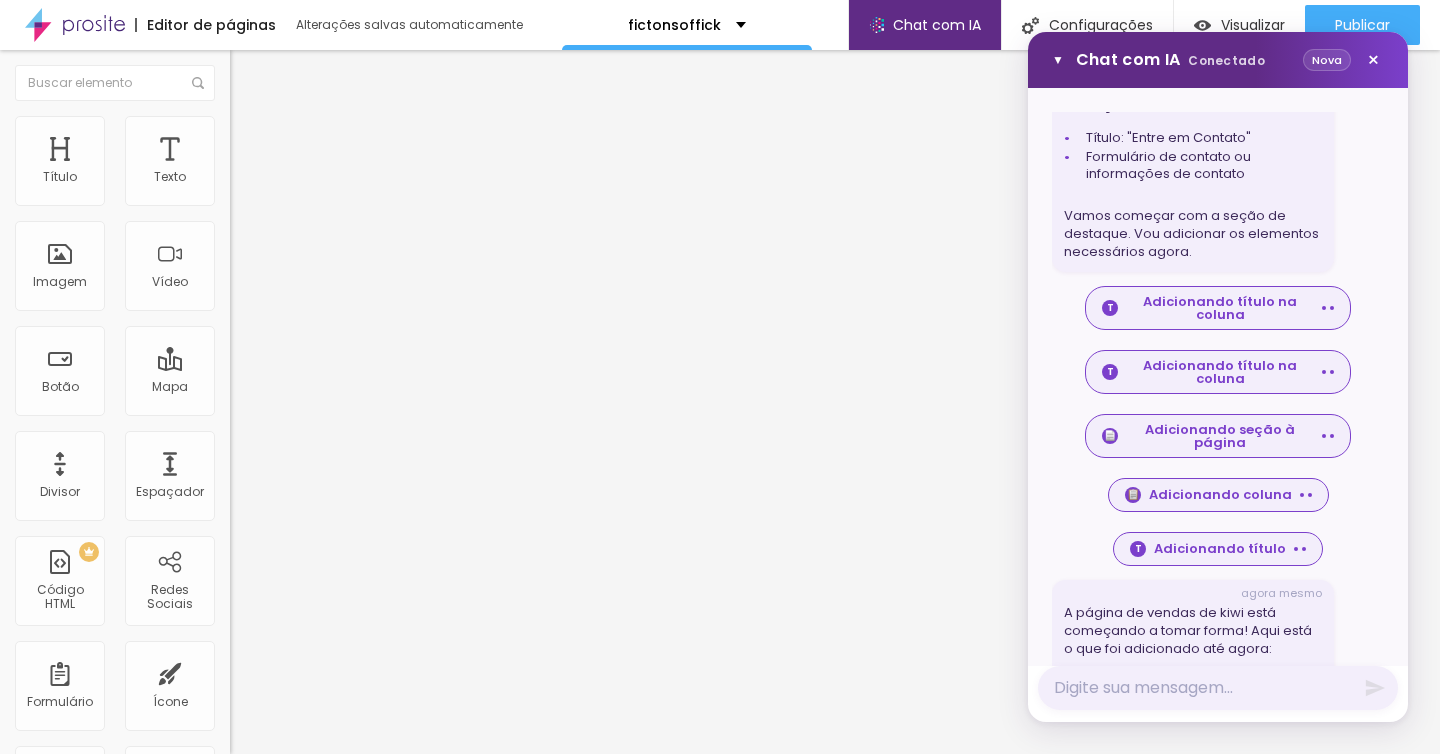 scroll, scrollTop: 999, scrollLeft: 0, axis: vertical 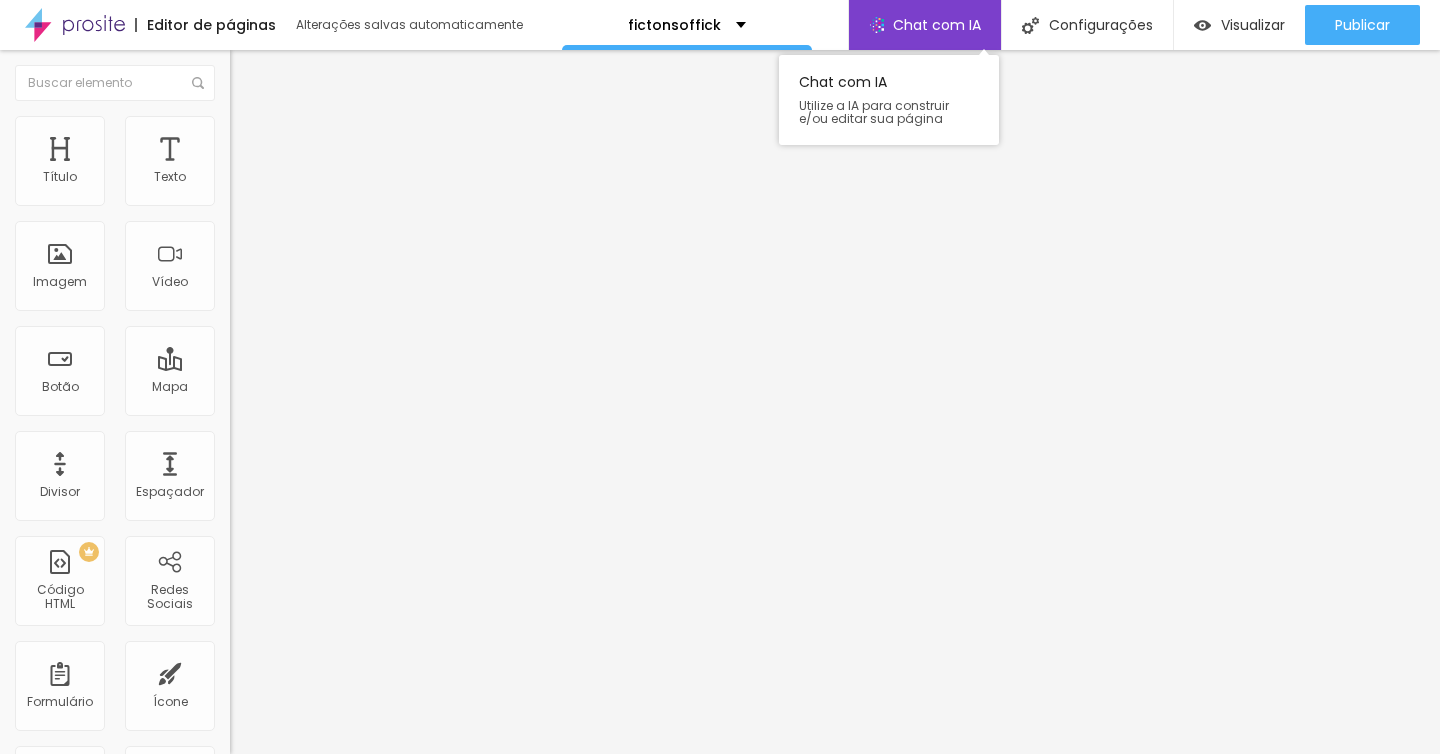 click on "Chat com IA" at bounding box center [937, 25] 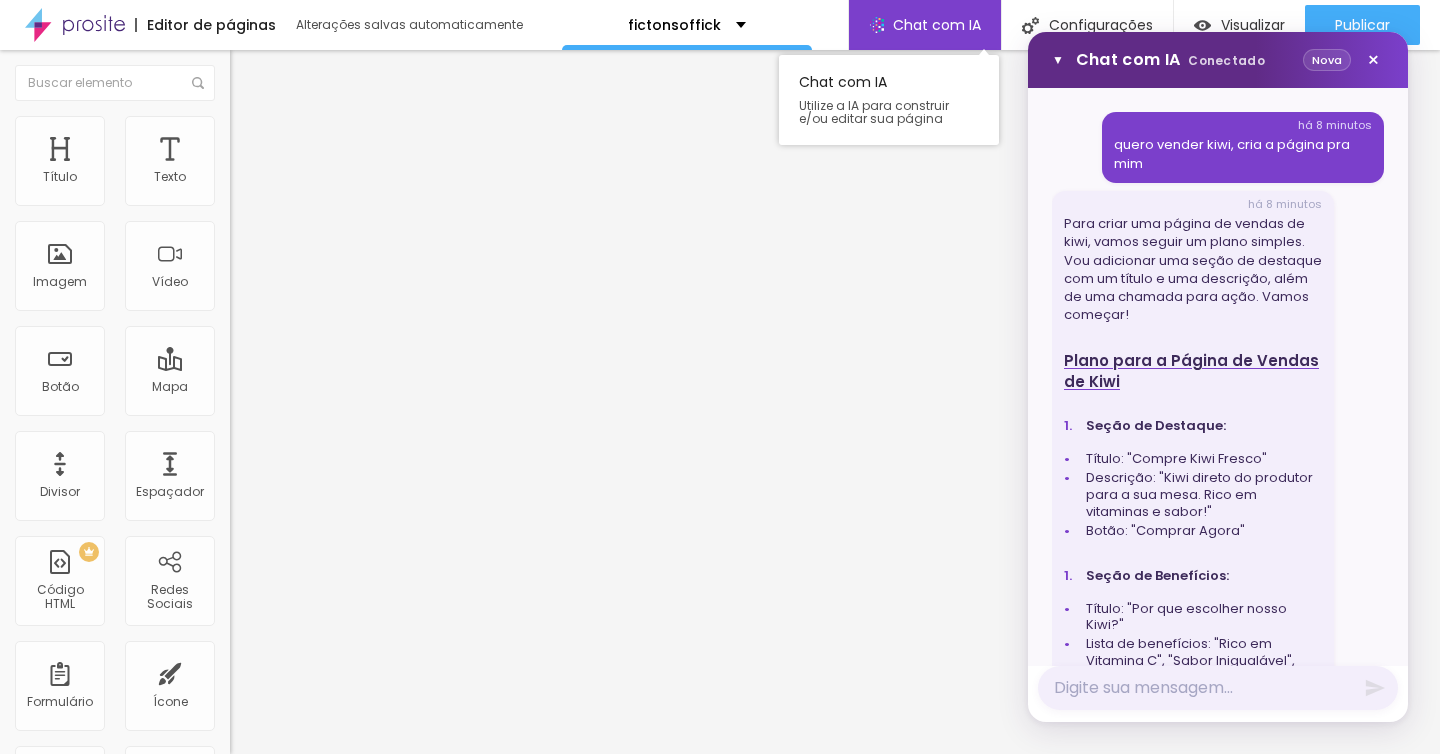 scroll, scrollTop: 55, scrollLeft: 0, axis: vertical 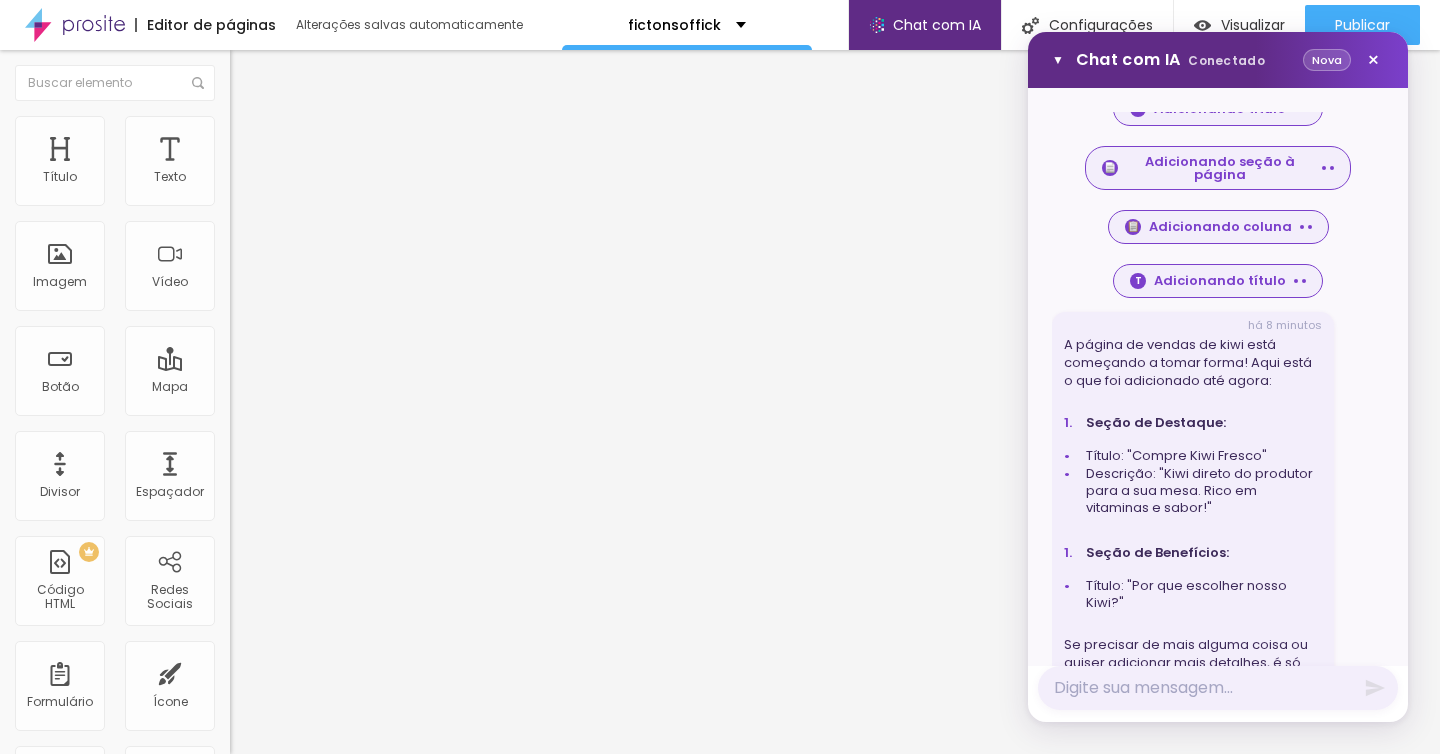 click on "Nova" at bounding box center [1327, 60] 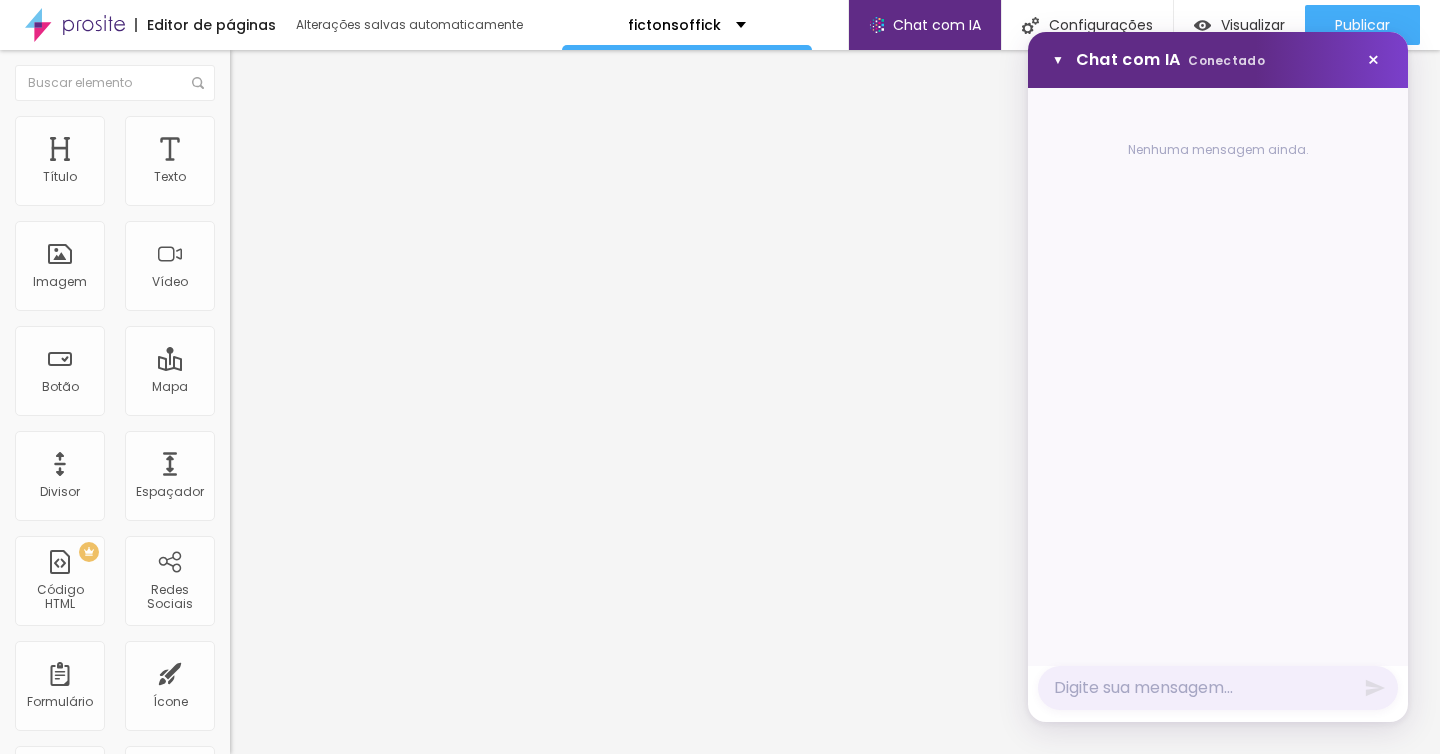 scroll, scrollTop: 0, scrollLeft: 0, axis: both 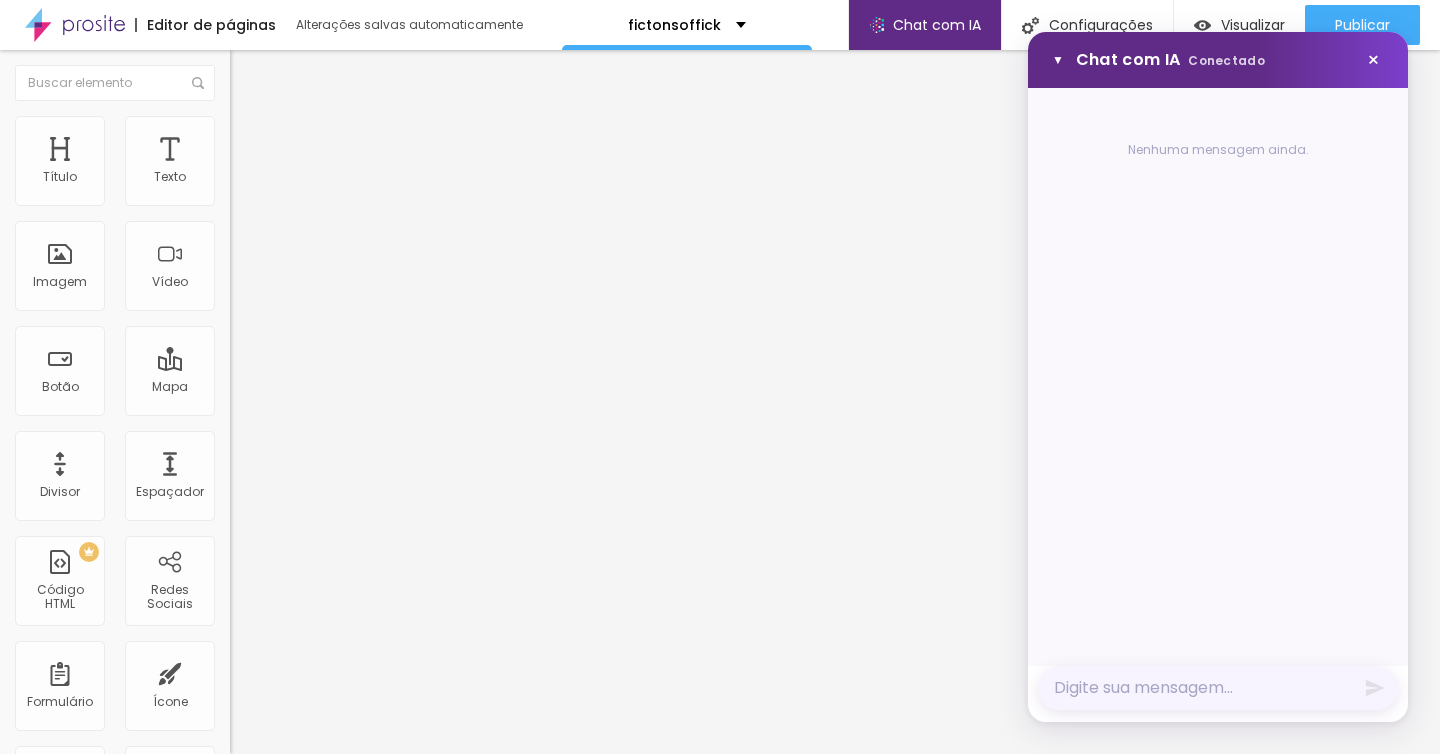 click at bounding box center [1218, 688] 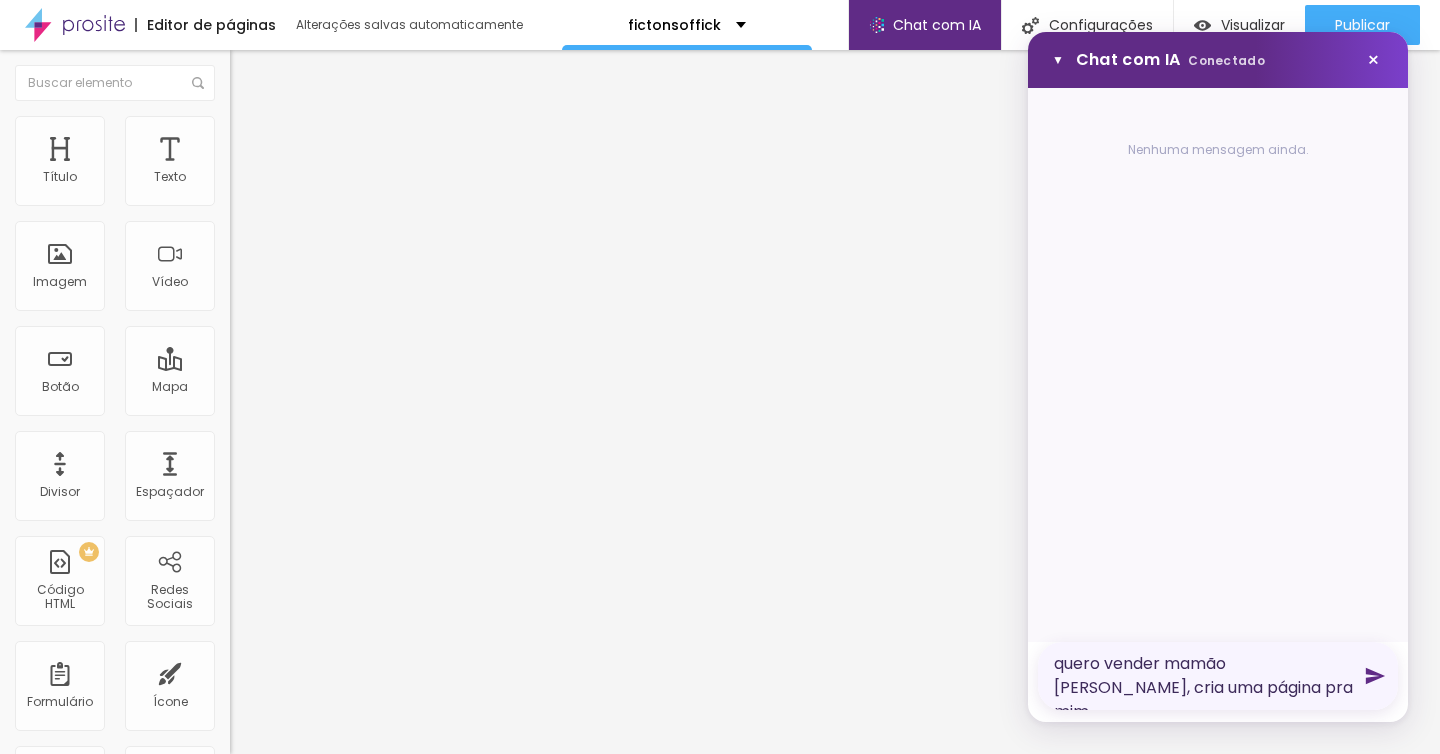 type on "quero vender mamão papaya, cria uma página pra mim" 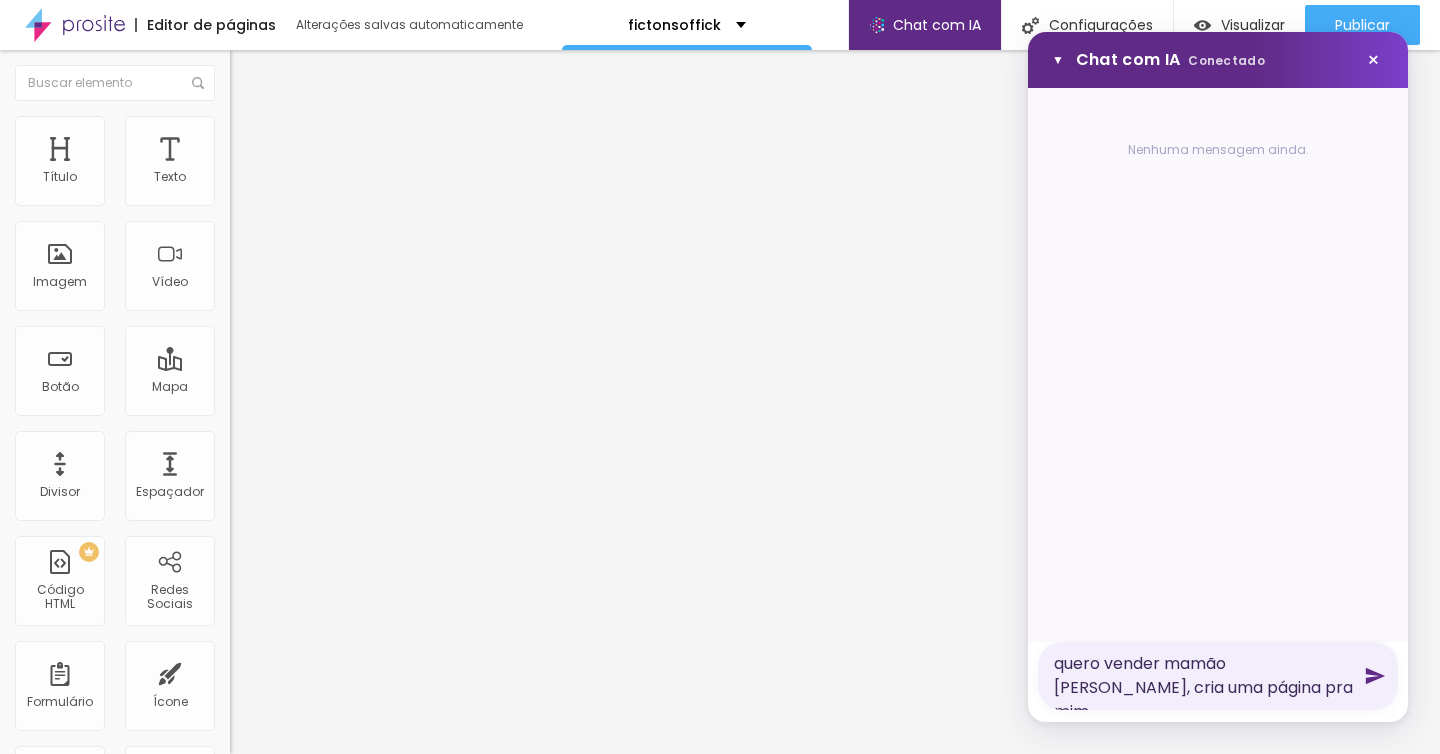 click 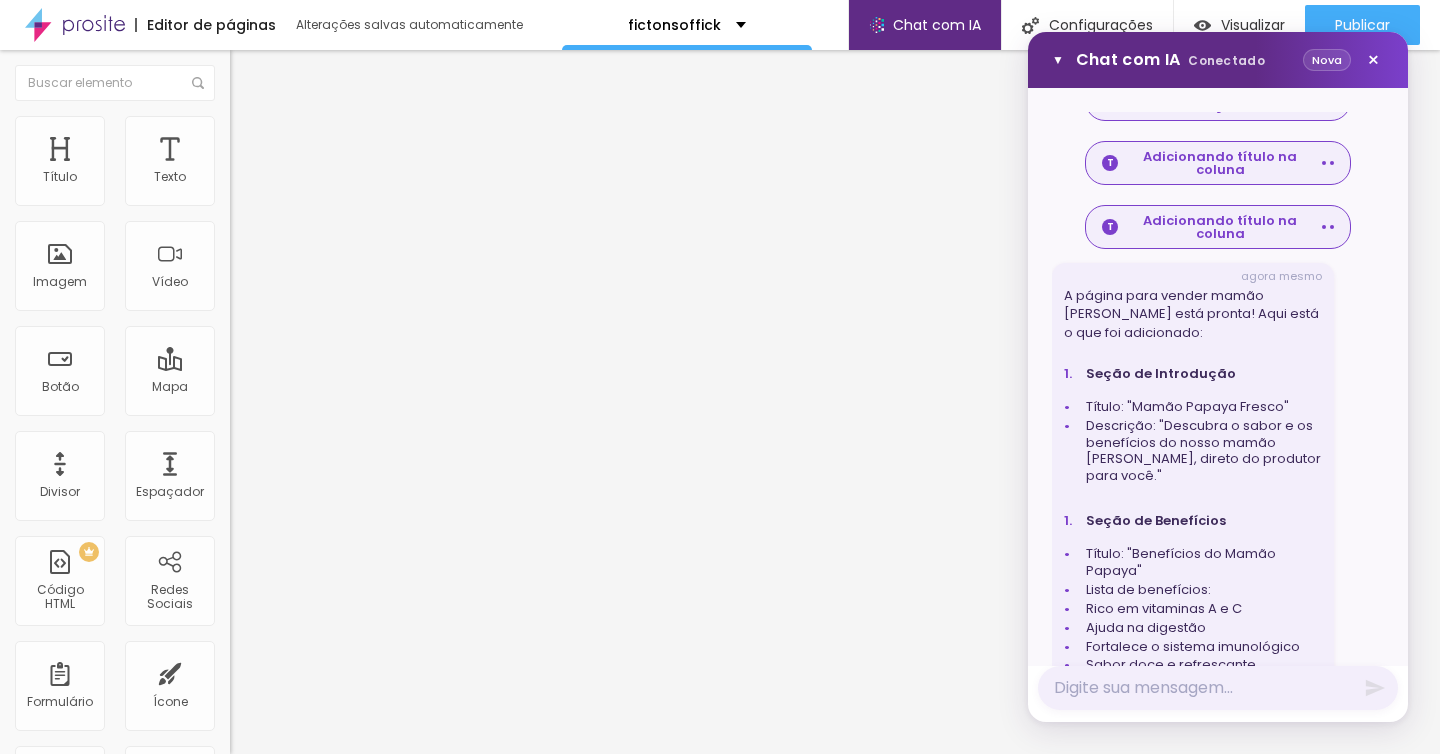 scroll, scrollTop: 1566, scrollLeft: 0, axis: vertical 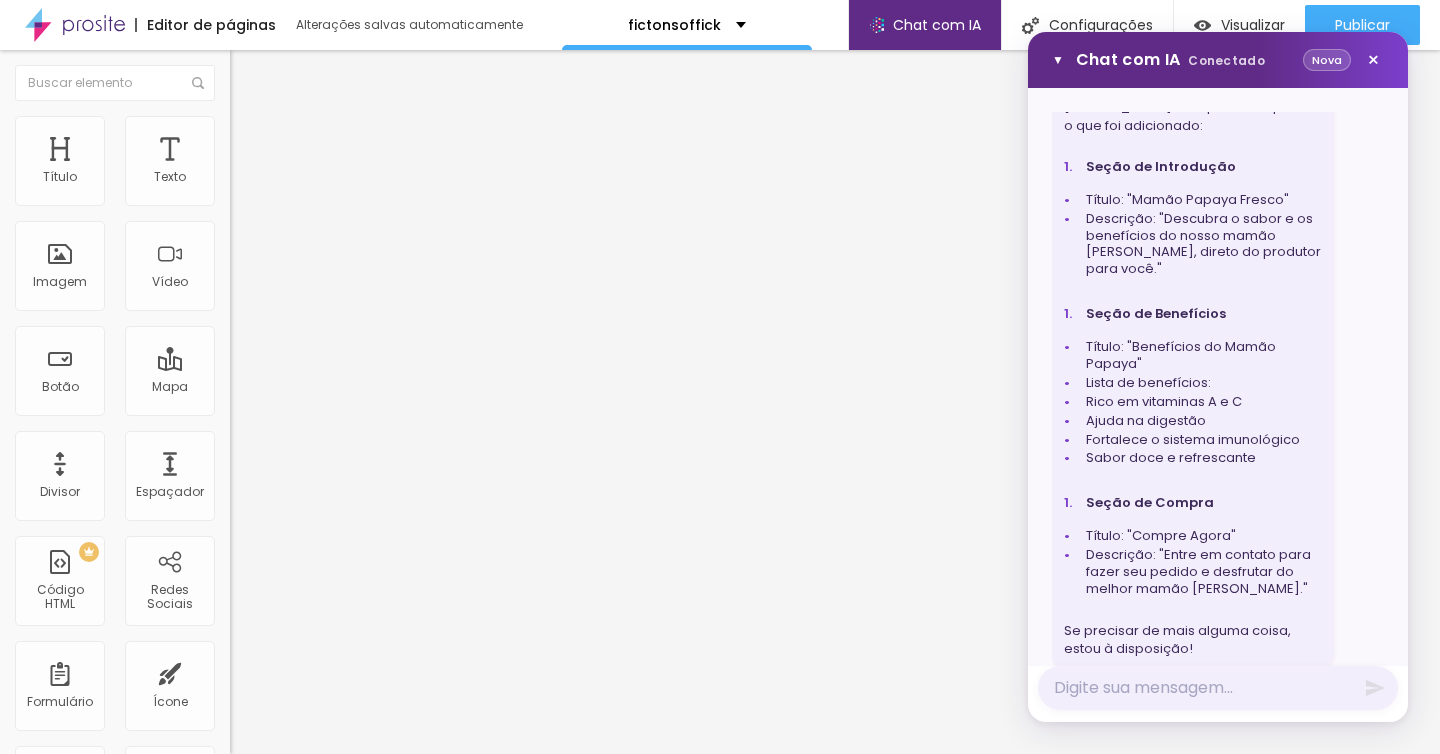click on "Nova" at bounding box center (1327, 60) 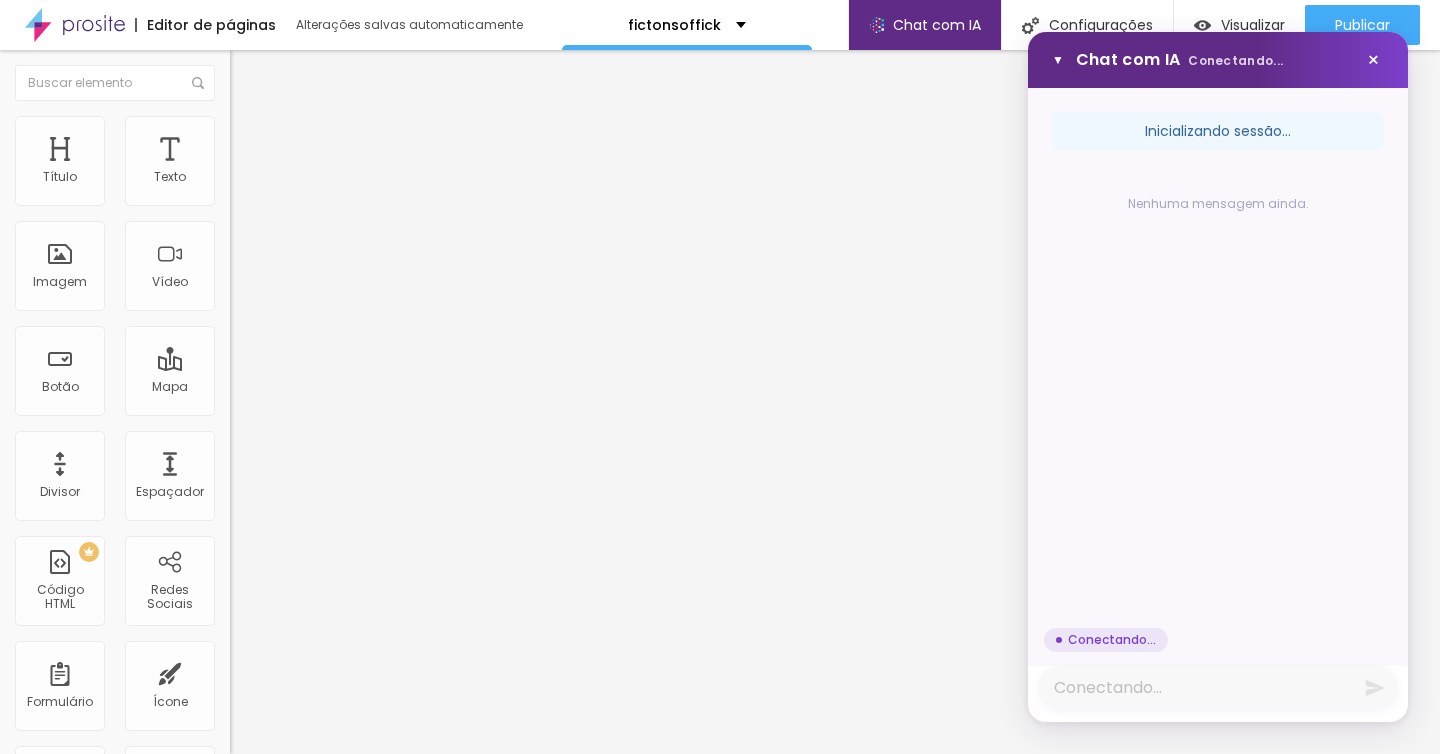 scroll, scrollTop: 0, scrollLeft: 0, axis: both 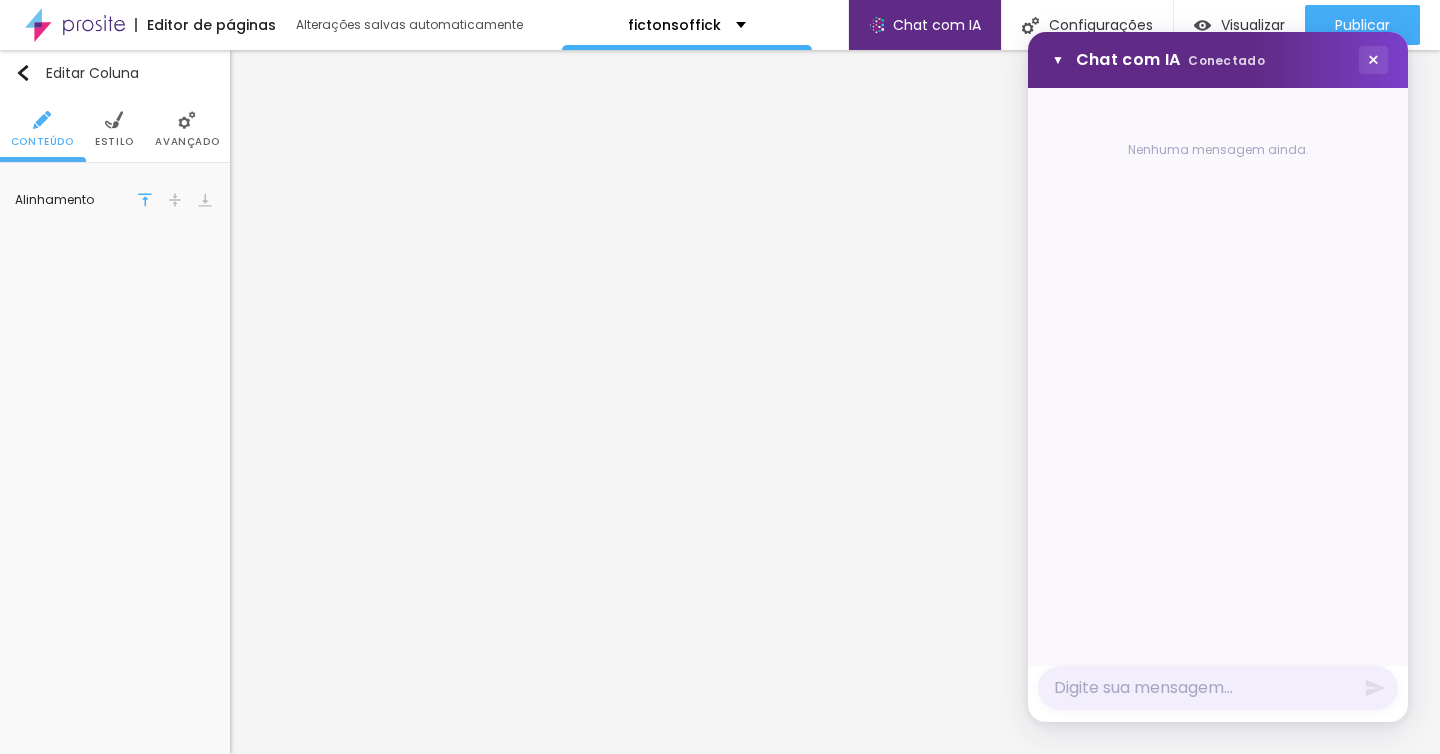 click on "×" at bounding box center [1373, 60] 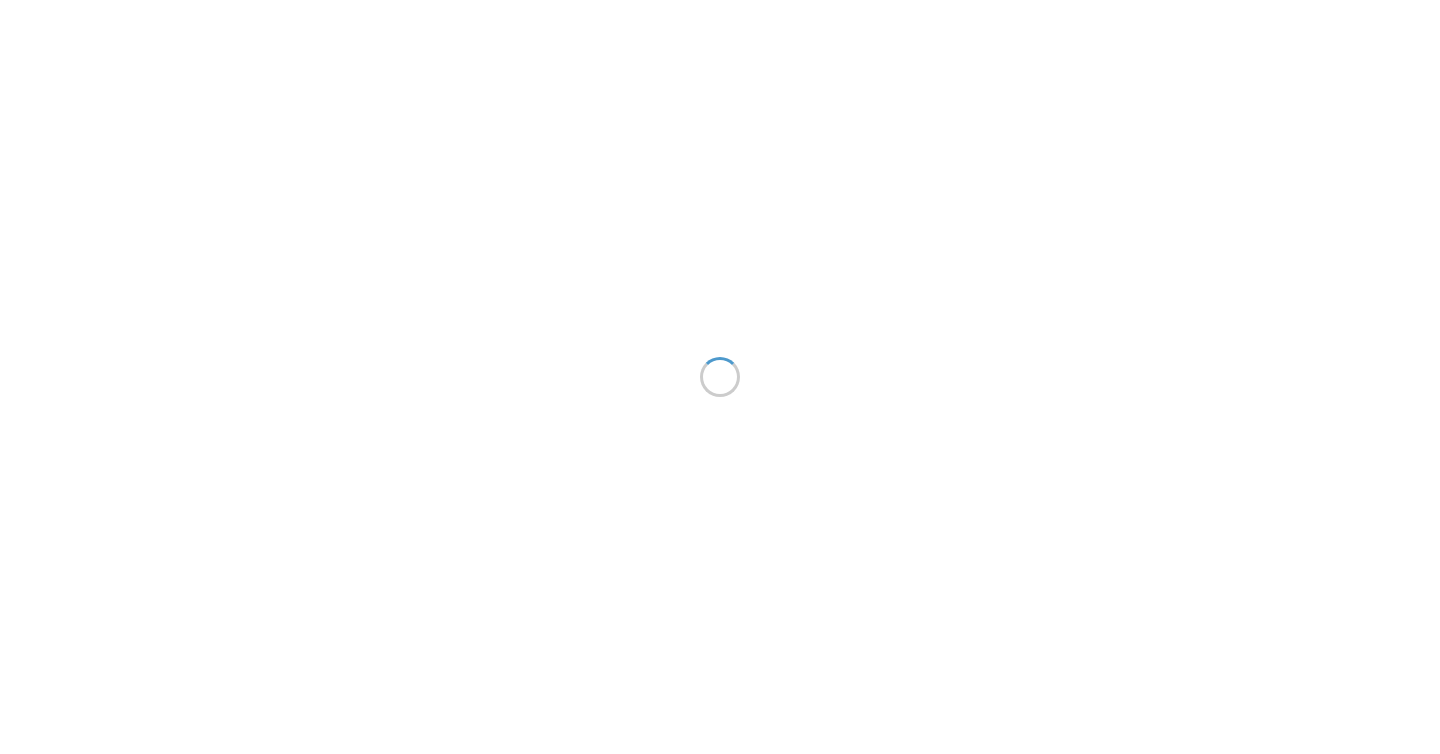 scroll, scrollTop: 0, scrollLeft: 0, axis: both 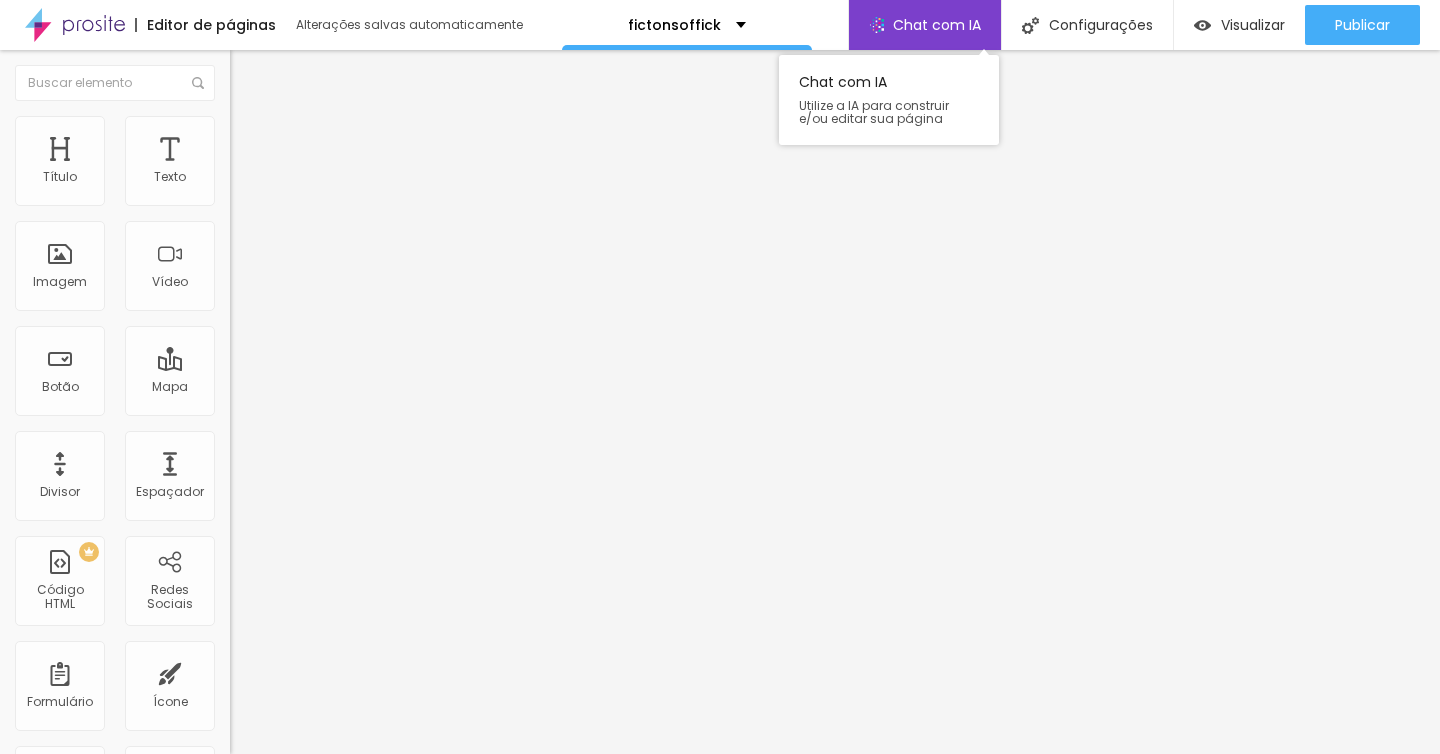 click on "Chat com IA" at bounding box center (937, 25) 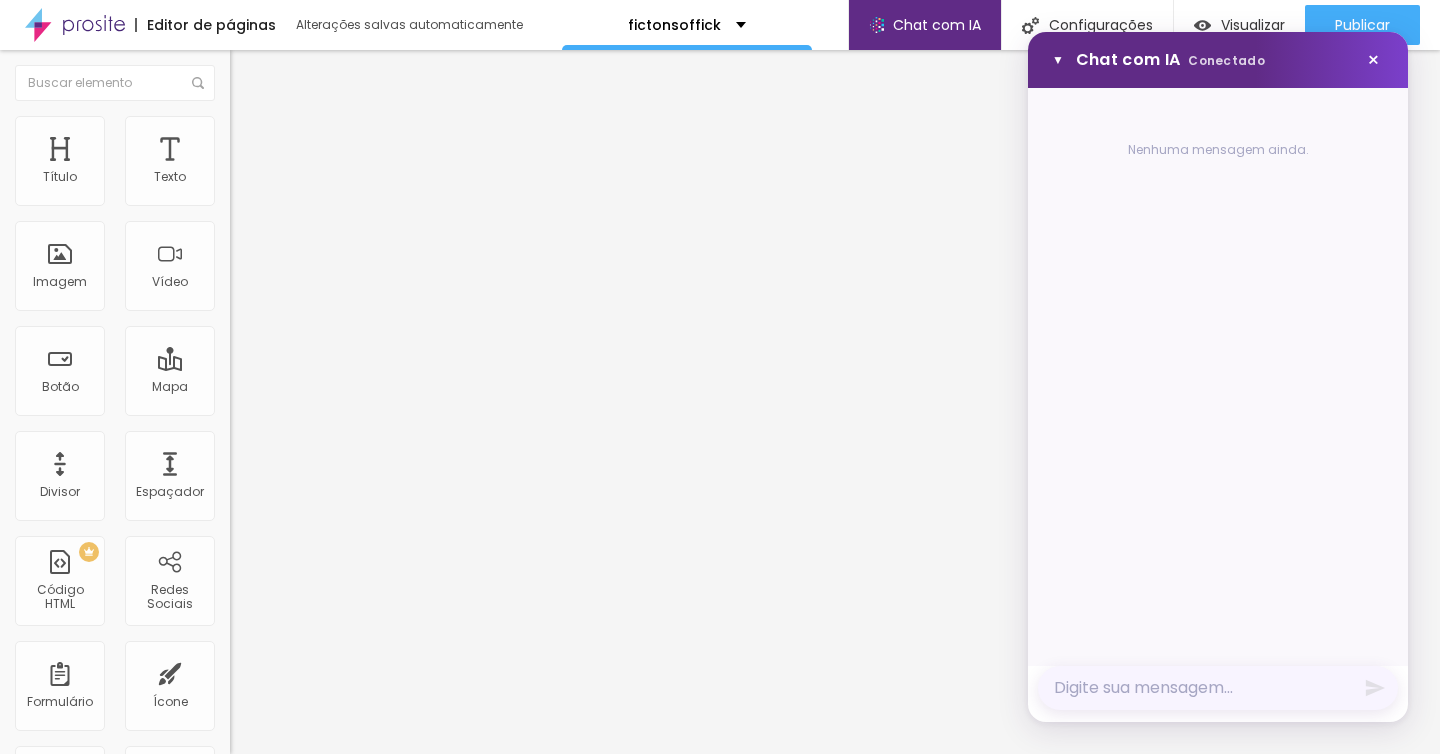 click at bounding box center (1218, 688) 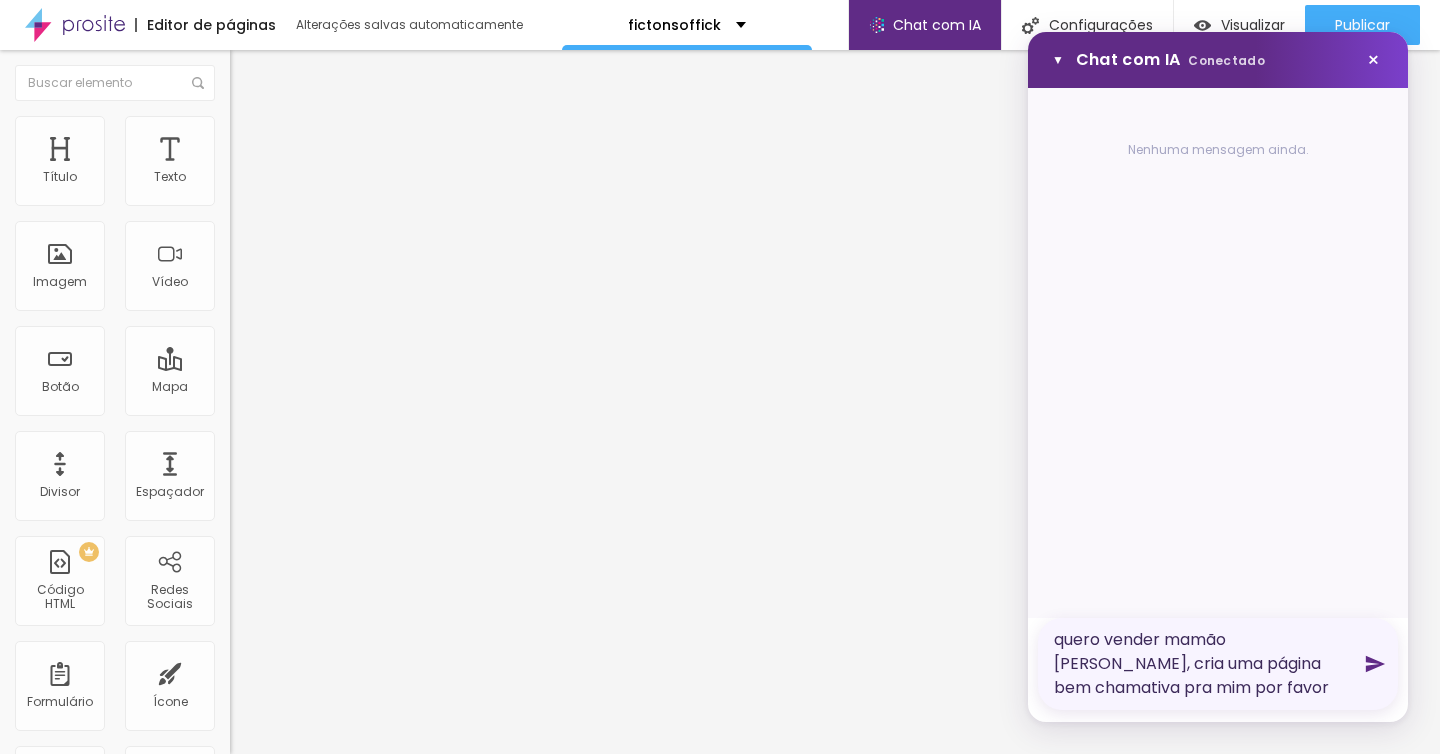 type on "quero vender mamão [PERSON_NAME], cria uma página bem chamativa pra mim por favor" 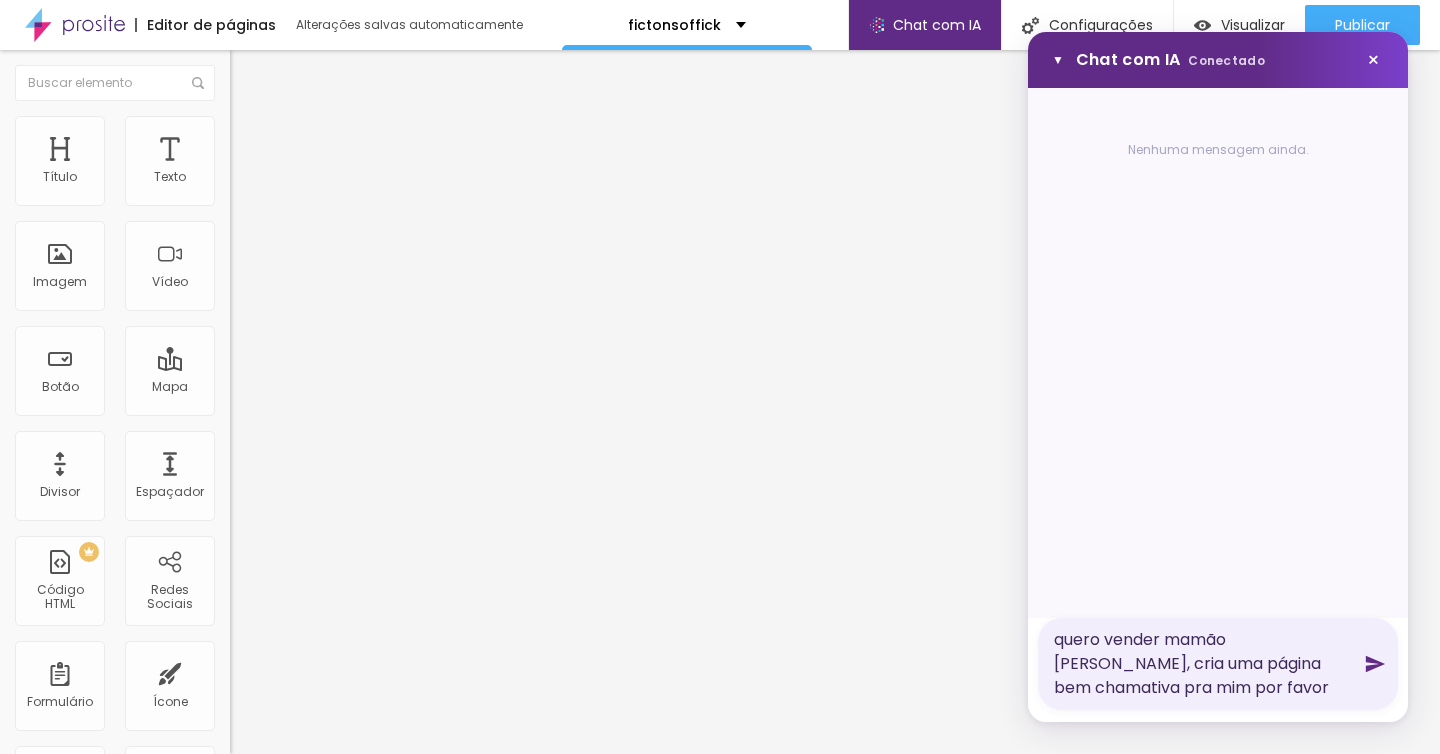 click 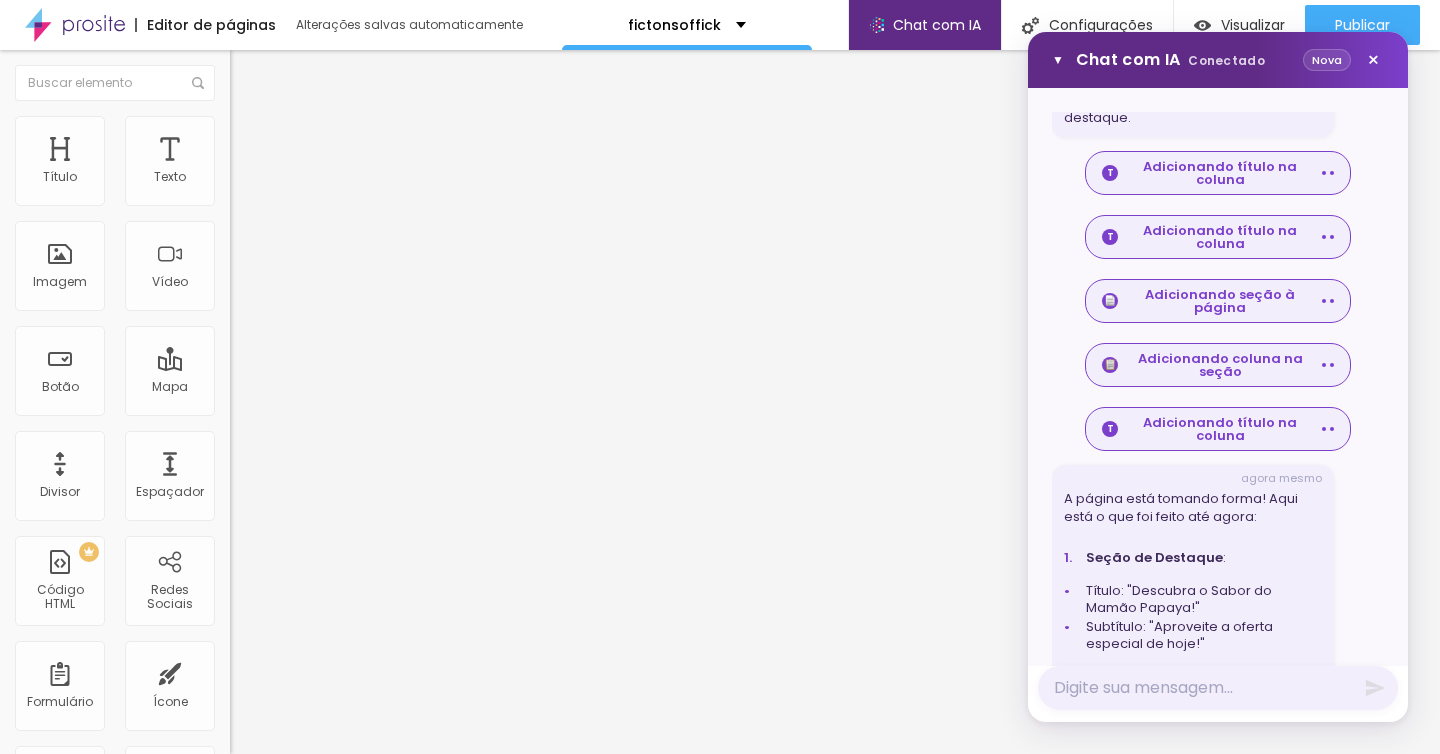 scroll, scrollTop: 1183, scrollLeft: 0, axis: vertical 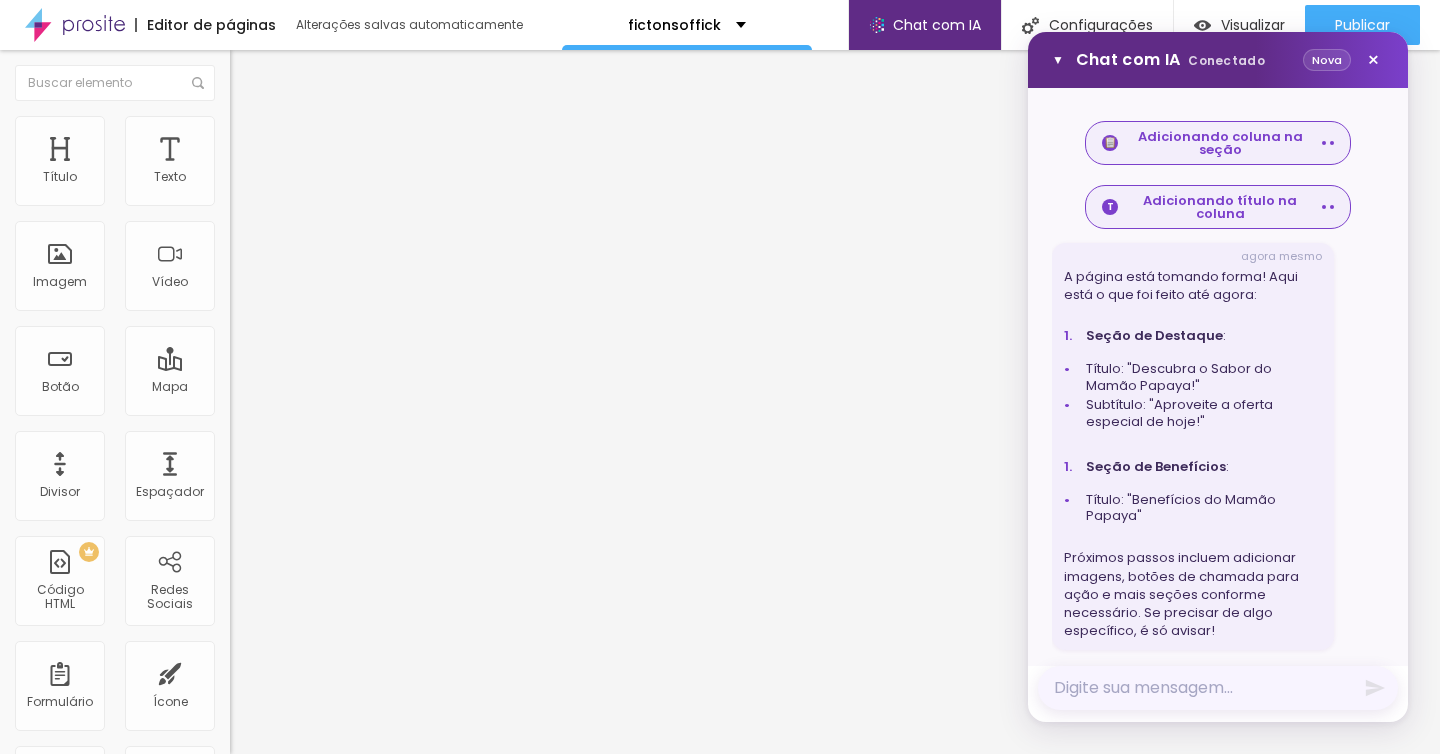 click at bounding box center [1218, 688] 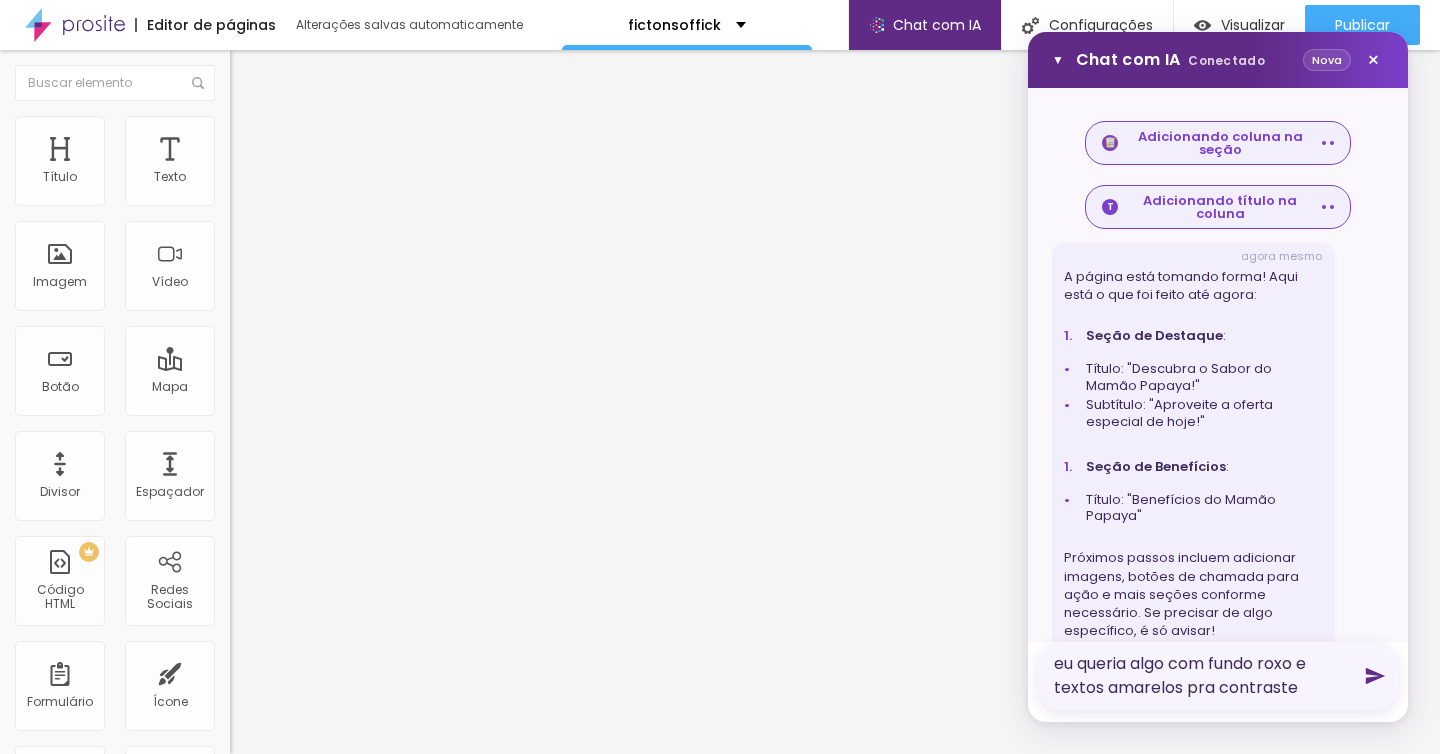 type on "eu queria algo com fundo roxo e textos amarelos pra contraste" 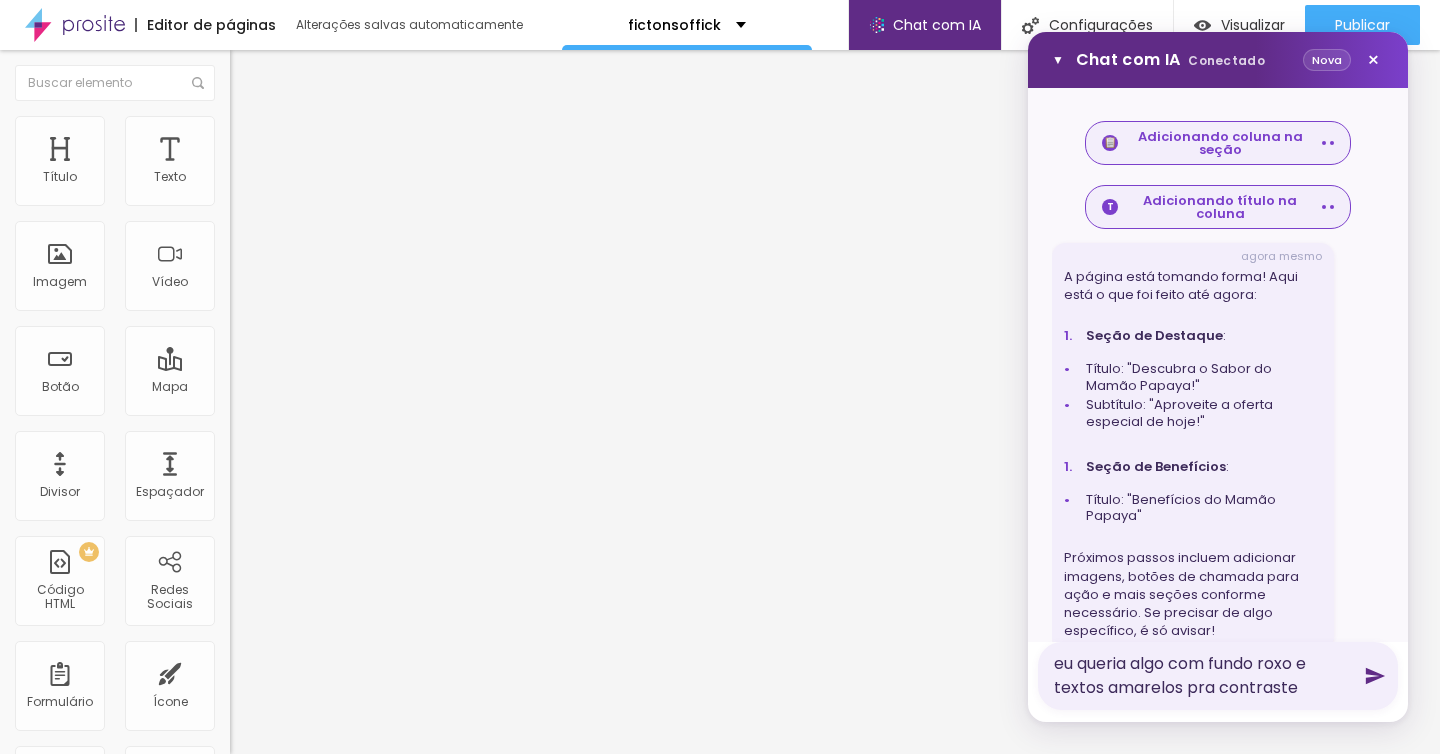 click 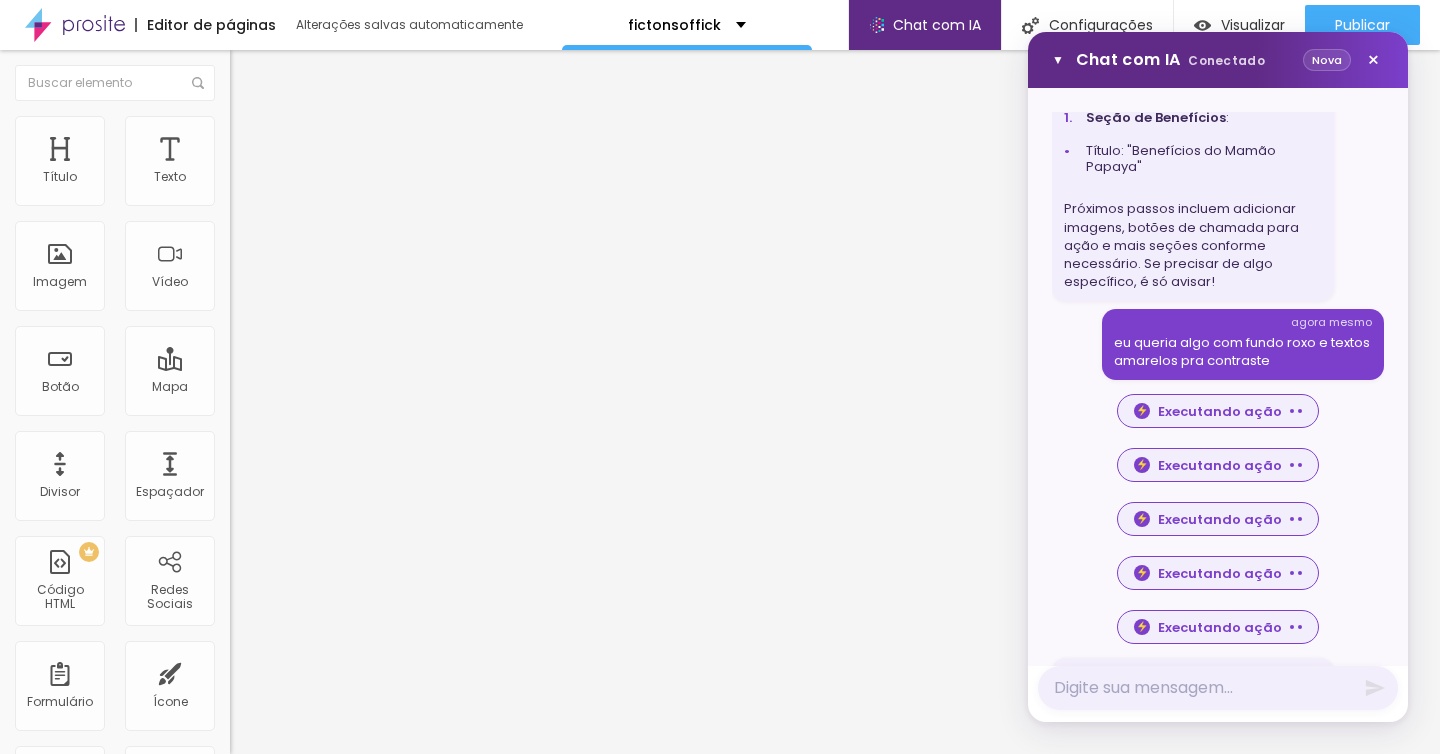 scroll, scrollTop: 1803, scrollLeft: 0, axis: vertical 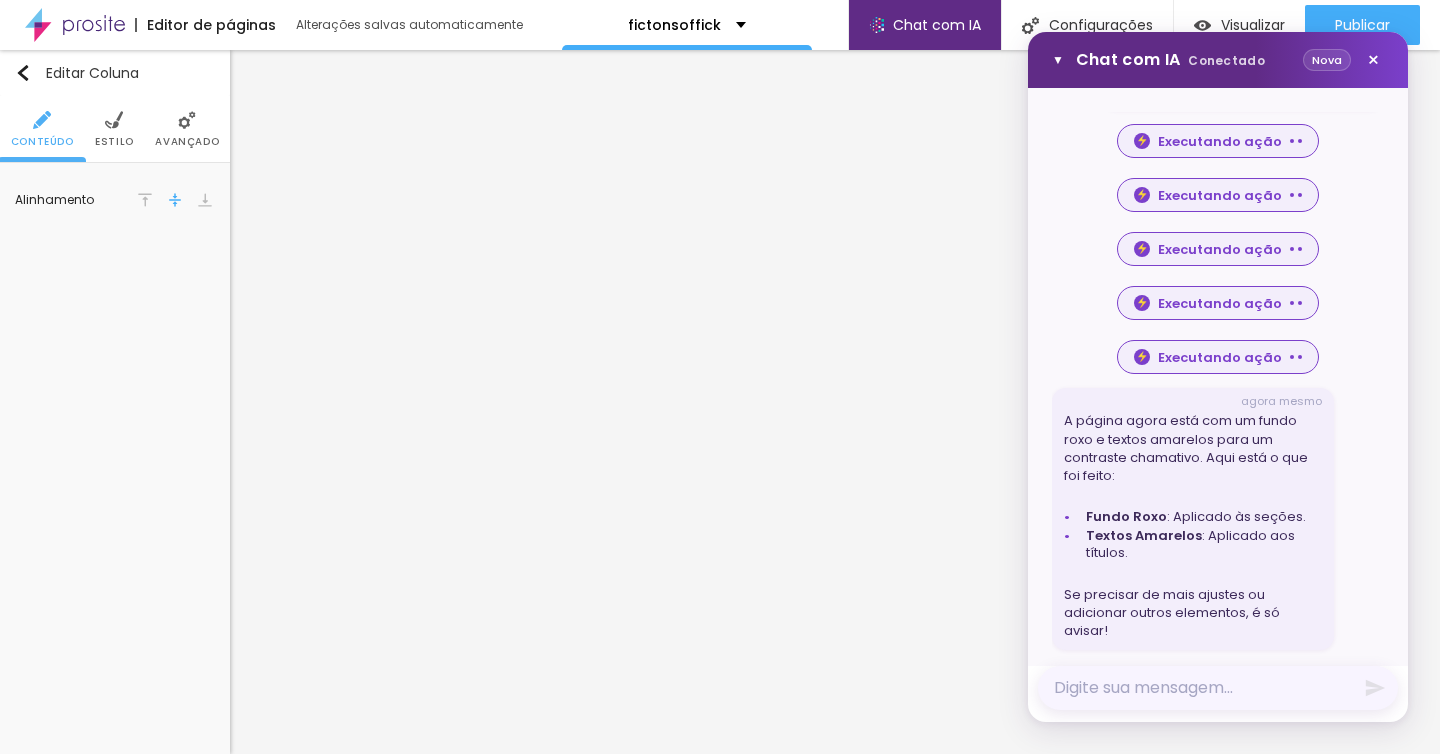 click at bounding box center [1218, 688] 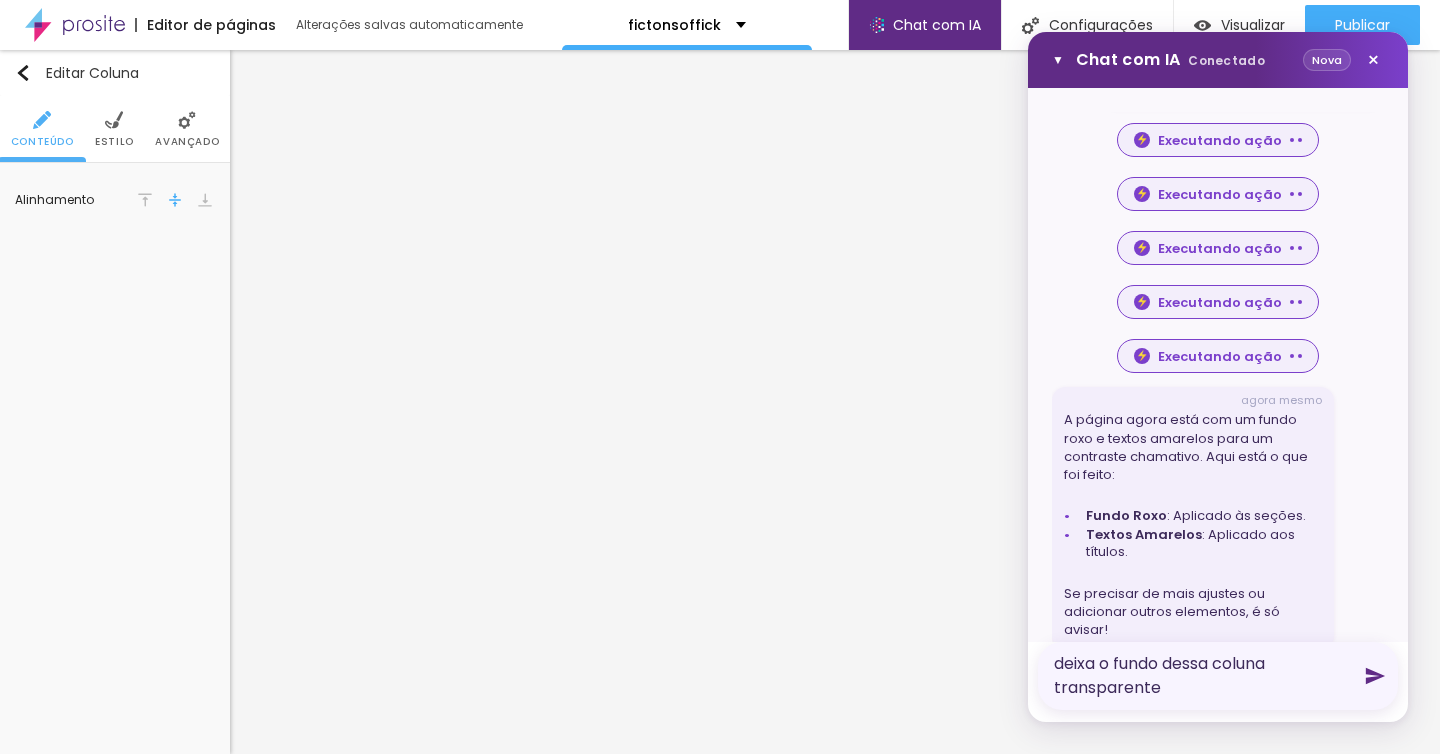 type on "deixa o fundo dessa coluna transparente" 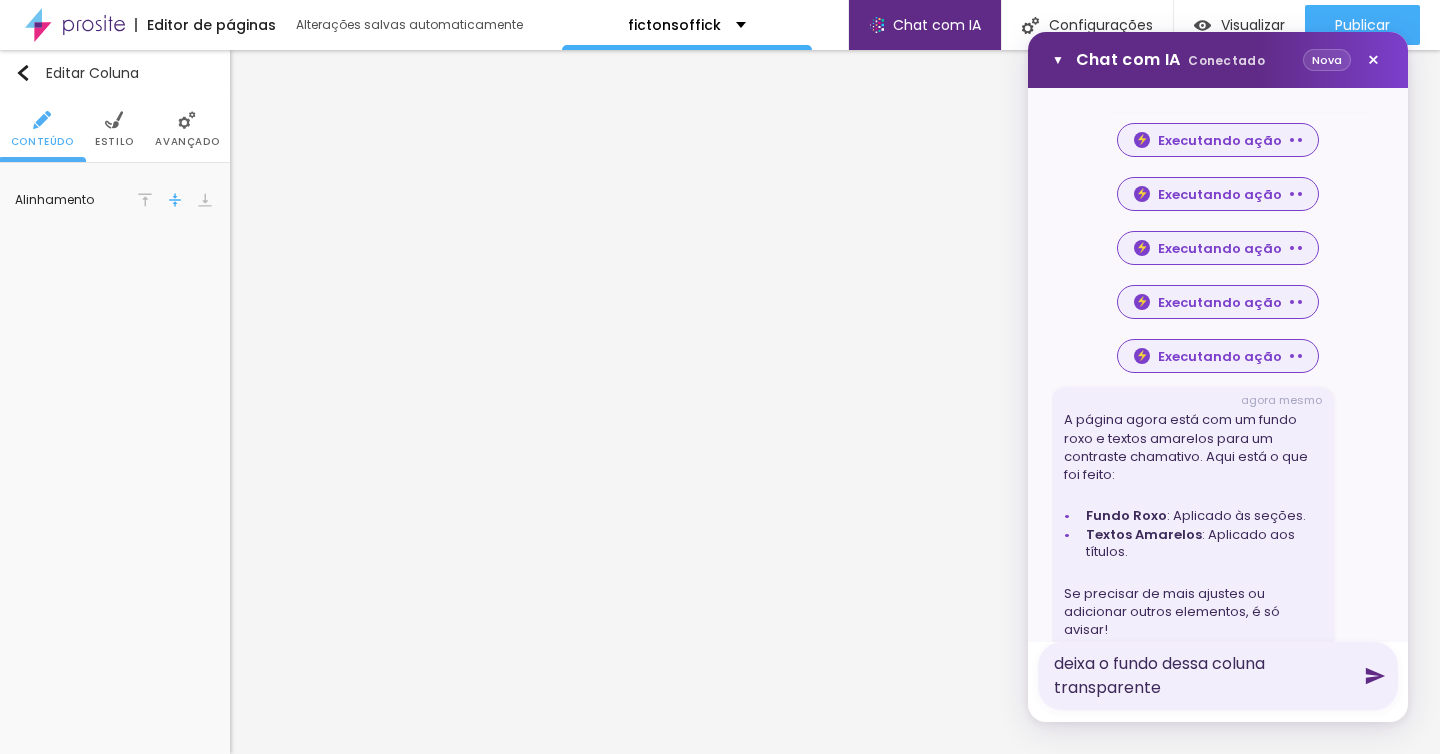 click 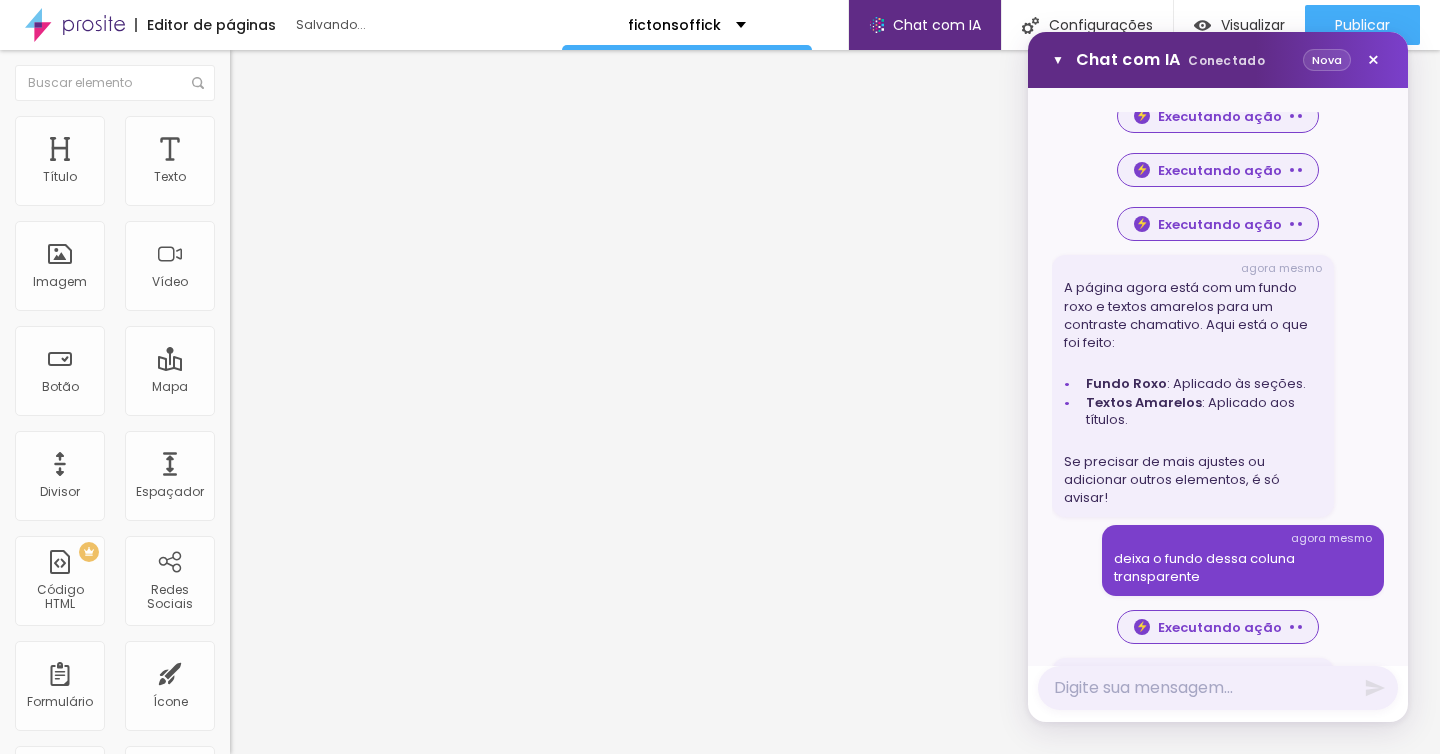 scroll, scrollTop: 2013, scrollLeft: 0, axis: vertical 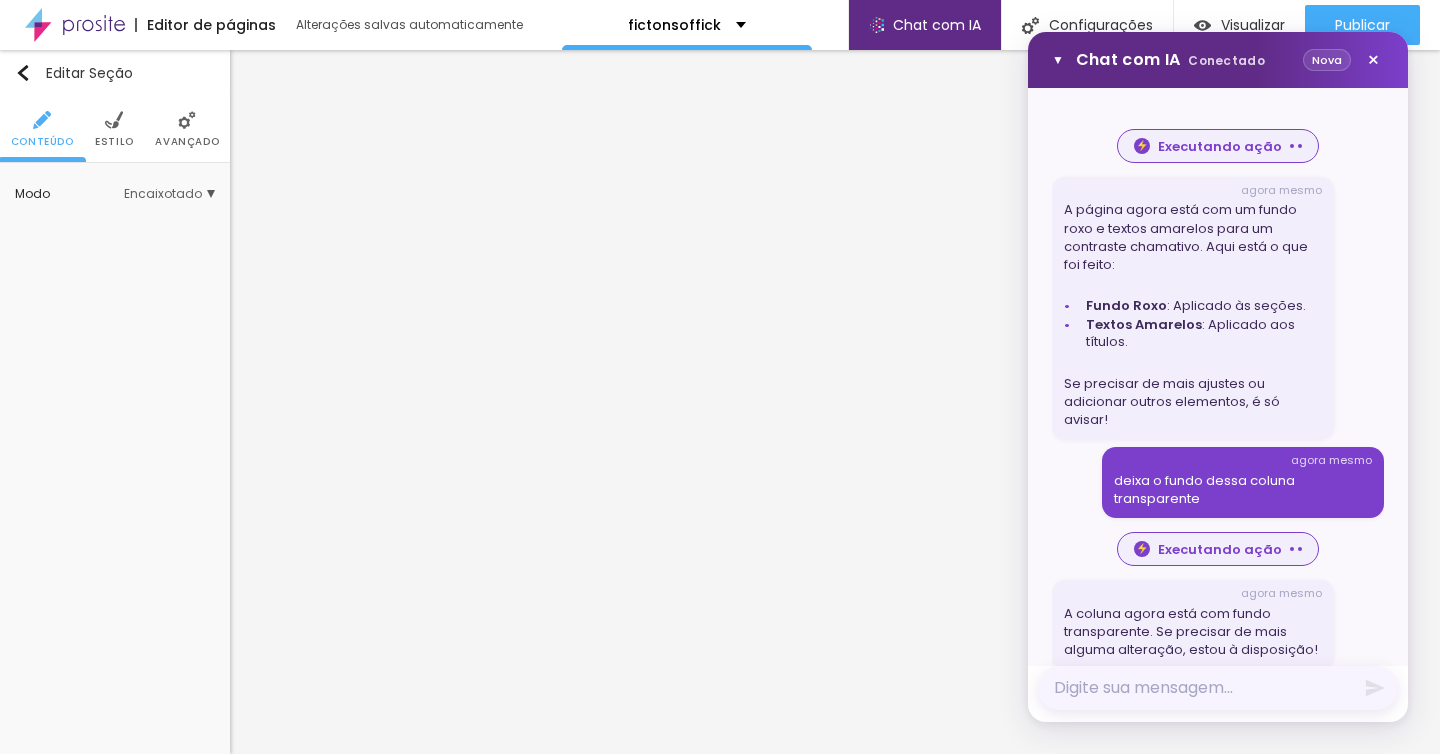 click at bounding box center [1218, 688] 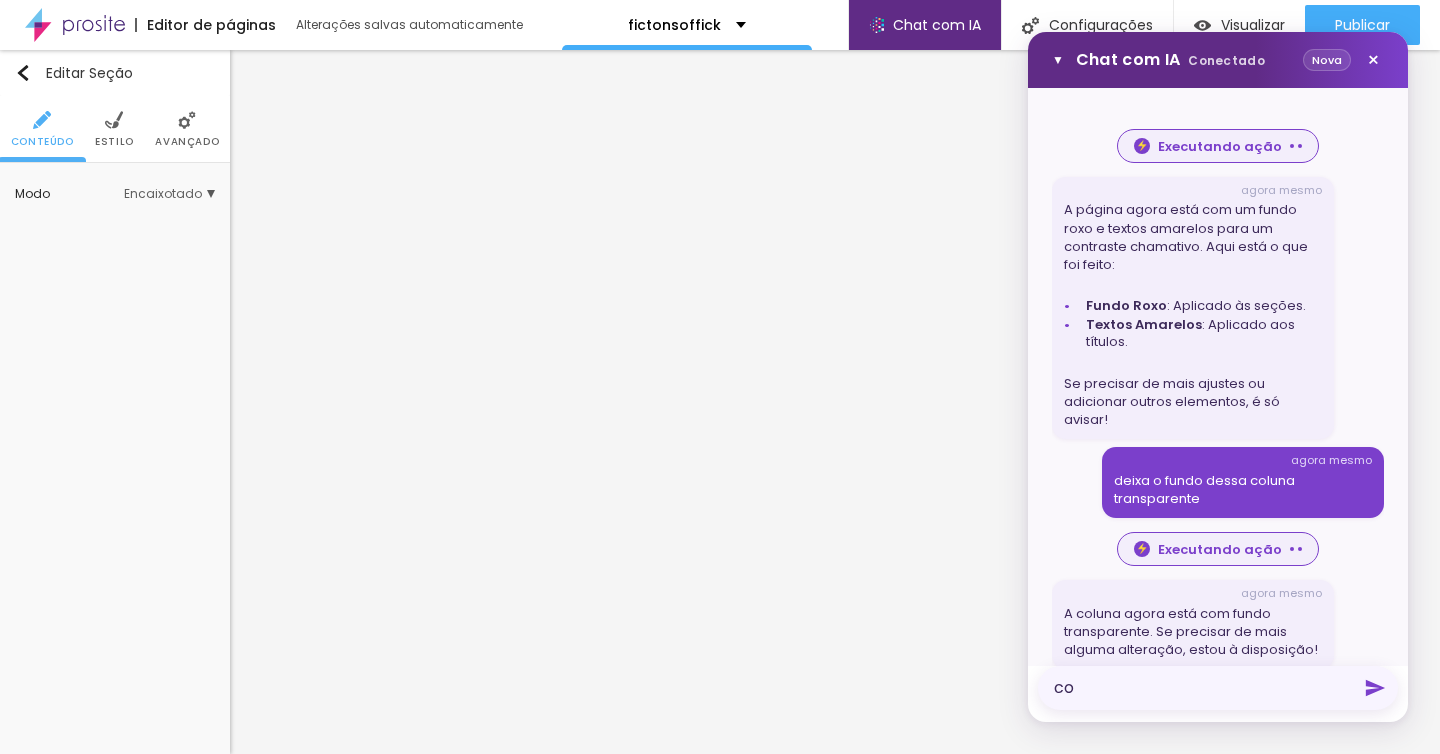 type on "c" 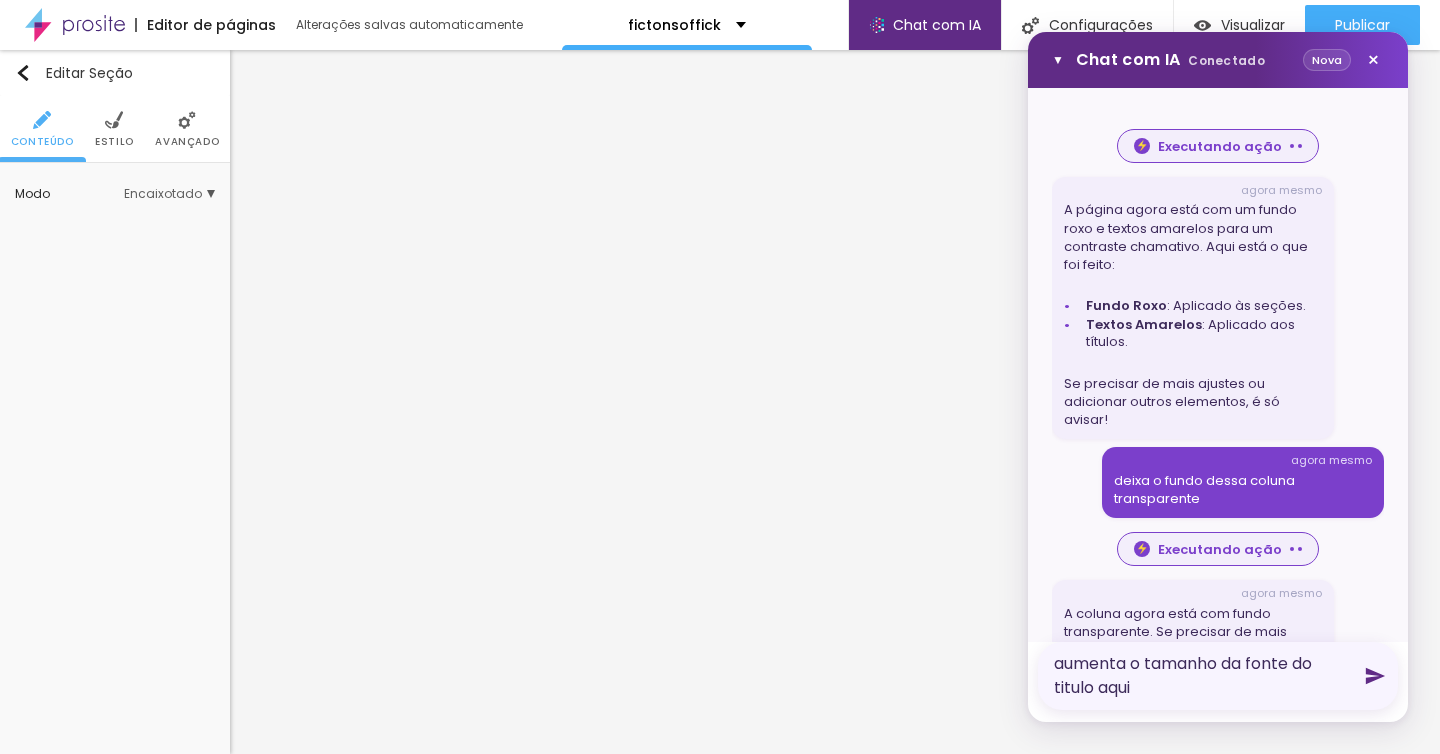 type on "aumenta o tamanho da fonte do titulo aqui" 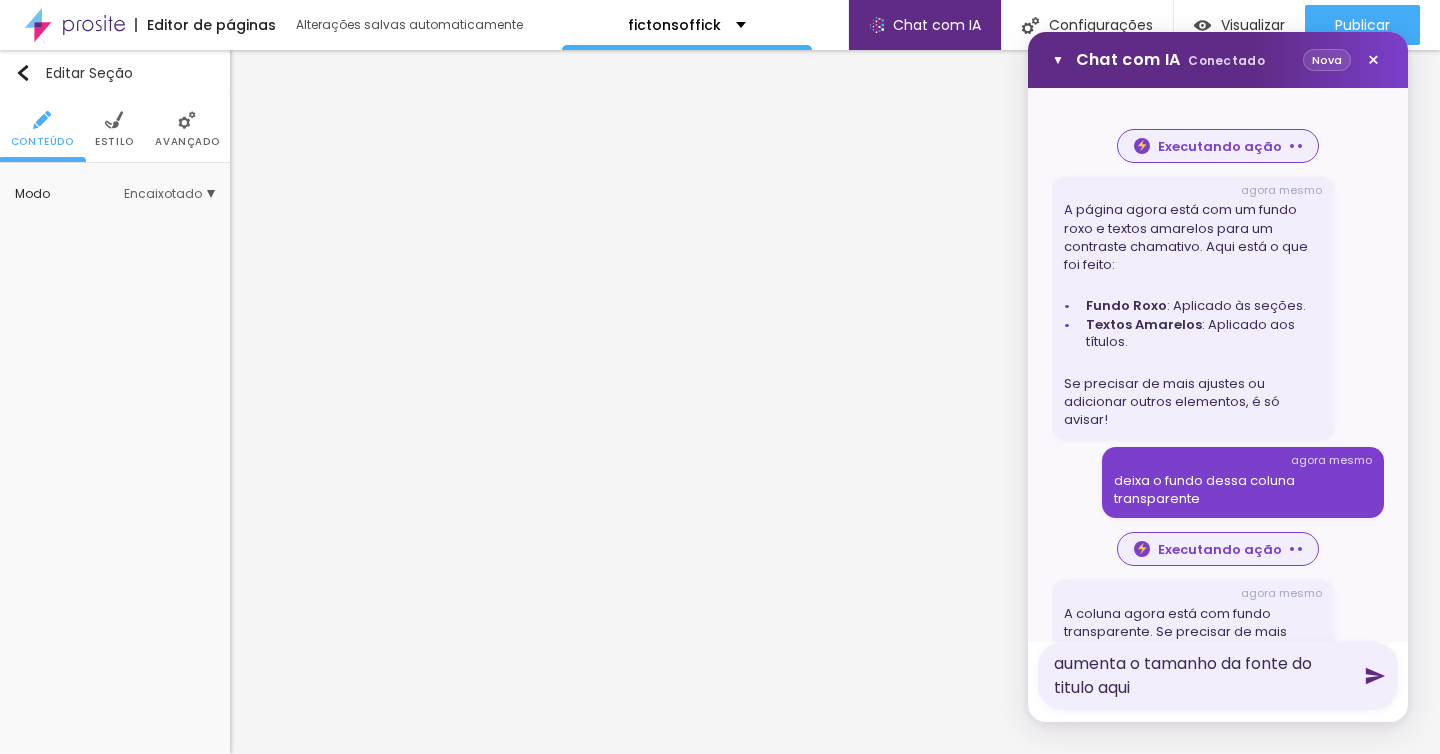 click 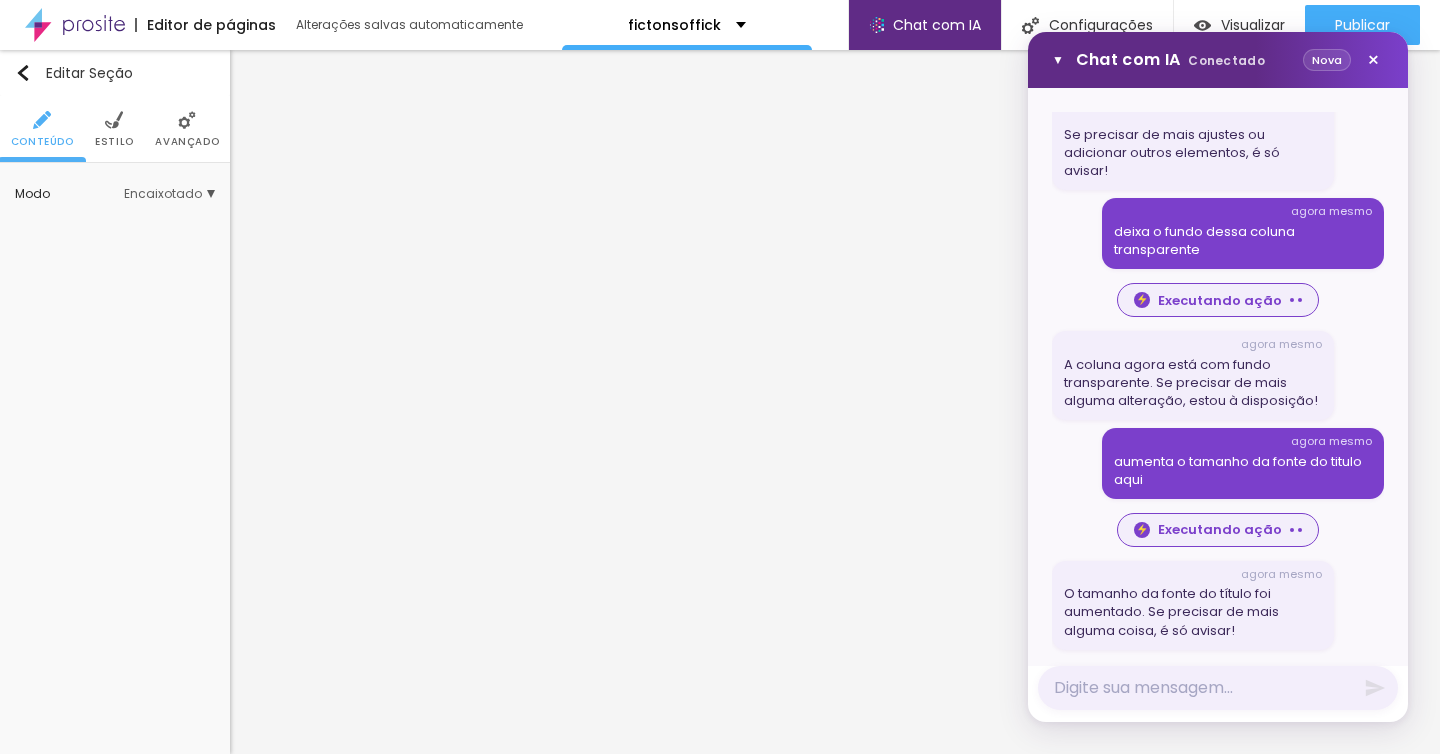 scroll, scrollTop: 2262, scrollLeft: 0, axis: vertical 